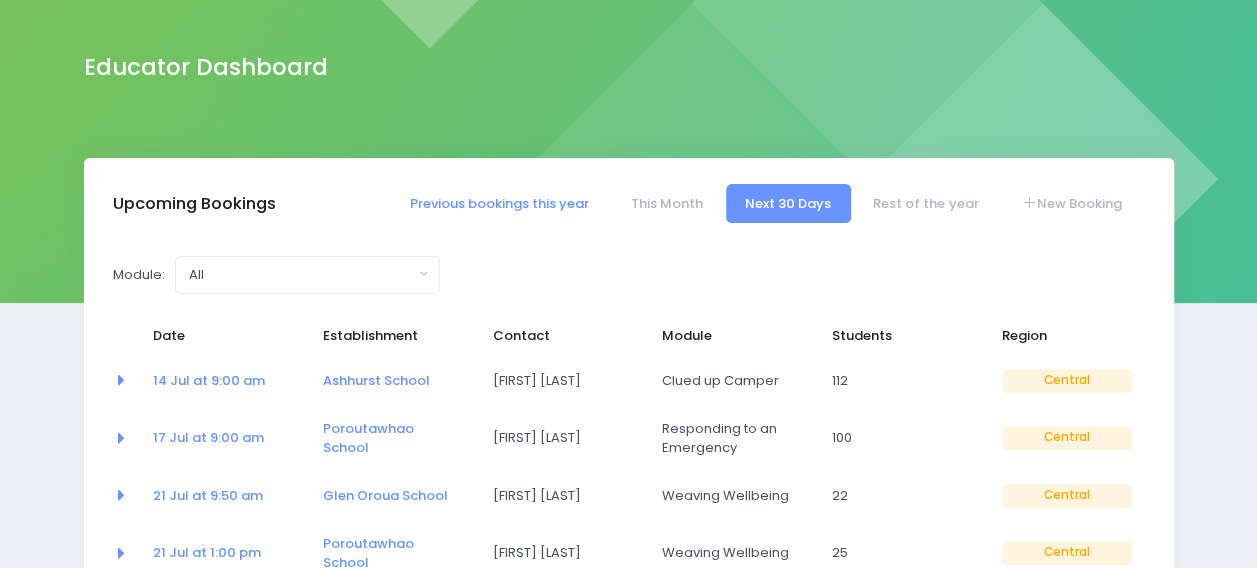 scroll, scrollTop: 238, scrollLeft: 0, axis: vertical 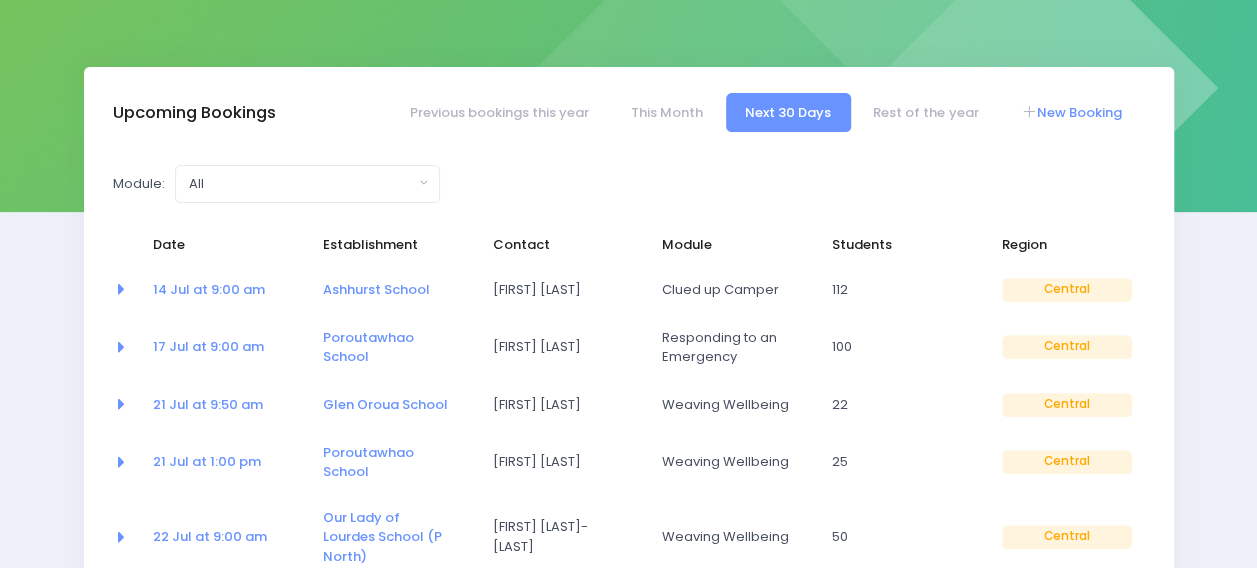 click on "New Booking" at bounding box center [1071, 112] 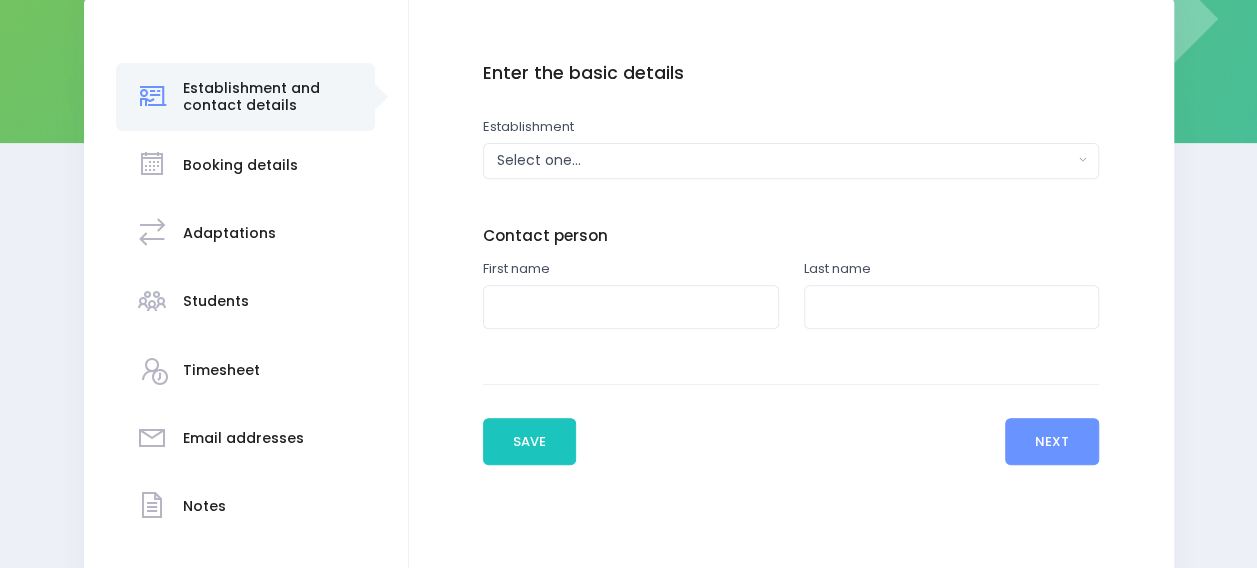 scroll, scrollTop: 307, scrollLeft: 0, axis: vertical 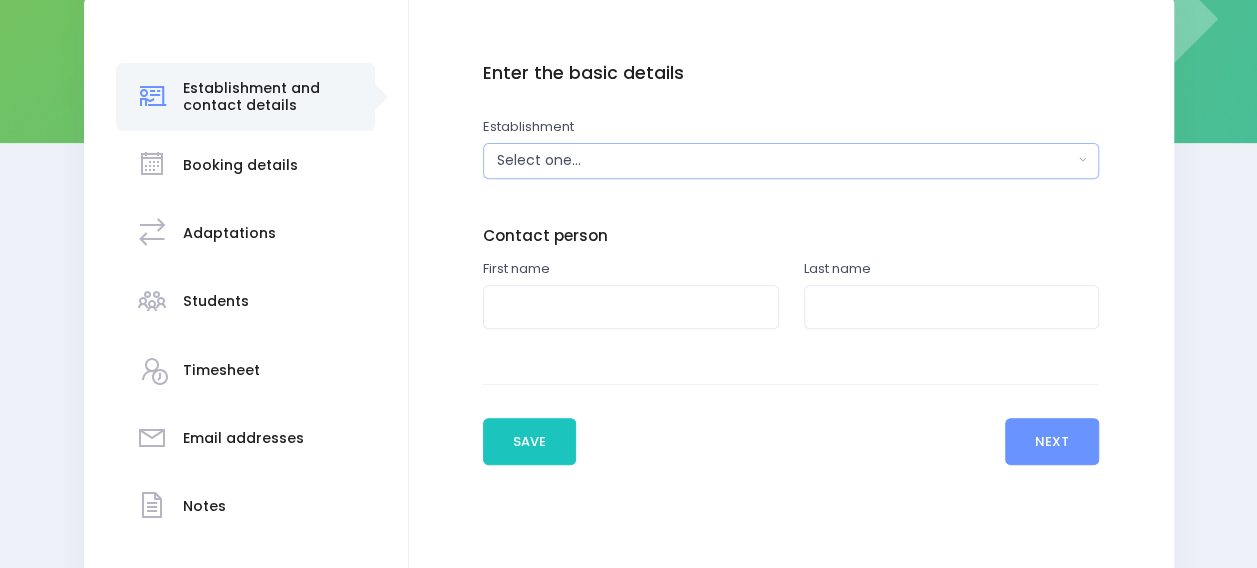 click on "Select one..." at bounding box center (785, 160) 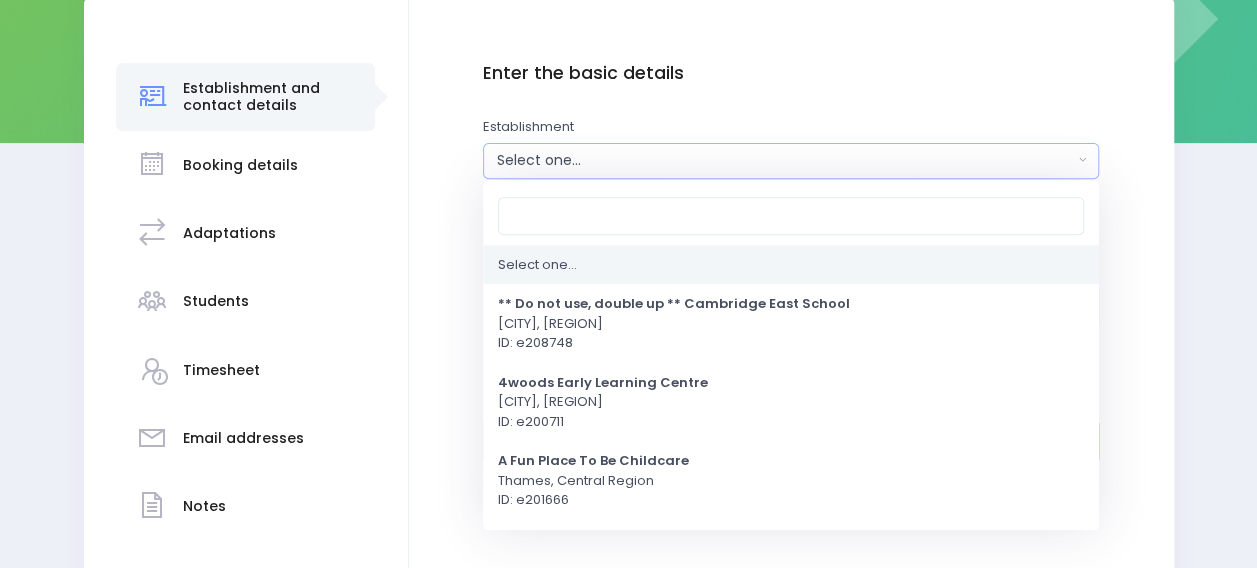 click on "Enter the basic details
Establishment
Select one...
** Do not use, double up ** Cambridge East School
4woods Early Learning Centre
A Fun Place To Be Childcare
A Kiwiana Childhood
A Place to Grow" at bounding box center (791, 215) 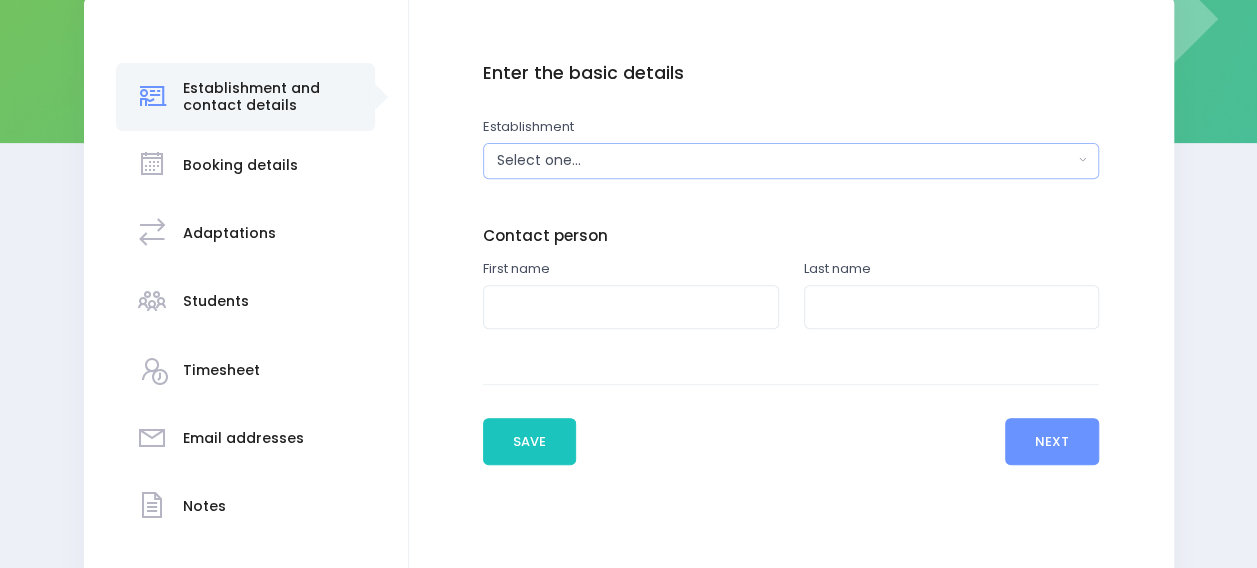 click on "Select one..." at bounding box center [785, 160] 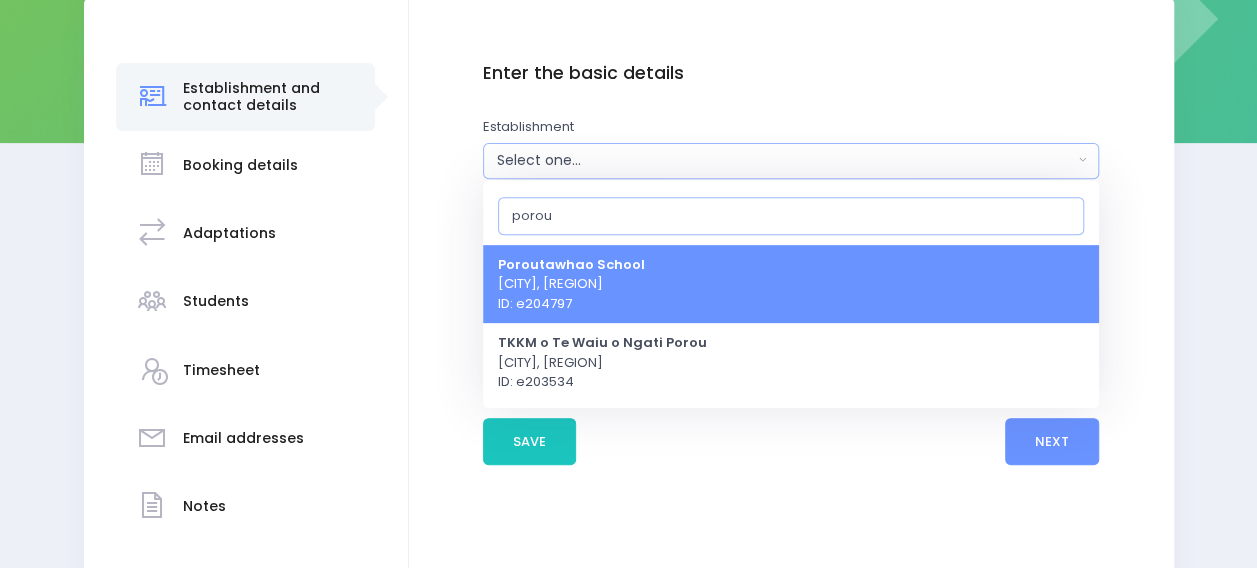 type on "porou" 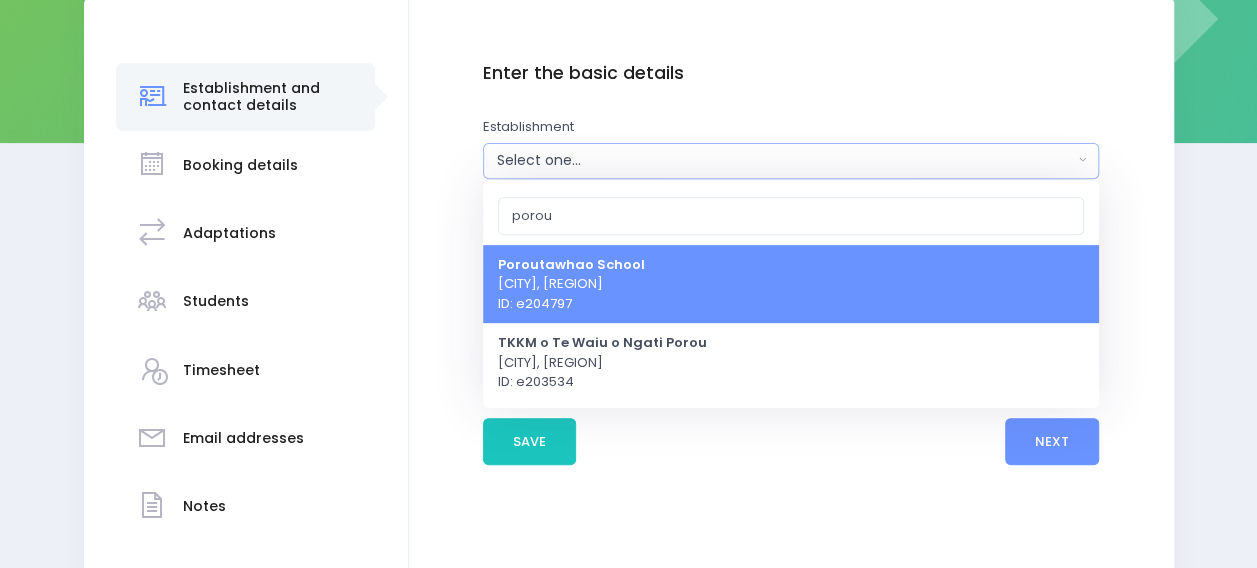 click on "Poroutawhao School Levin, Central Region ID: e204797" at bounding box center (571, 283) 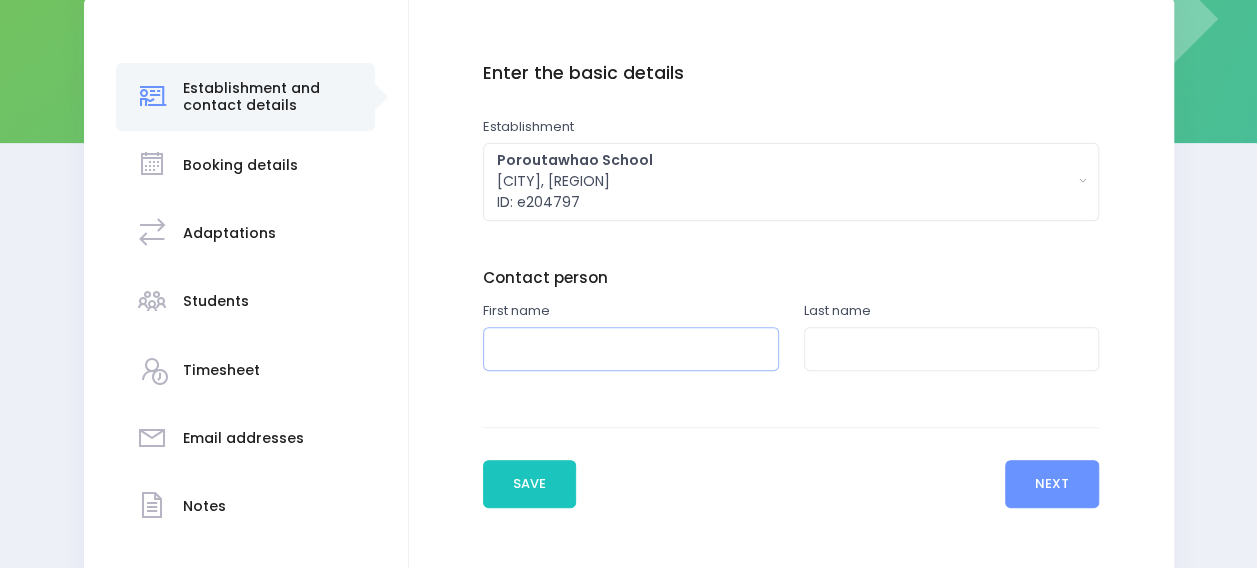 click at bounding box center (631, 349) 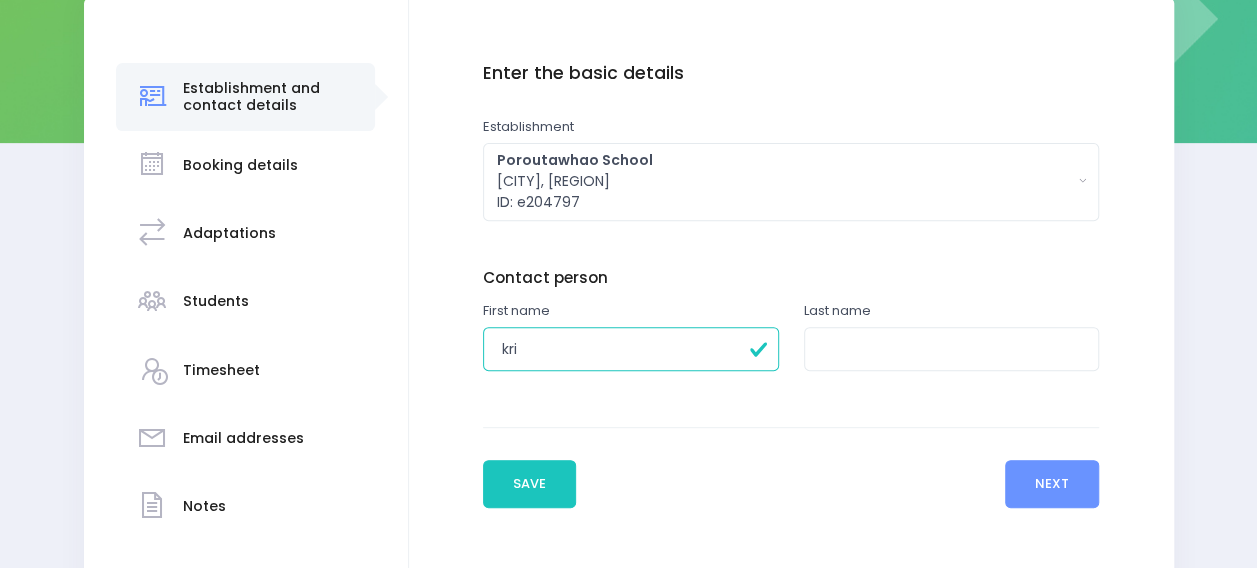 type on "[FIRST]" 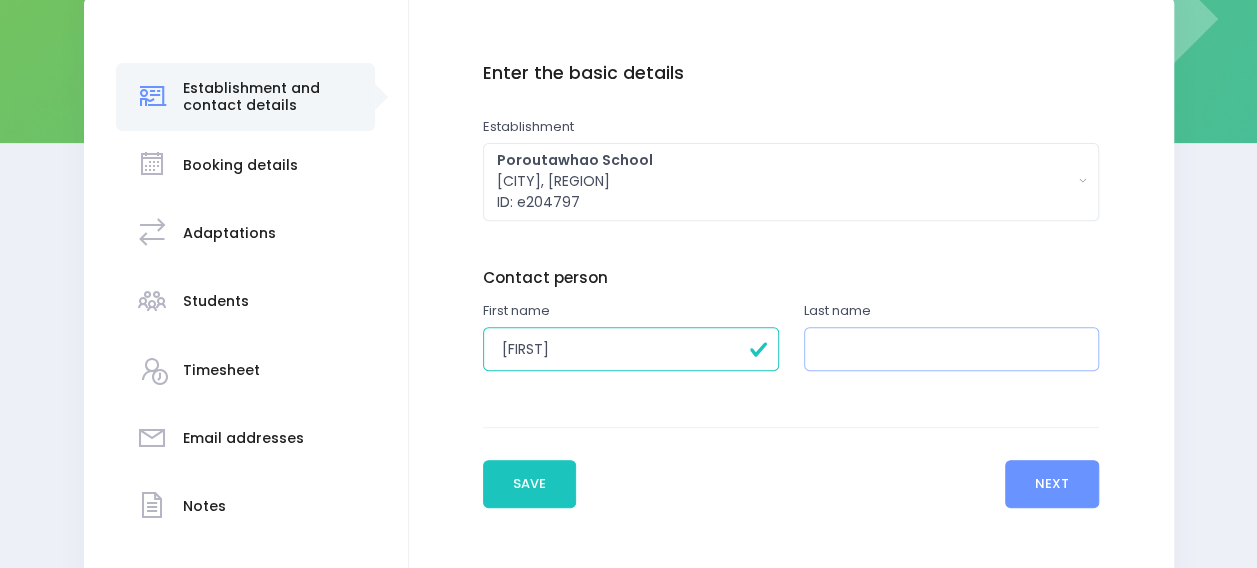 type on "Rangi" 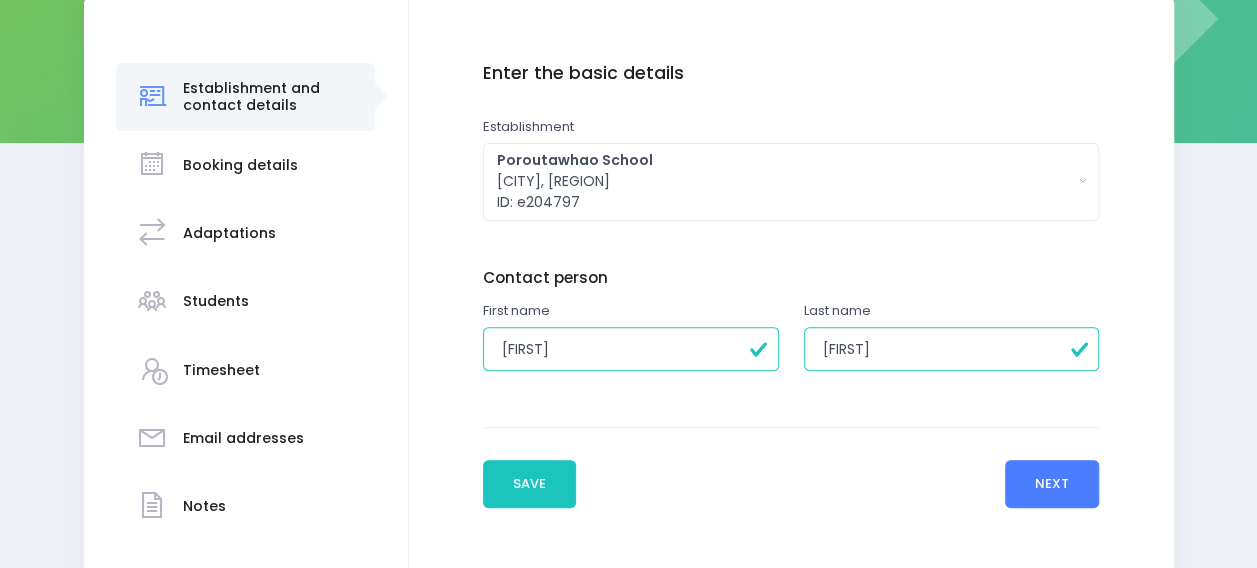 click on "Next" at bounding box center [1052, 484] 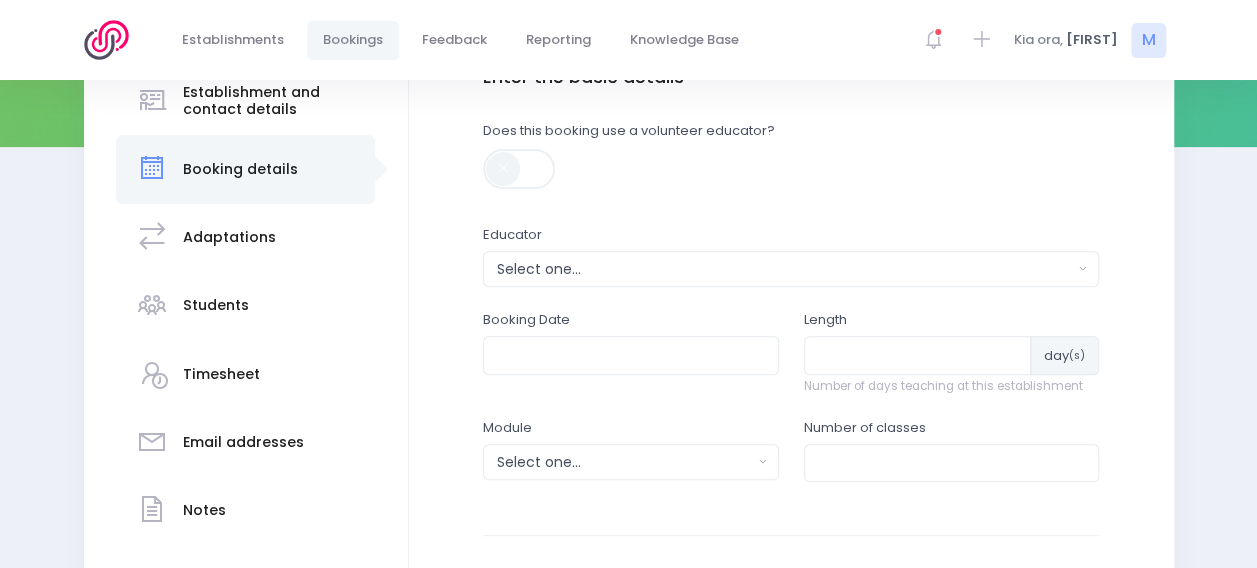scroll, scrollTop: 315, scrollLeft: 0, axis: vertical 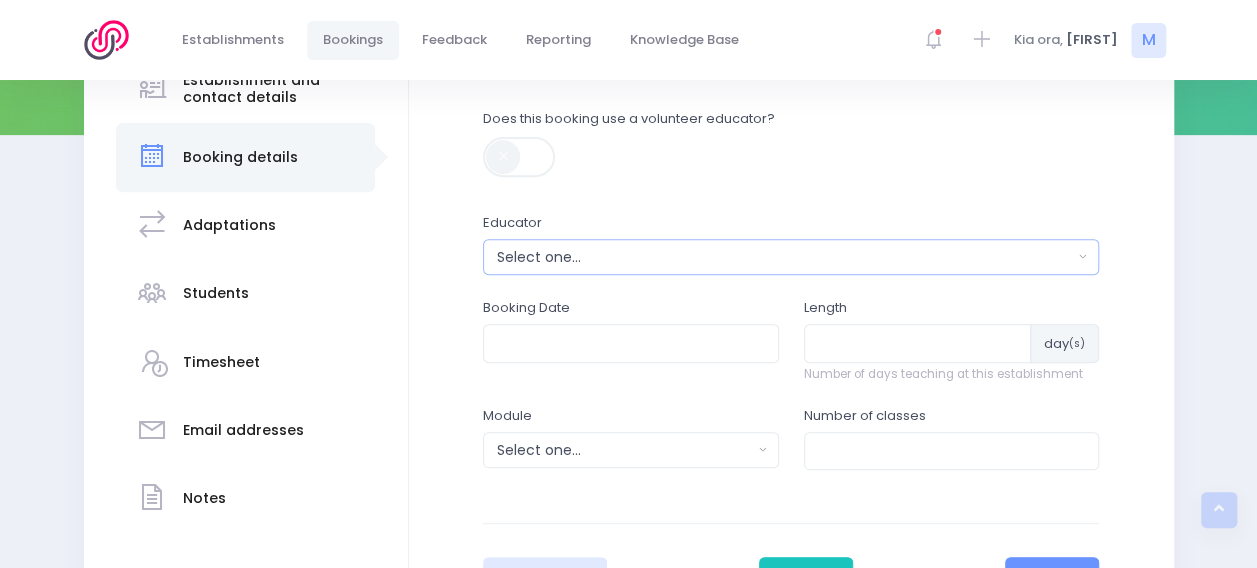 click on "Select one..." at bounding box center (785, 257) 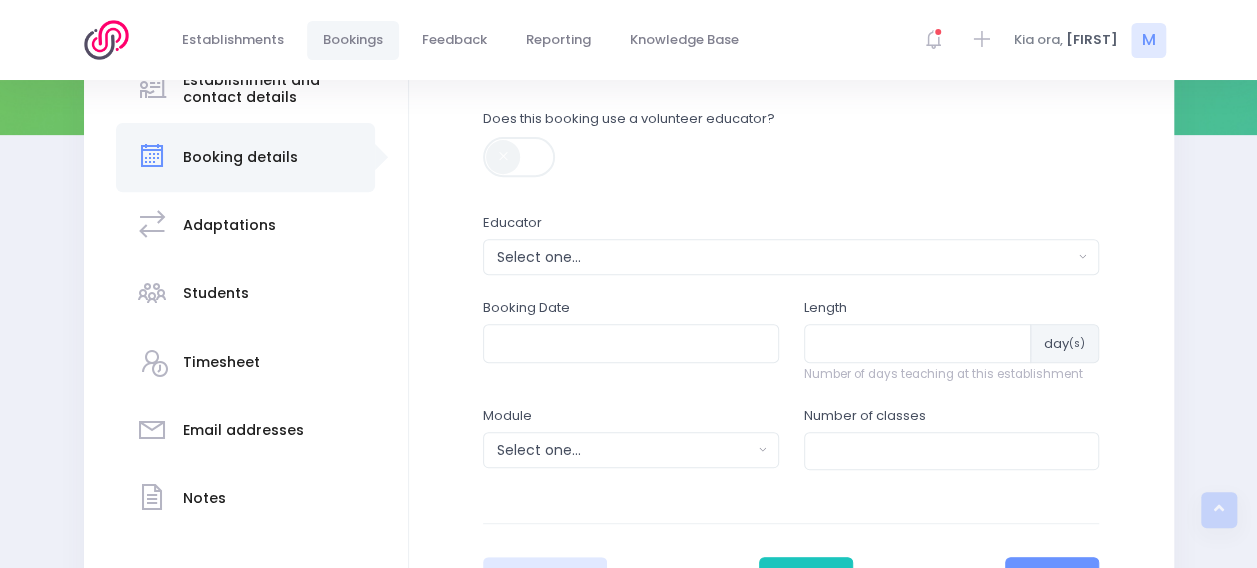 scroll, scrollTop: 0, scrollLeft: 0, axis: both 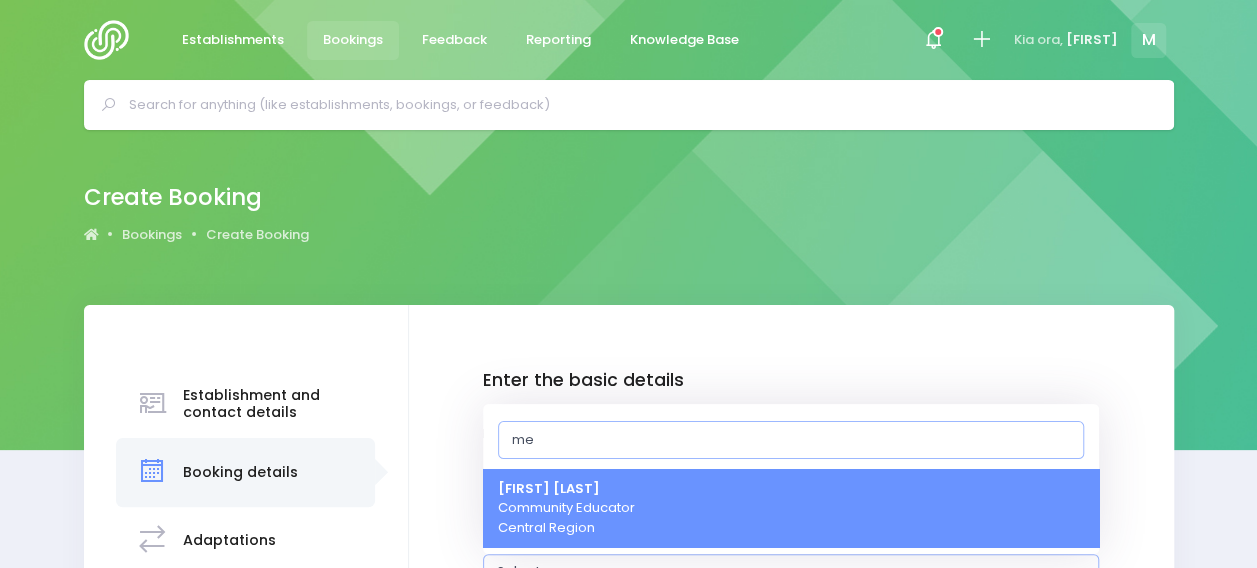 type on "me" 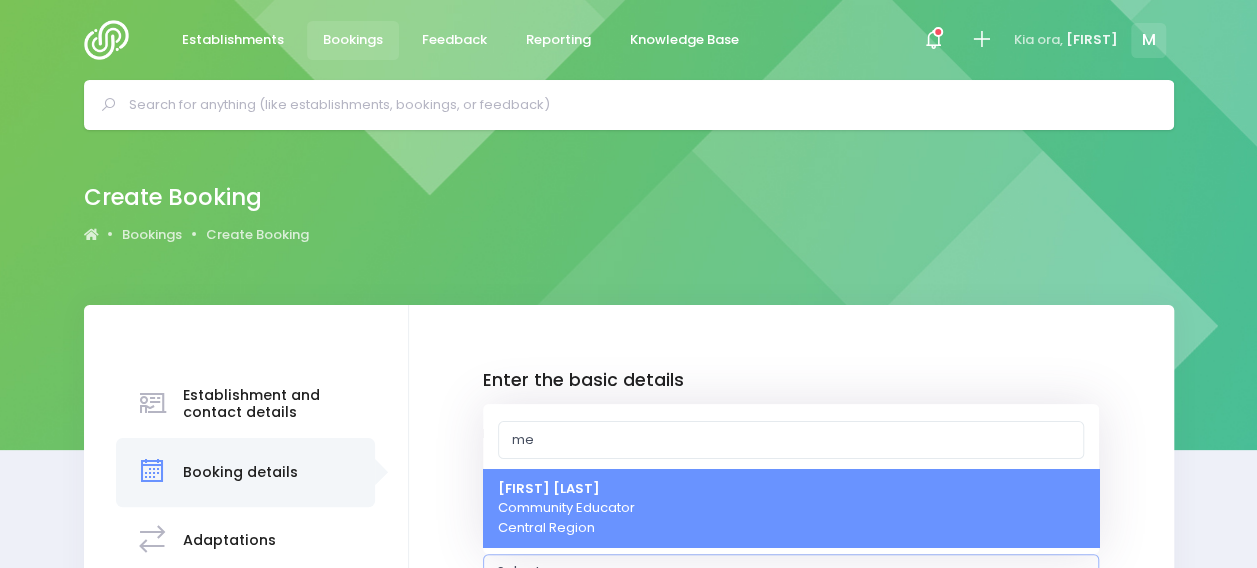click on "[FIRST] [LAST]" at bounding box center [549, 488] 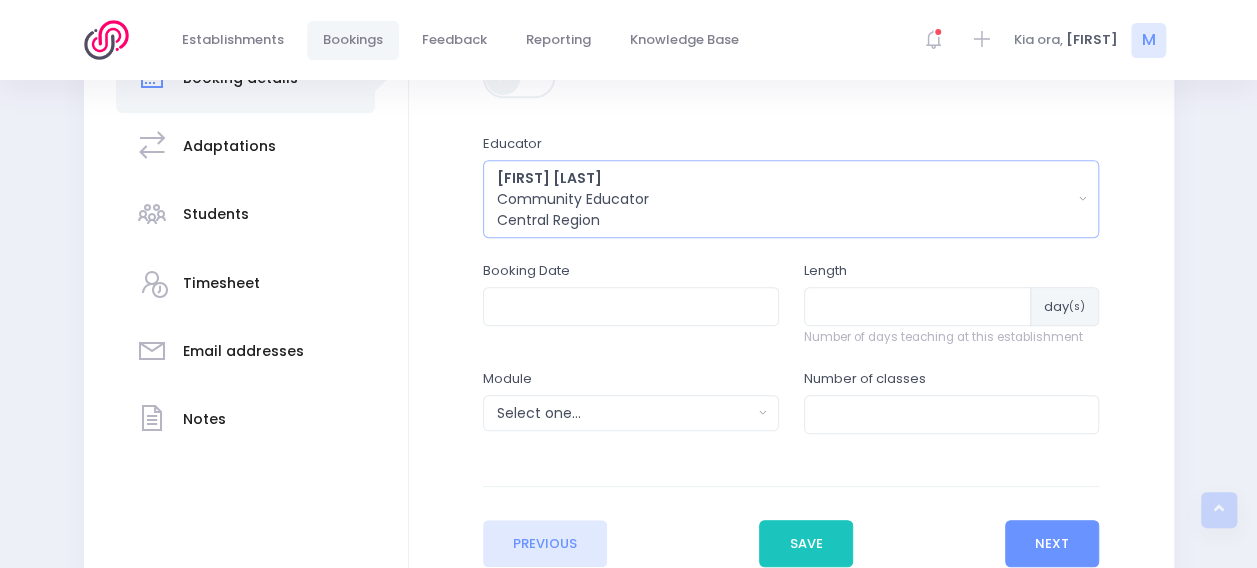 scroll, scrollTop: 395, scrollLeft: 0, axis: vertical 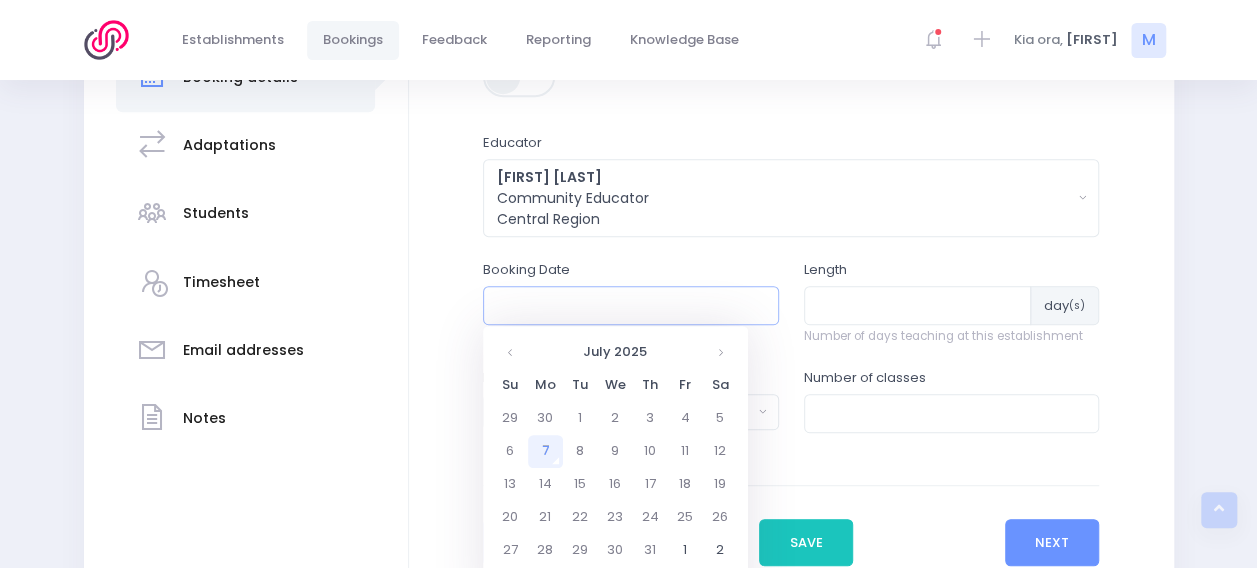 click at bounding box center (631, 305) 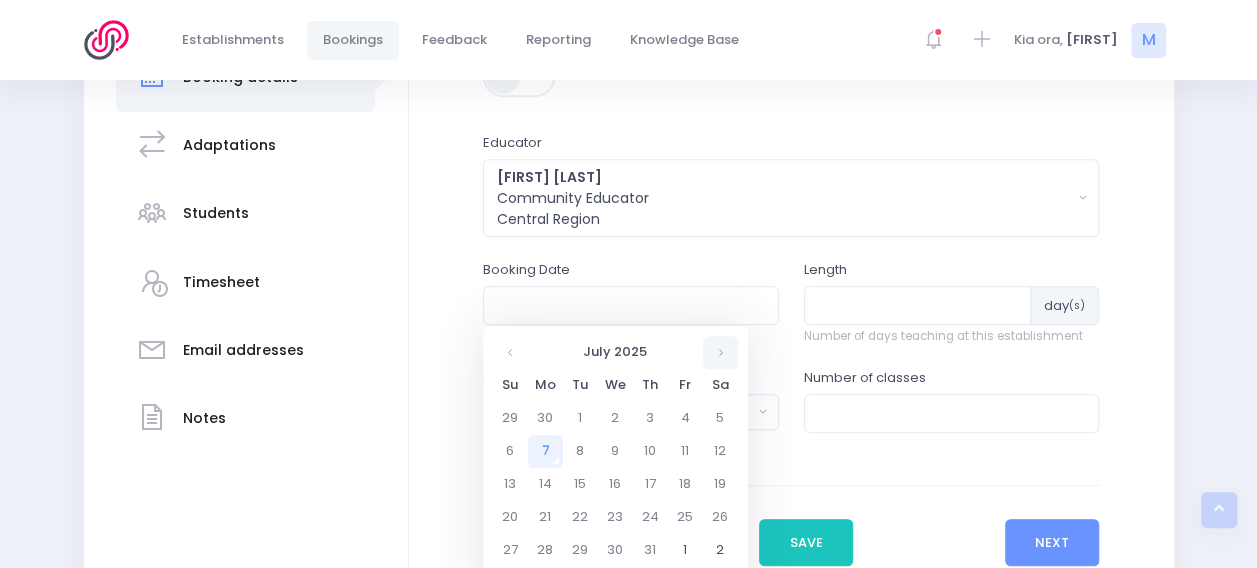 click at bounding box center [720, 352] 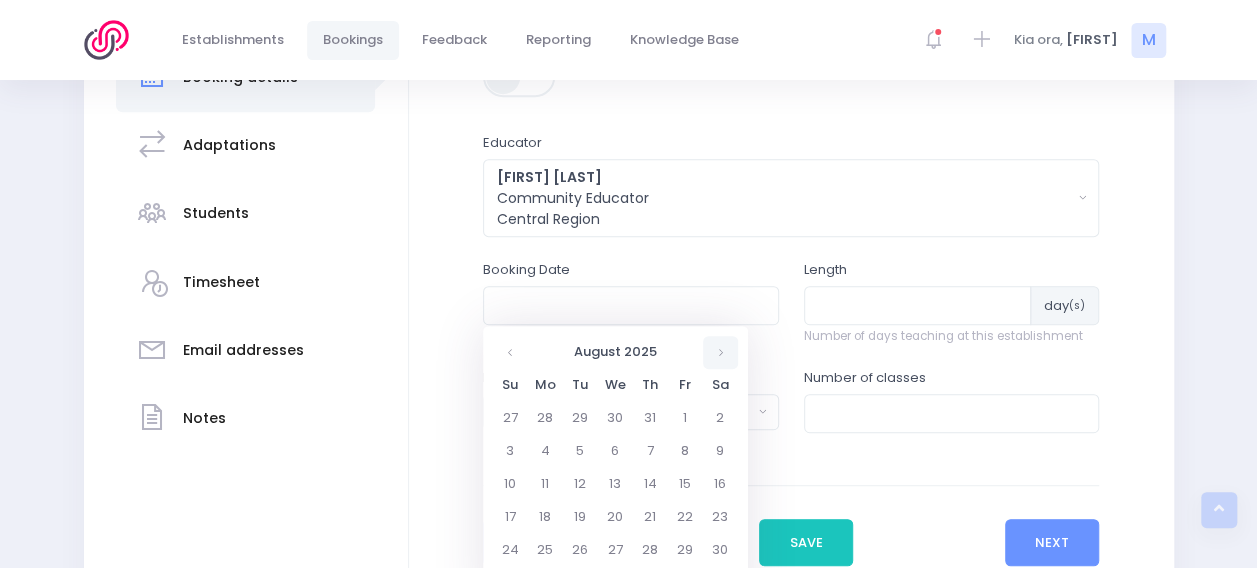 click at bounding box center (720, 352) 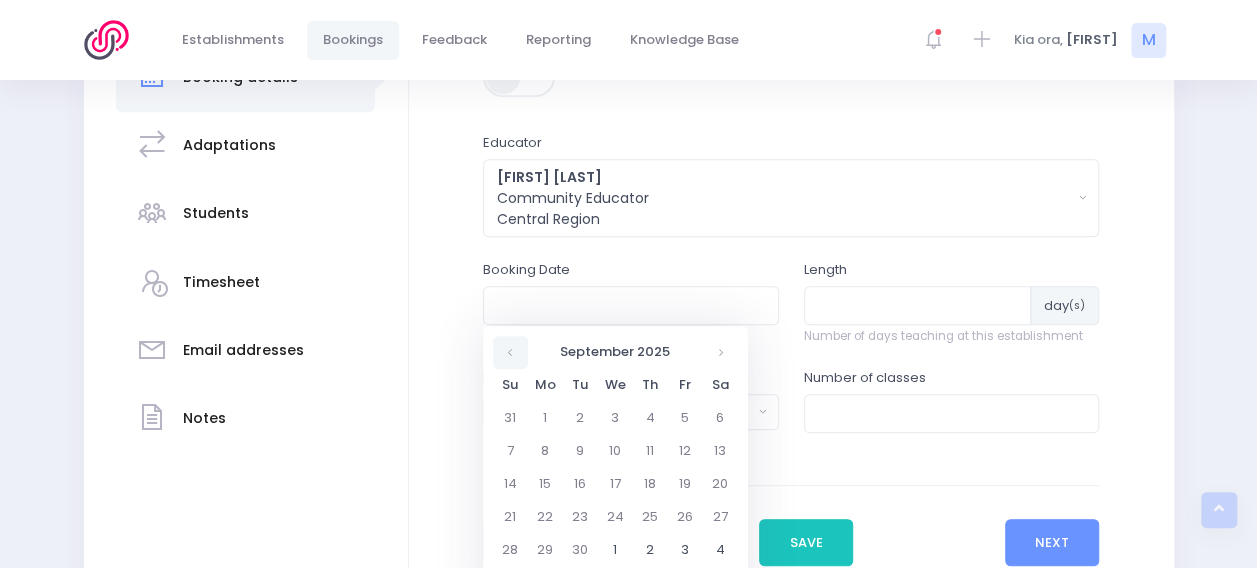 click at bounding box center (510, 352) 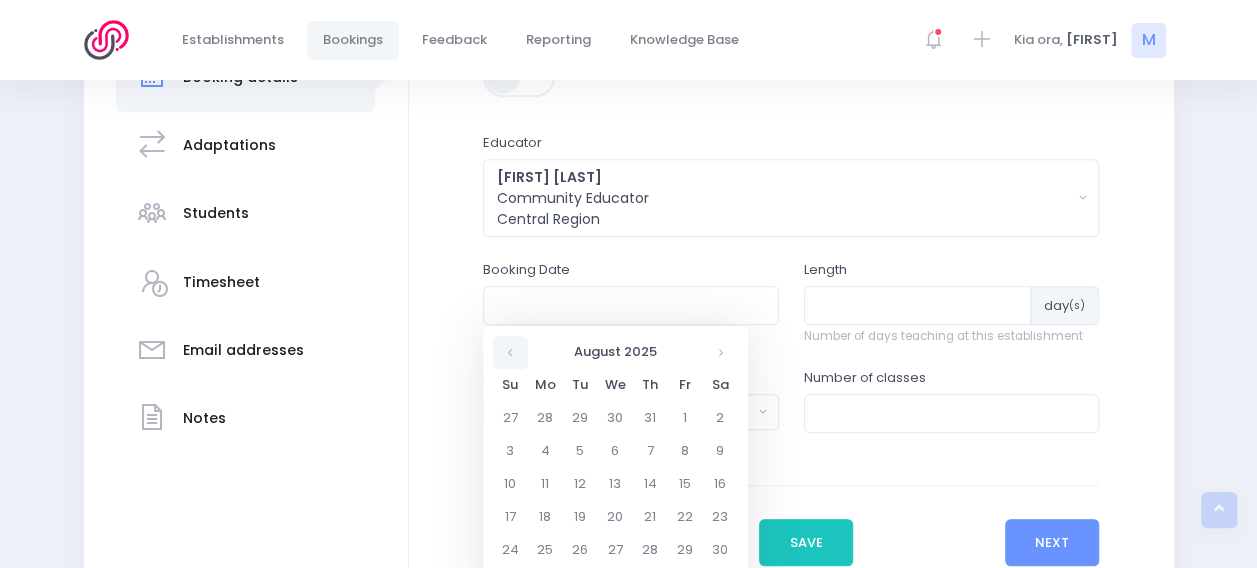 click at bounding box center [510, 352] 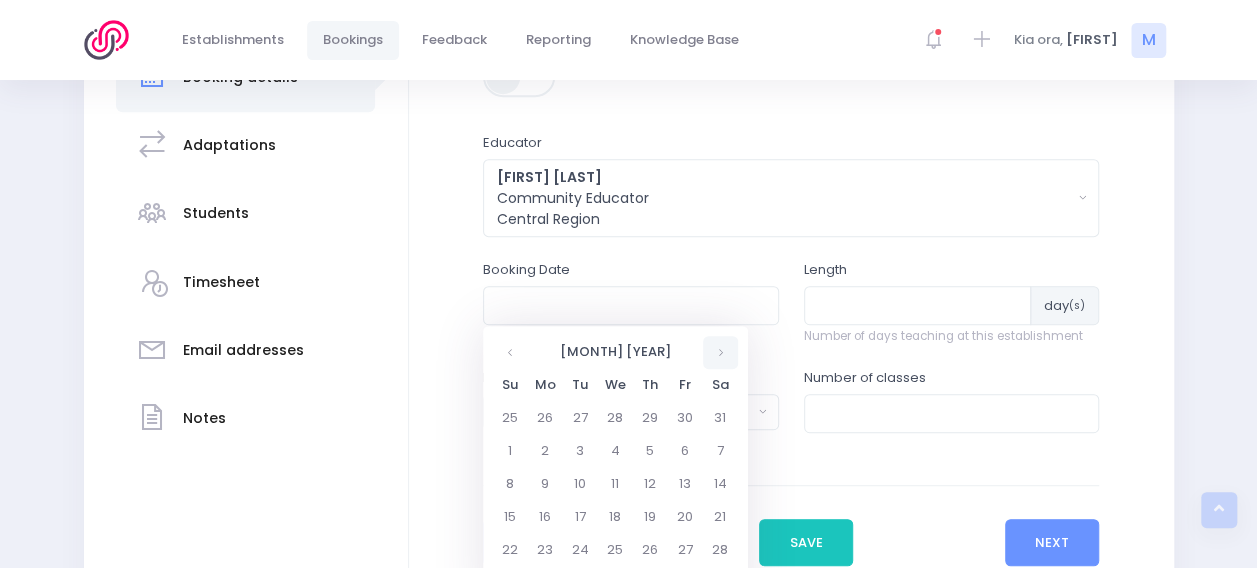click at bounding box center [720, 352] 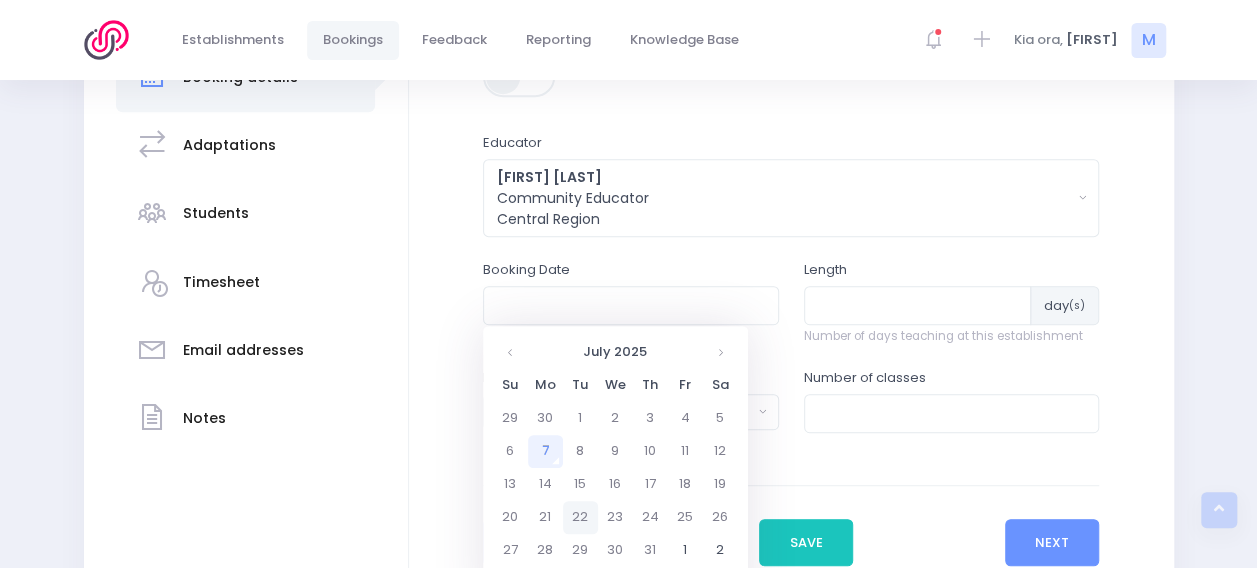click on "22" at bounding box center [580, 418] 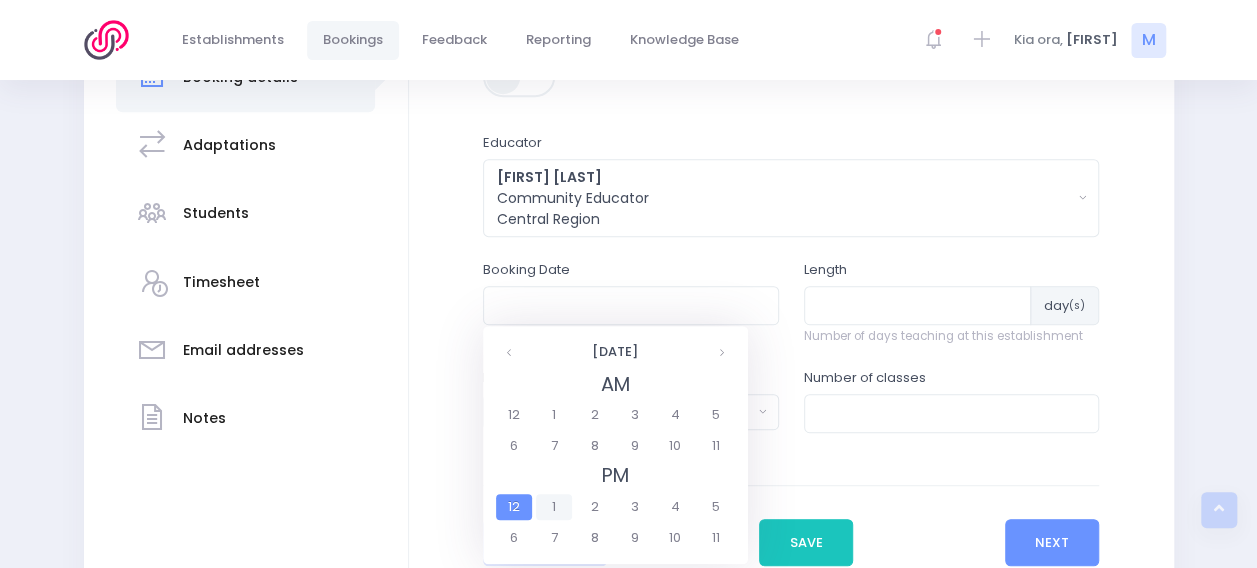 click on "1" at bounding box center [553, 507] 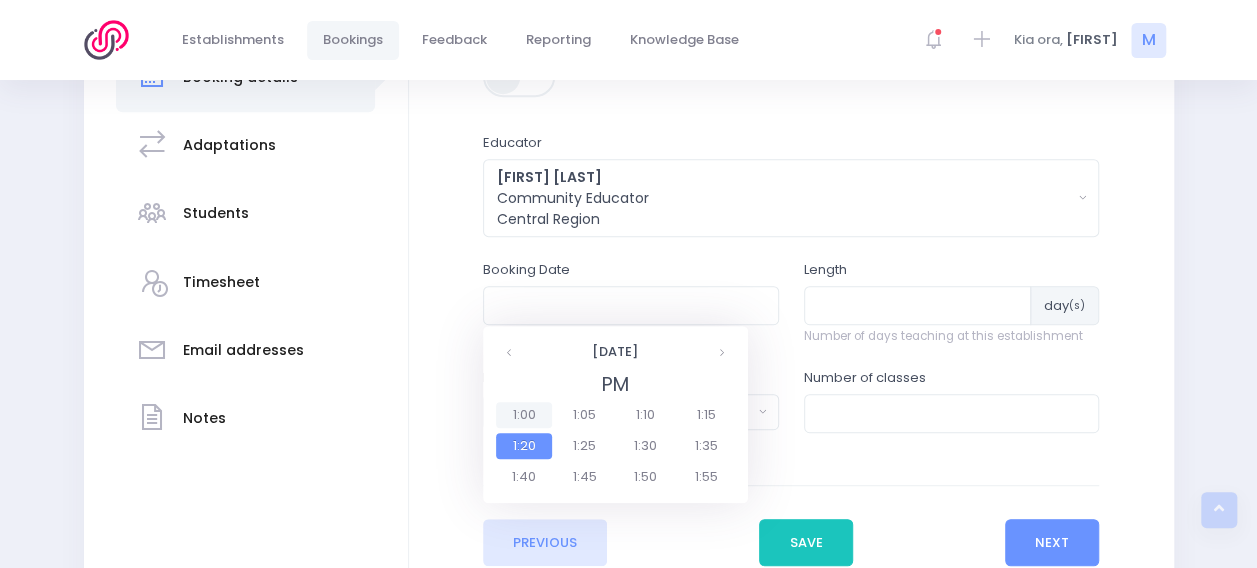 click on "1:00" at bounding box center [524, 415] 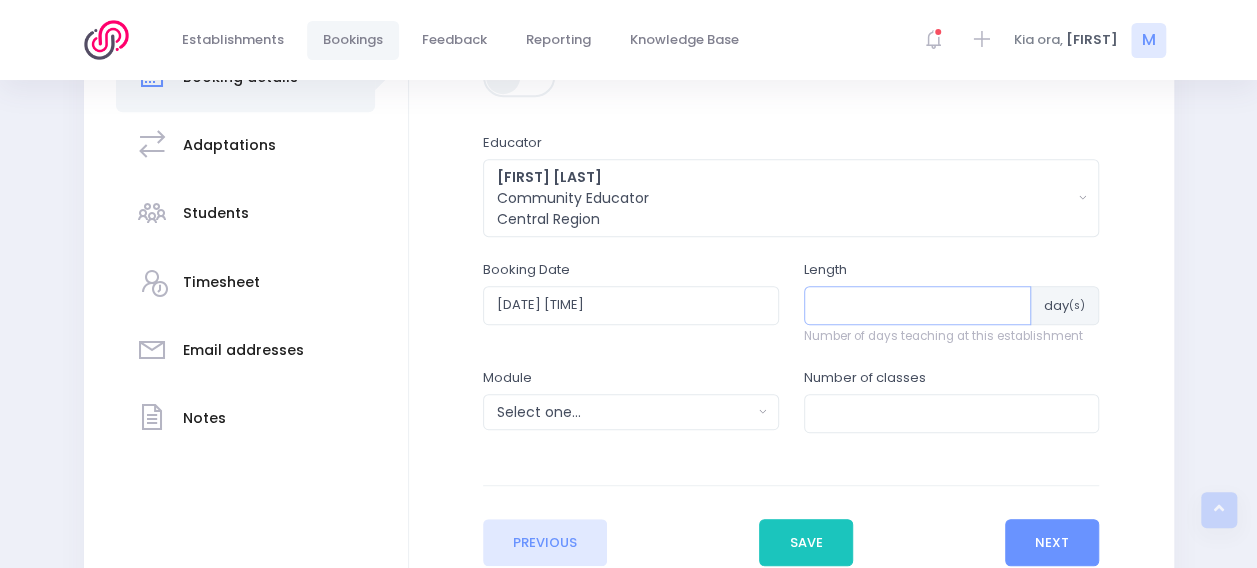 click at bounding box center [918, 305] 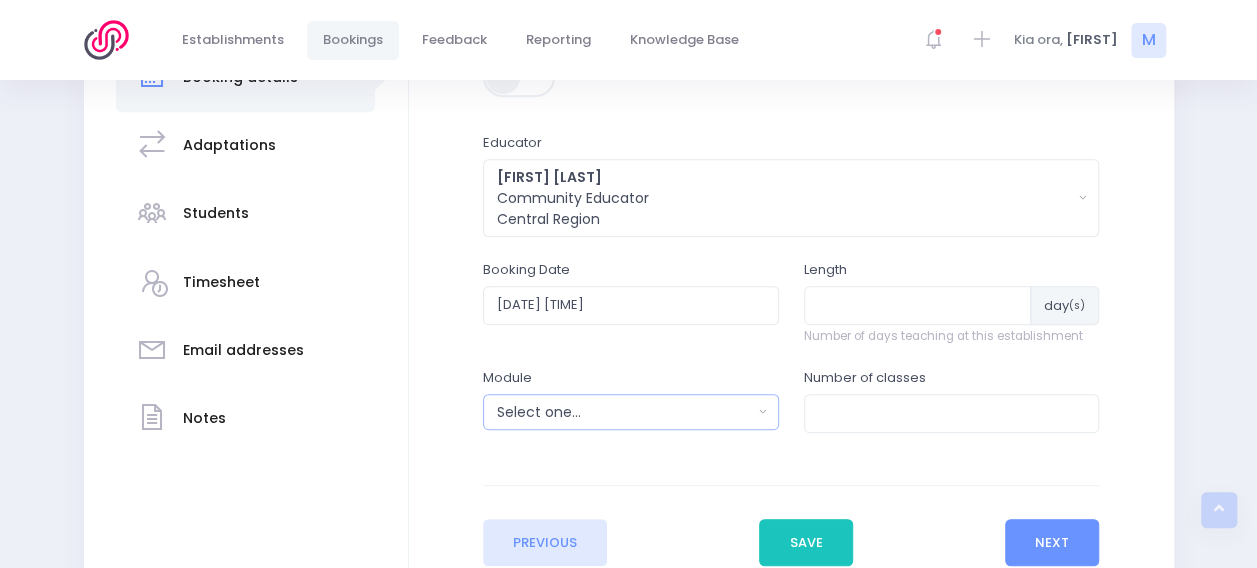 click on "Select one..." at bounding box center (624, 412) 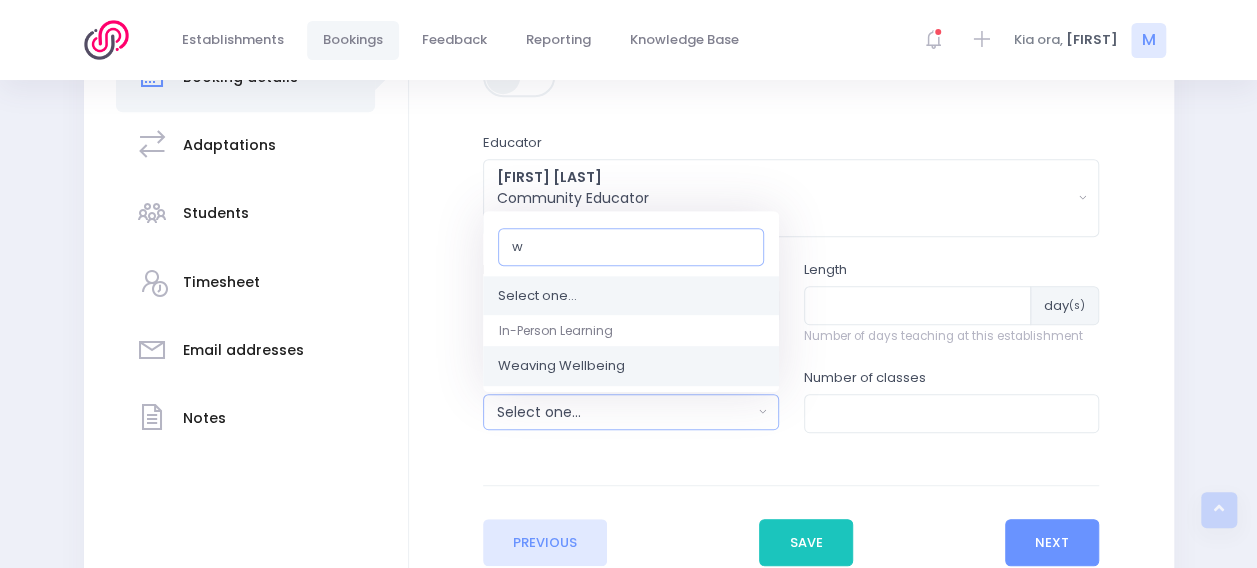 type on "w" 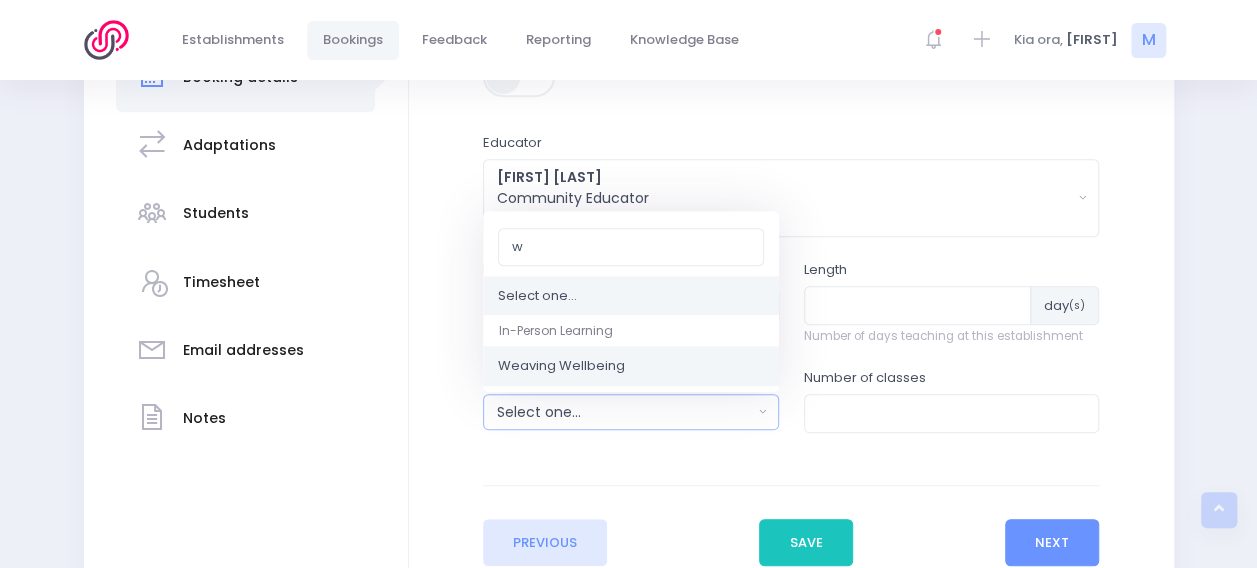 click on "Weaving Wellbeing" at bounding box center (631, 367) 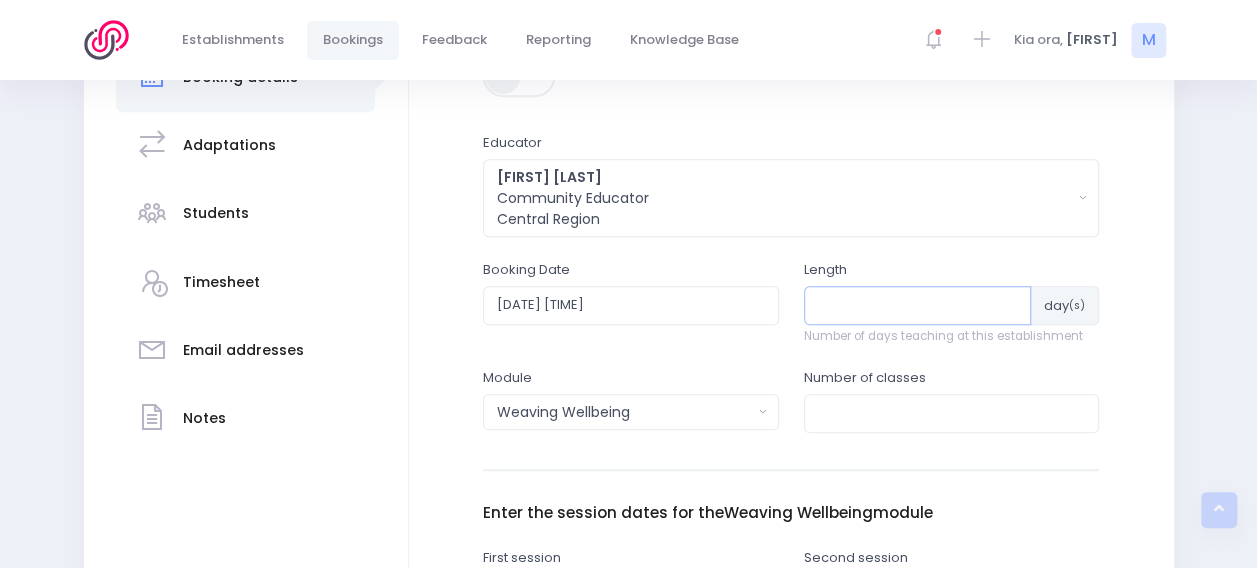 click at bounding box center (918, 305) 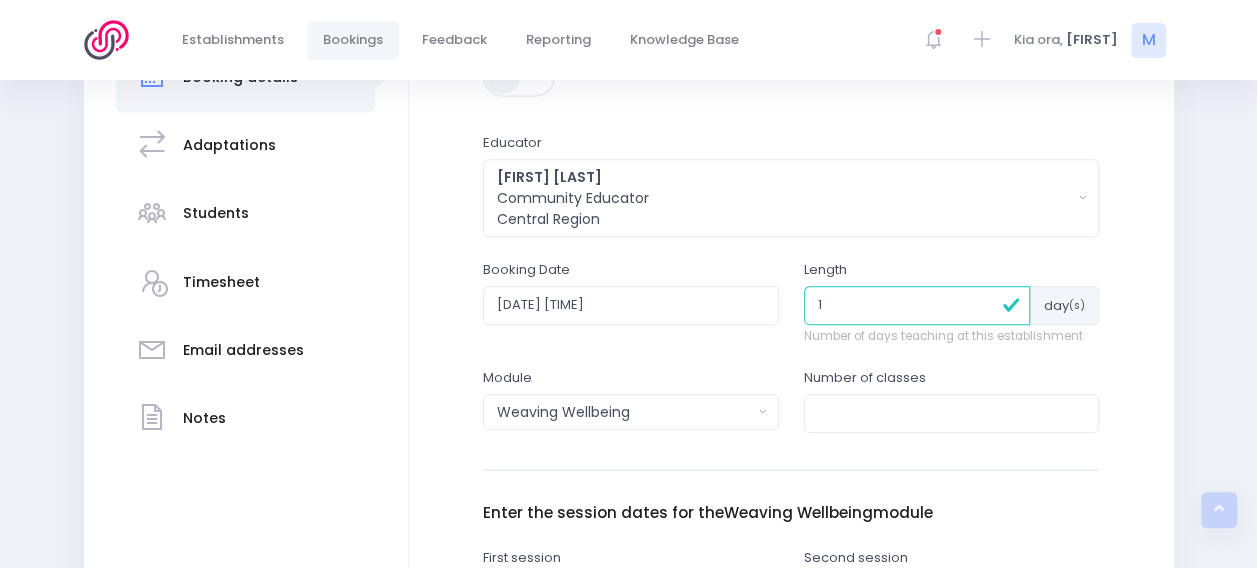 type on "1" 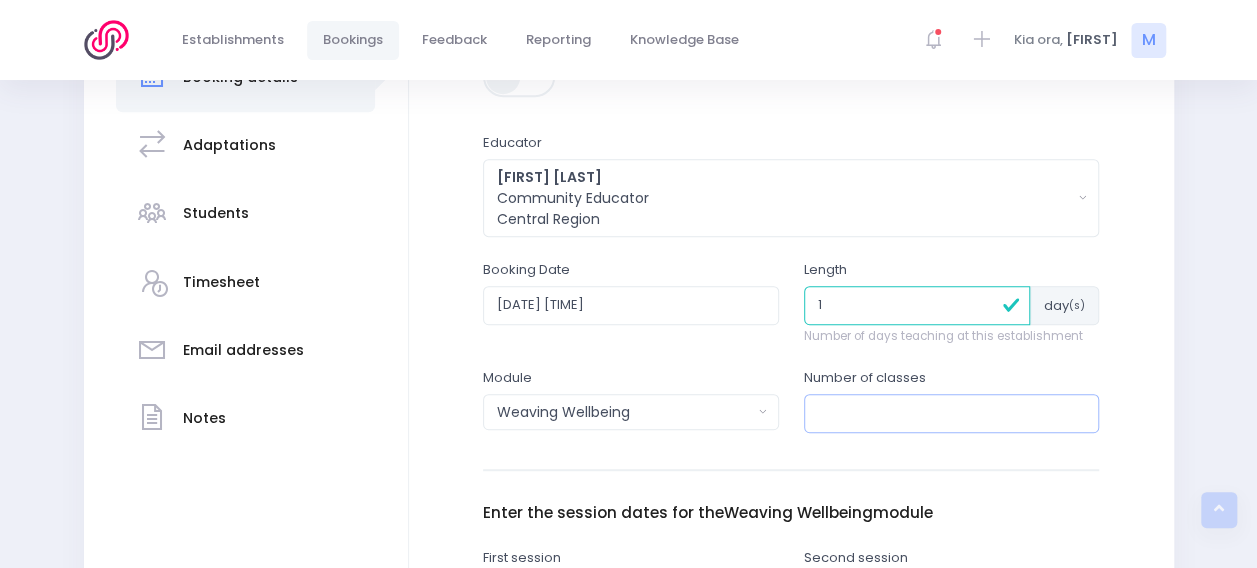 click at bounding box center (952, 413) 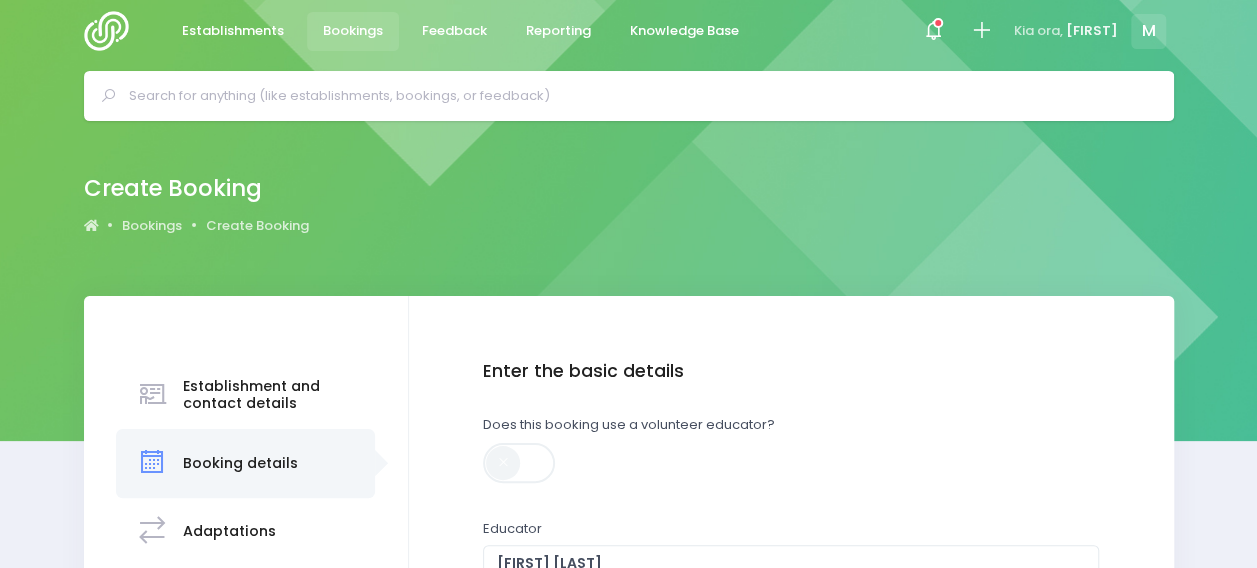 scroll, scrollTop: 10, scrollLeft: 0, axis: vertical 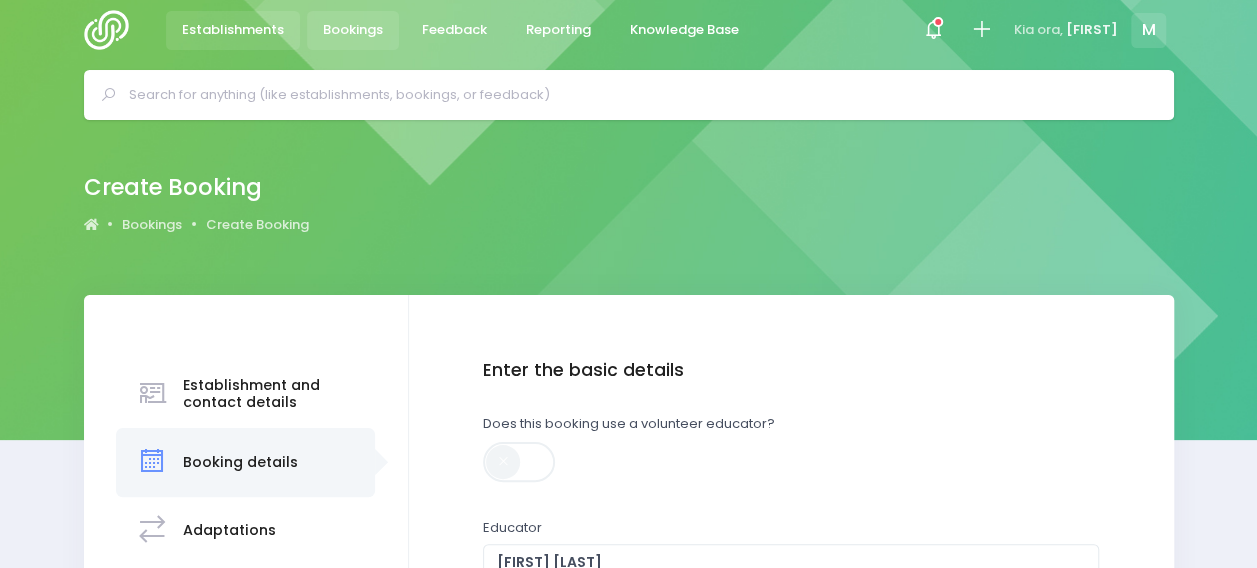 click on "Establishments" at bounding box center (233, 30) 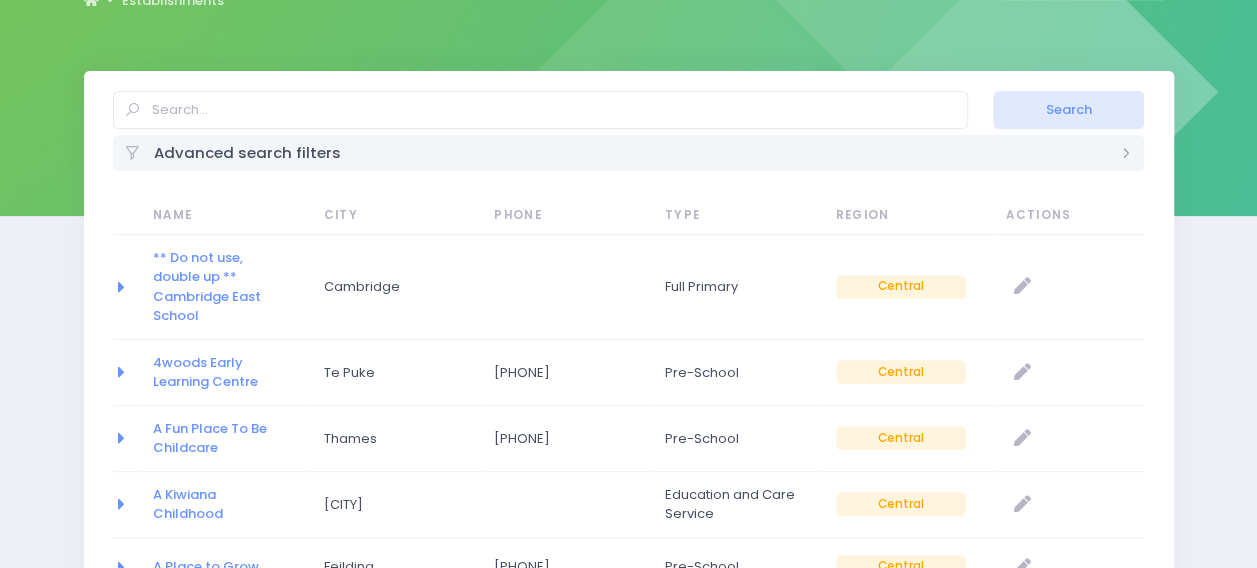 scroll, scrollTop: 0, scrollLeft: 0, axis: both 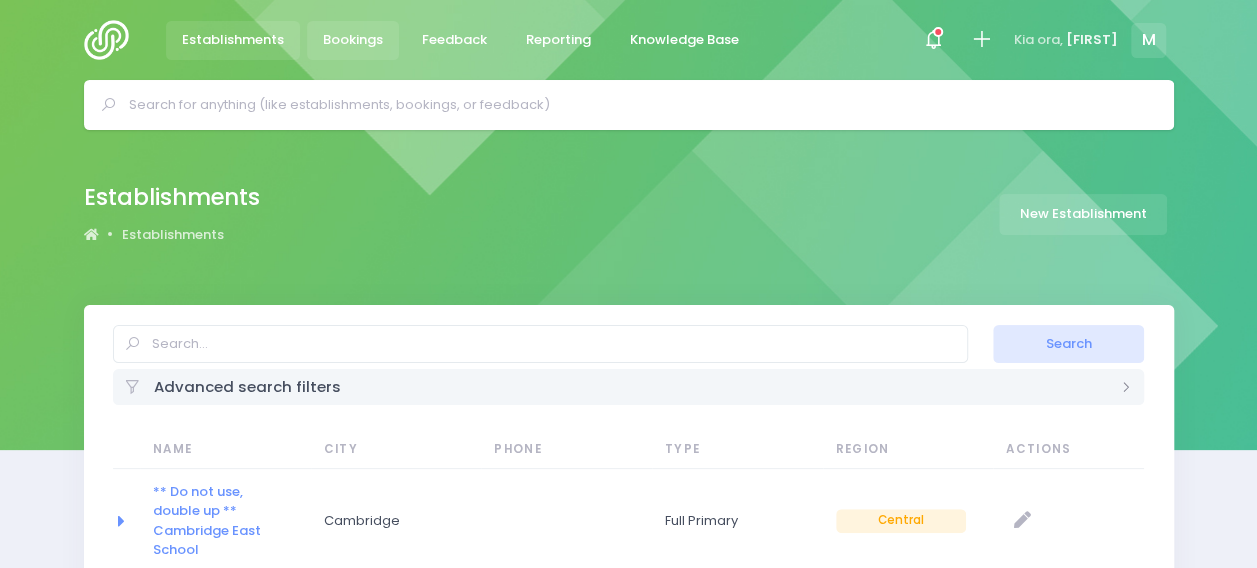 click on "Bookings" at bounding box center (353, 40) 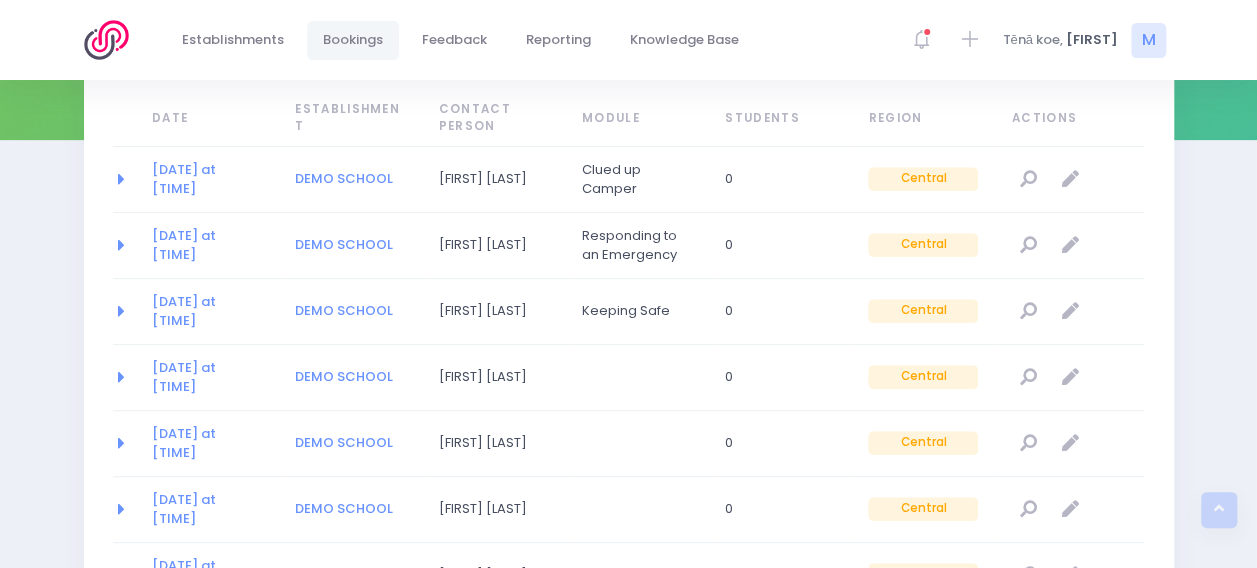 scroll, scrollTop: 0, scrollLeft: 0, axis: both 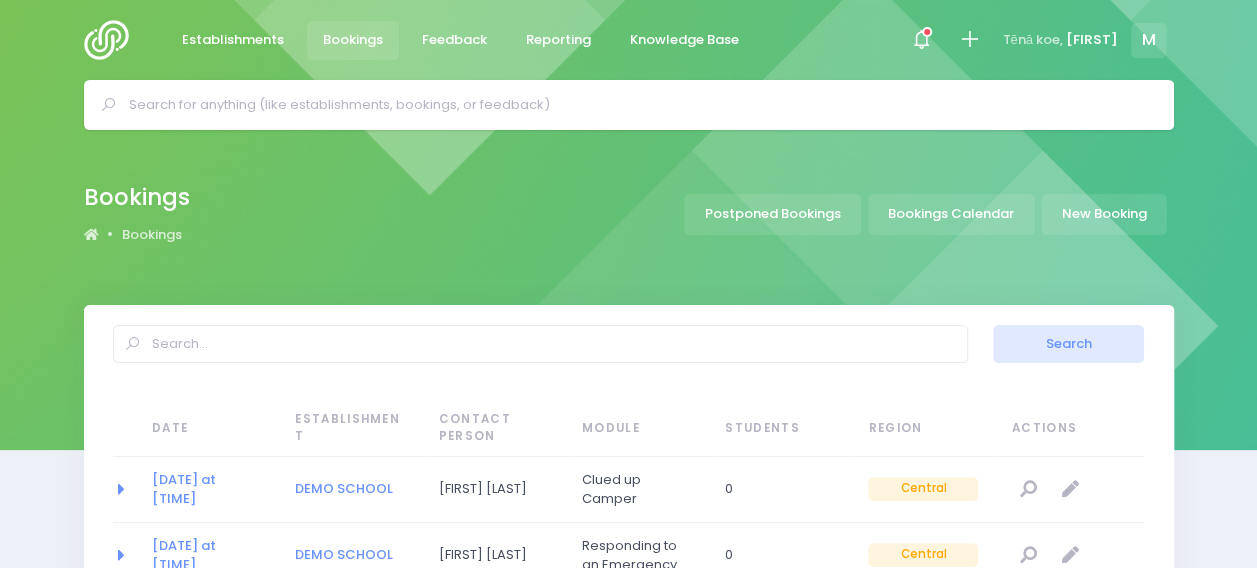 click at bounding box center (112, 40) 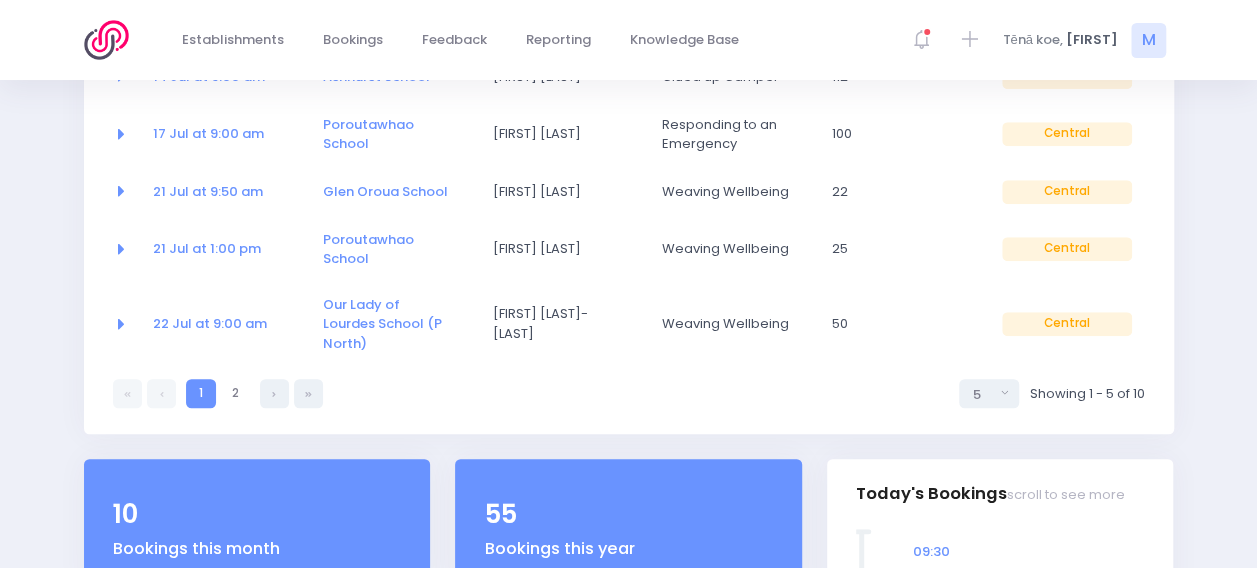 scroll, scrollTop: 450, scrollLeft: 0, axis: vertical 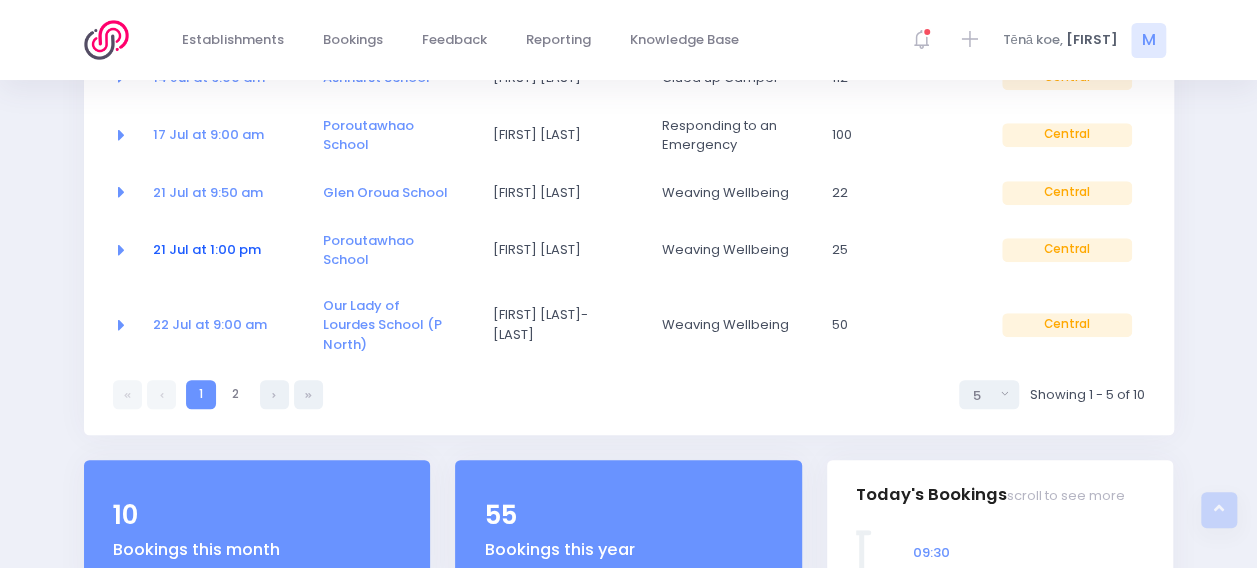 click on "21 Jul at 1:00 pm" at bounding box center [207, 249] 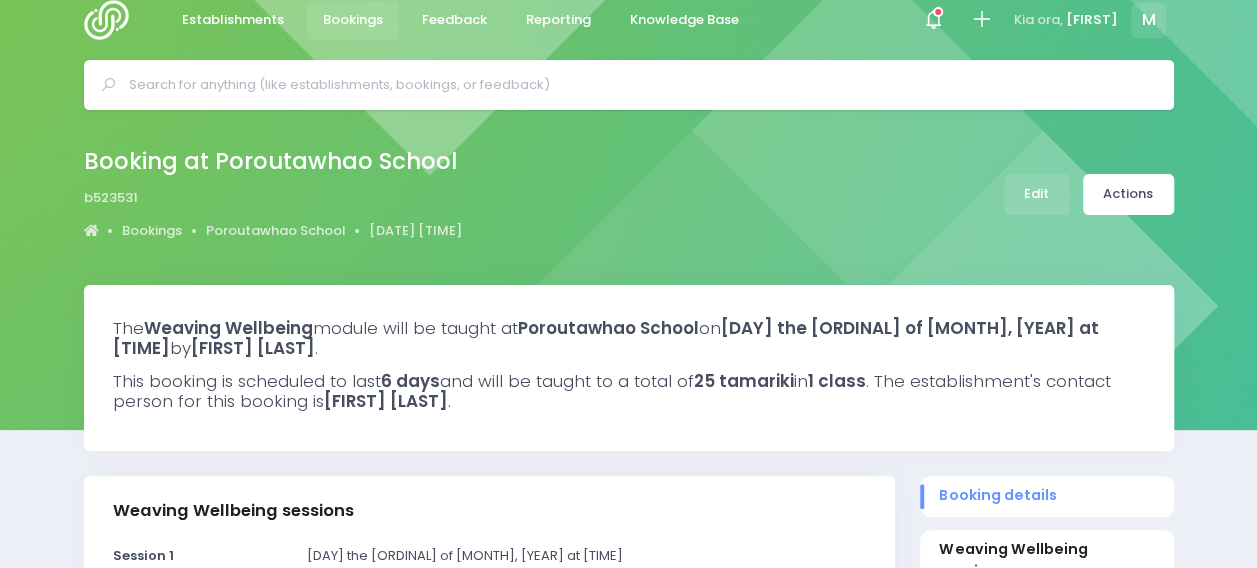 scroll, scrollTop: 0, scrollLeft: 0, axis: both 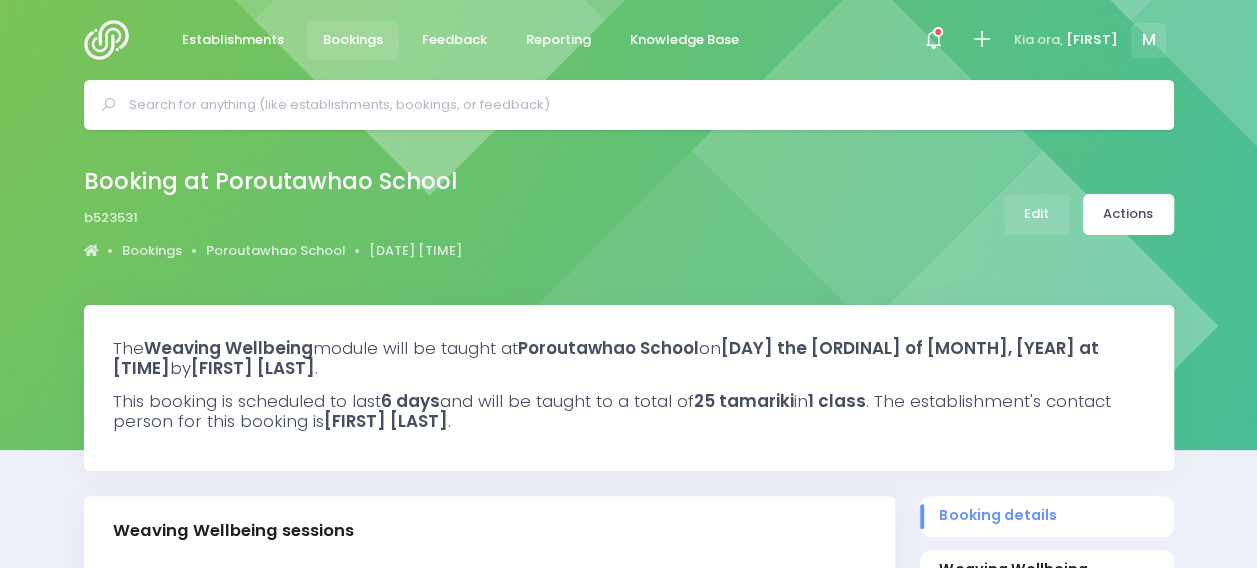 click at bounding box center (112, 40) 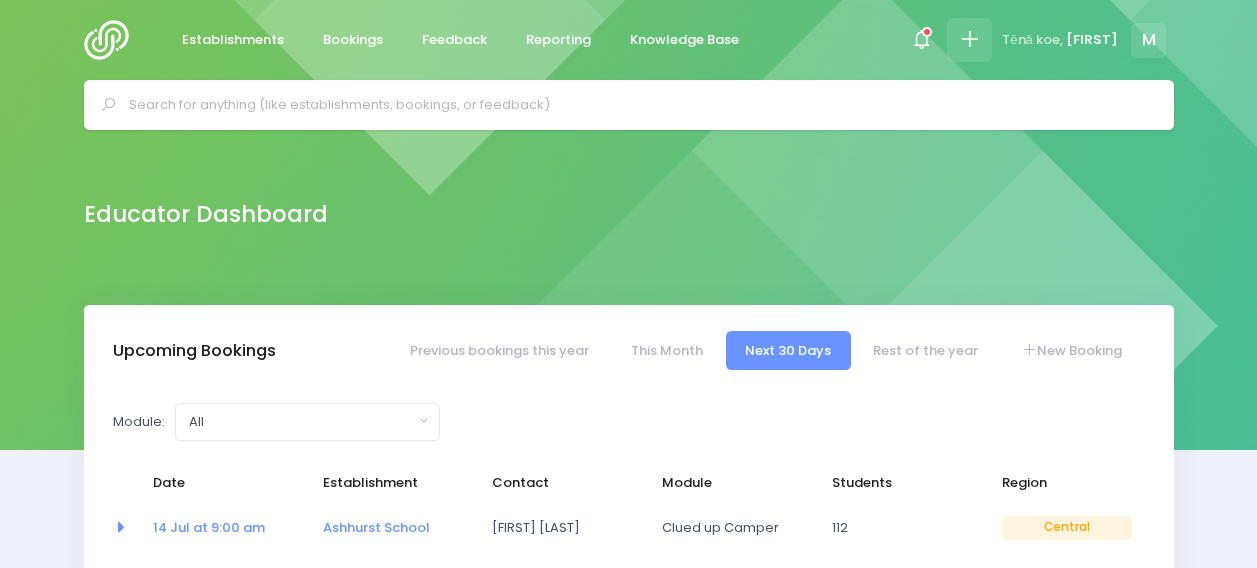 scroll, scrollTop: 0, scrollLeft: 0, axis: both 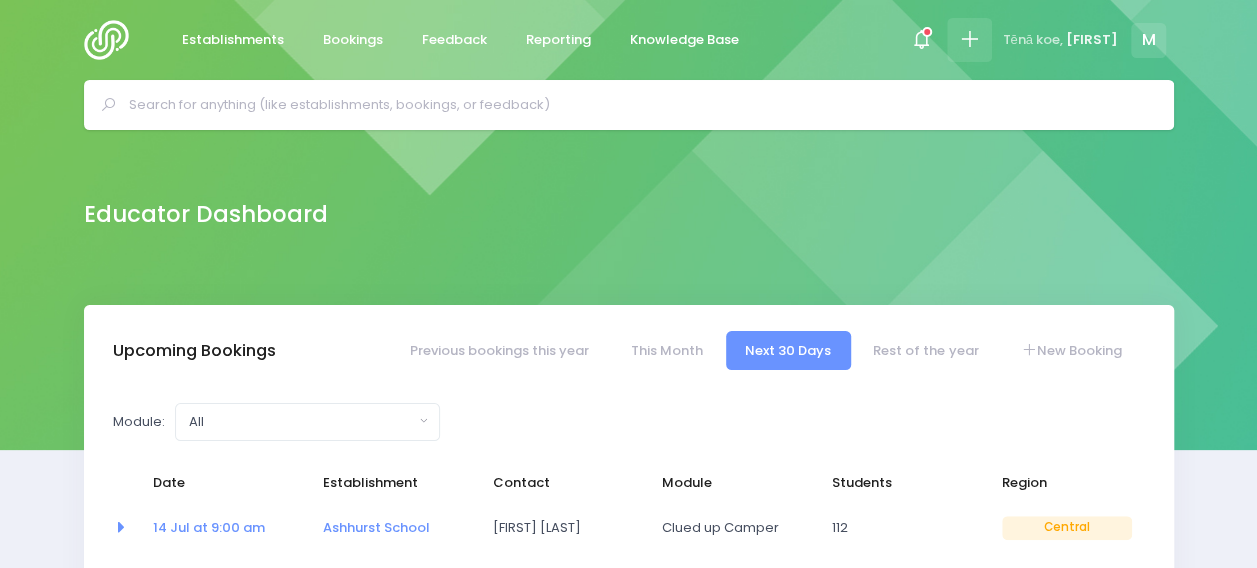 click at bounding box center (969, 39) 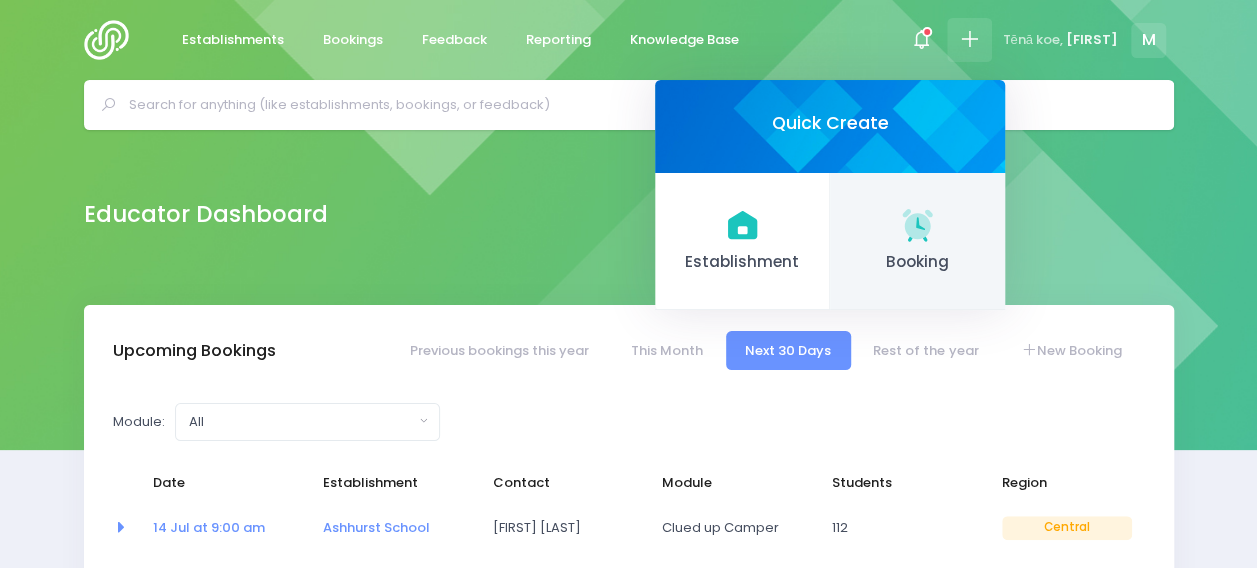 click at bounding box center (917, 224) 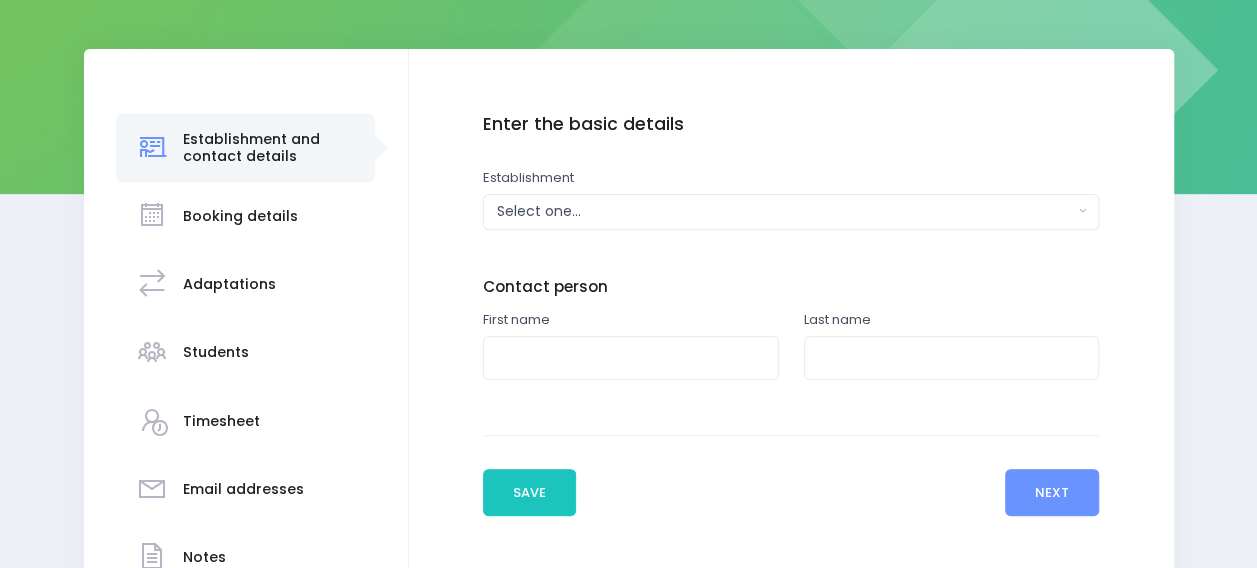 scroll, scrollTop: 256, scrollLeft: 0, axis: vertical 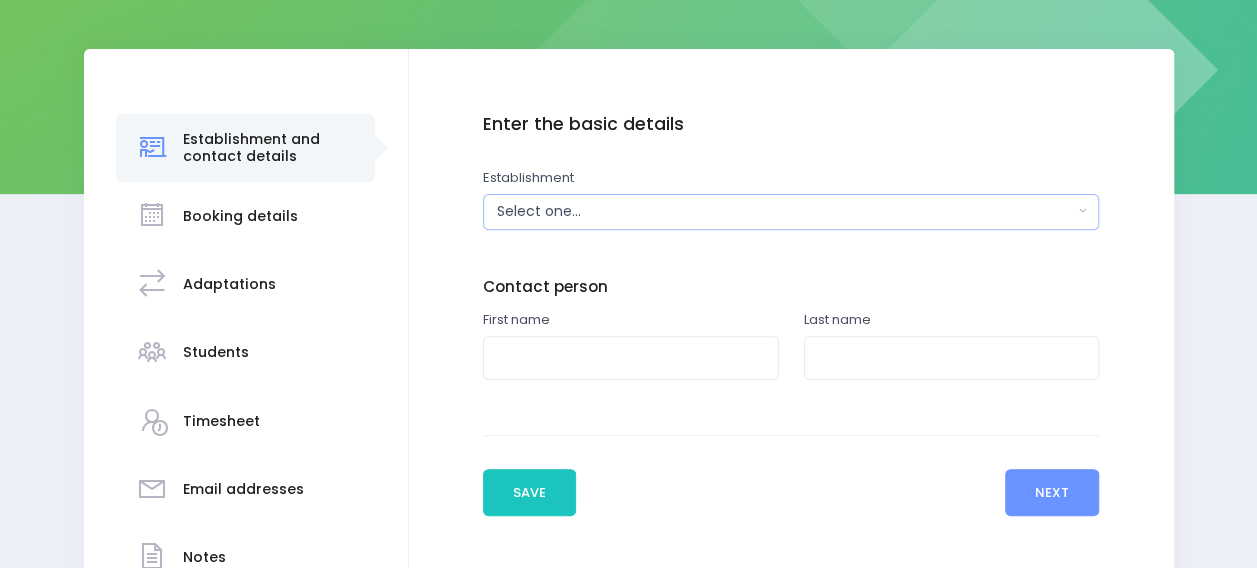 click on "Select one..." at bounding box center (785, 211) 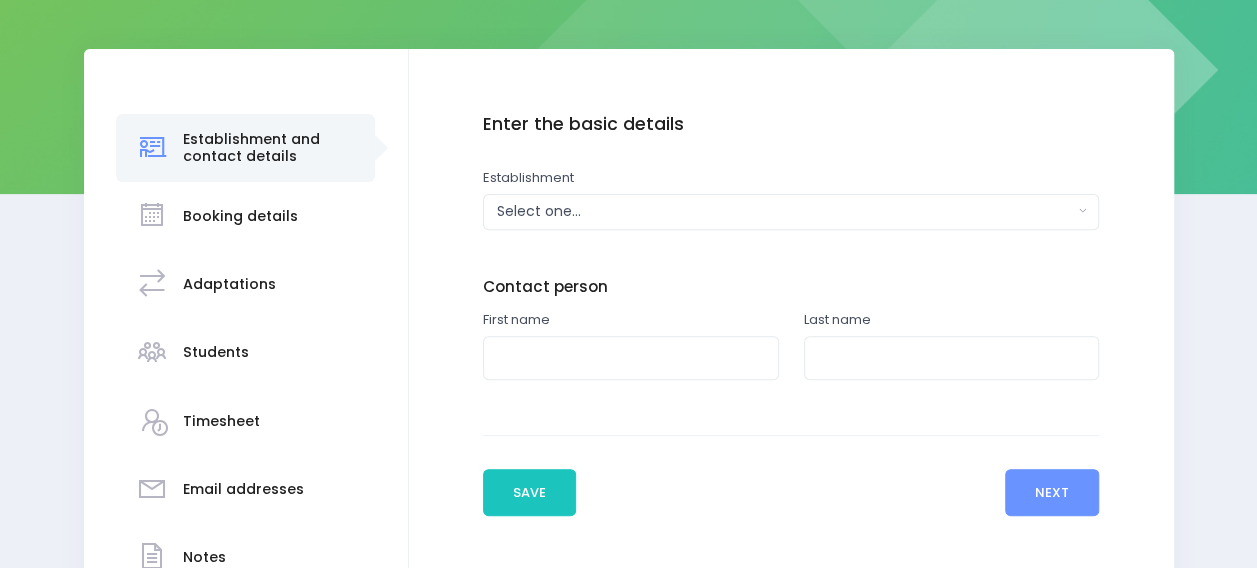 scroll, scrollTop: 0, scrollLeft: 0, axis: both 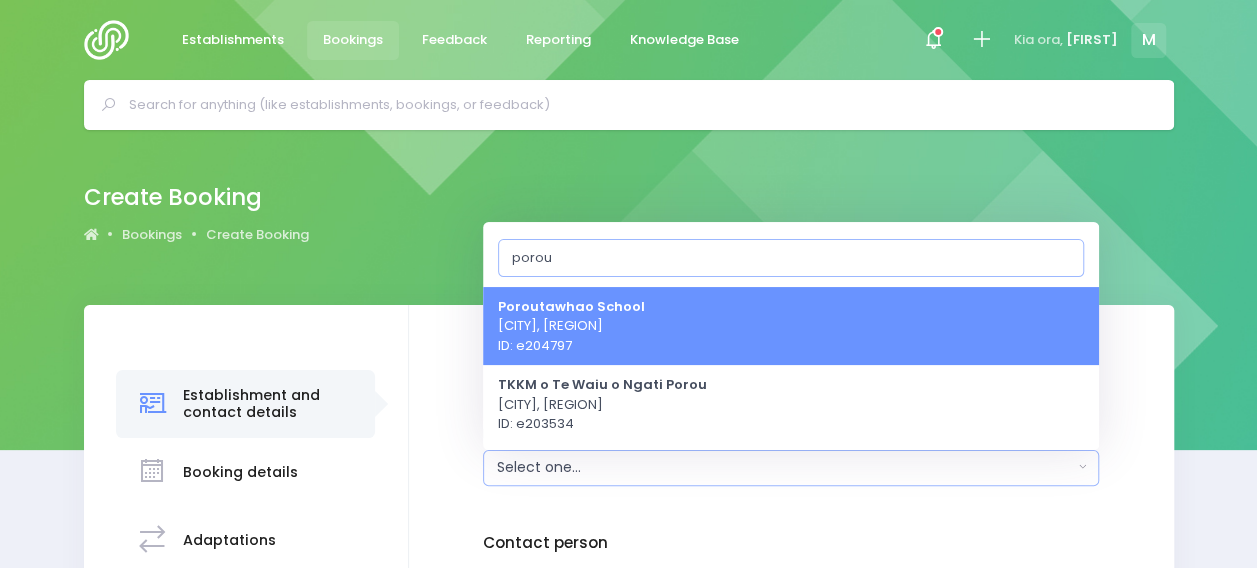 type on "porou" 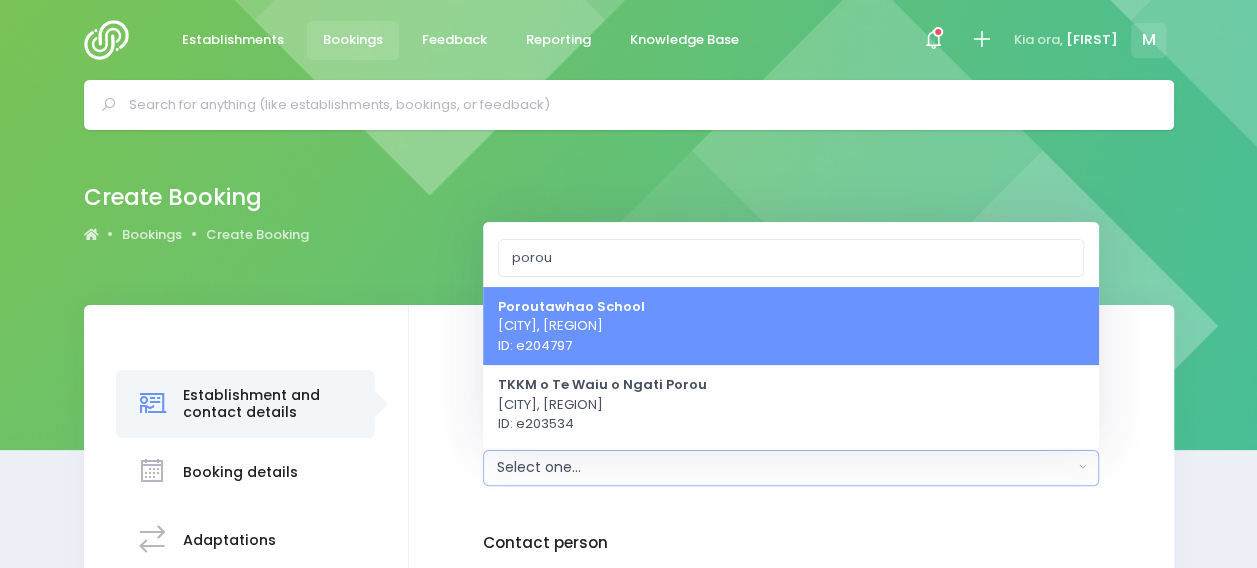 click on "Poroutawhao School Levin, Central Region ID: e204797" at bounding box center [571, 325] 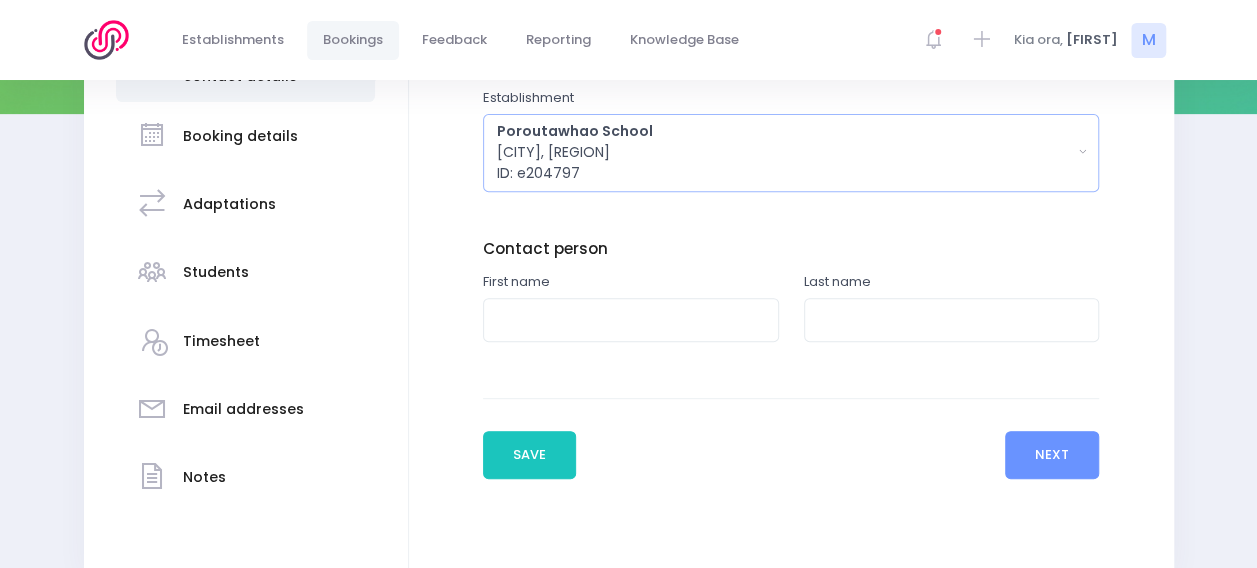 scroll, scrollTop: 337, scrollLeft: 0, axis: vertical 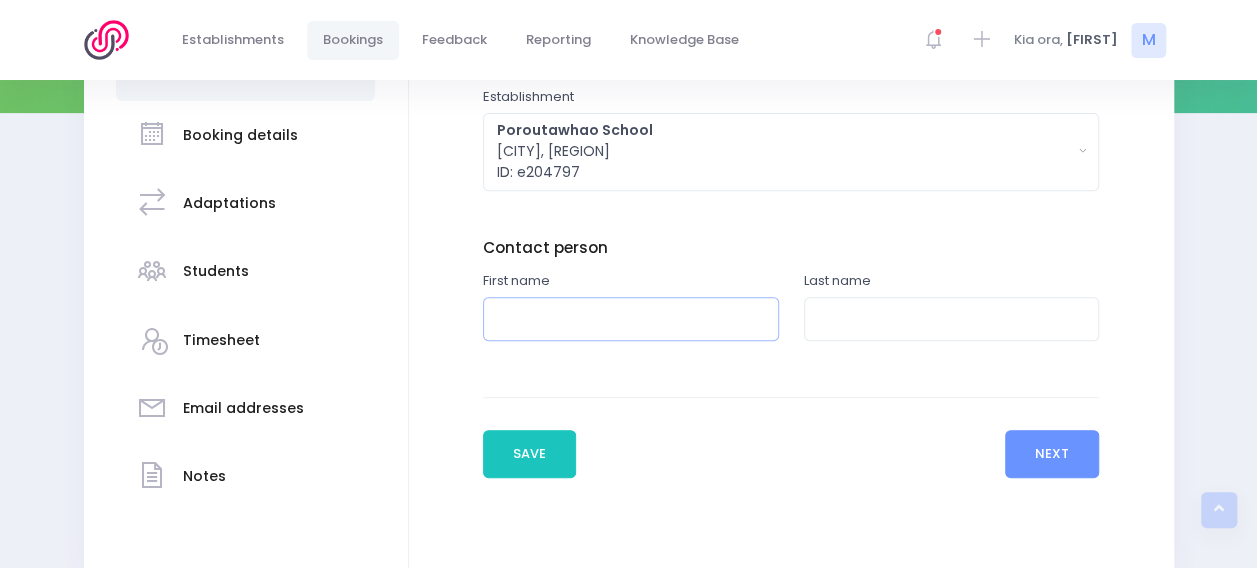 click at bounding box center (631, 319) 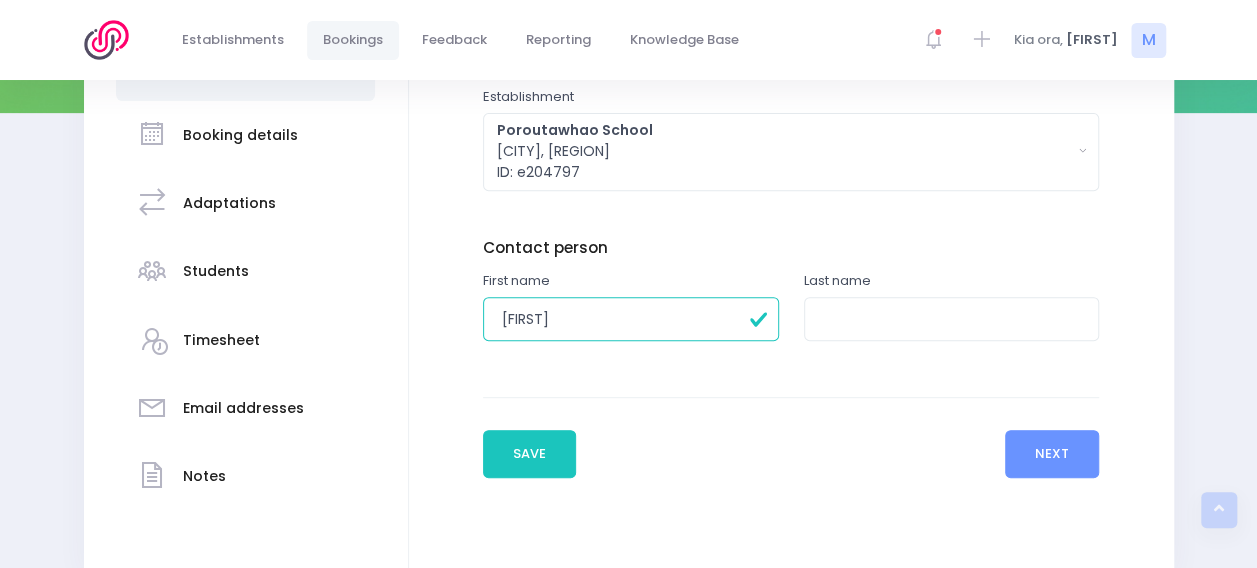 type on "Krishna" 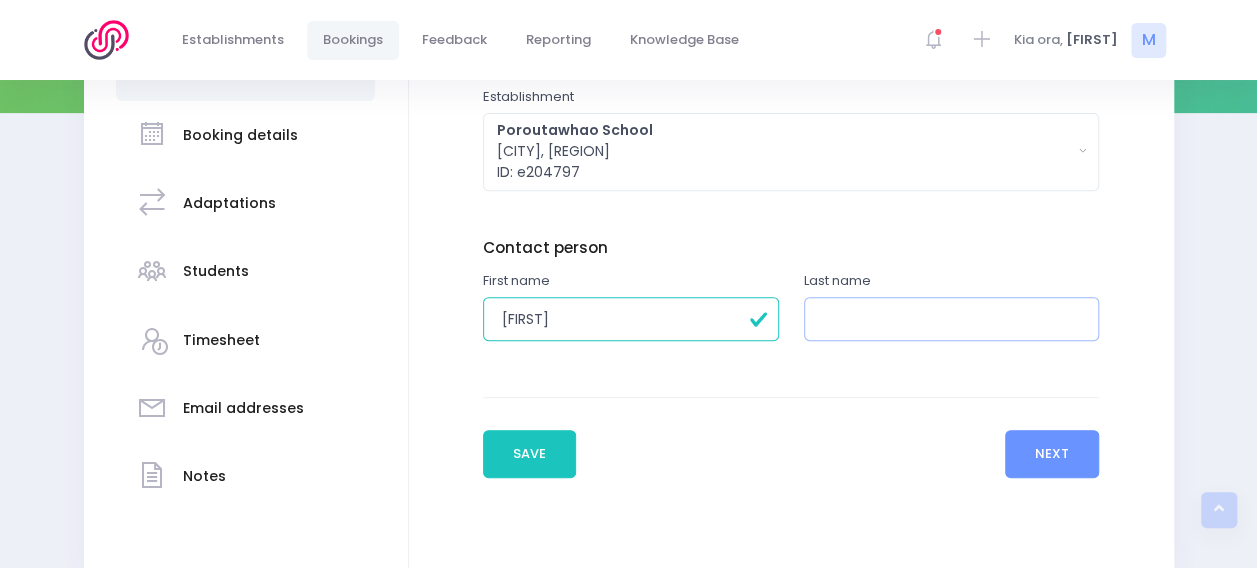 type on "Rangi" 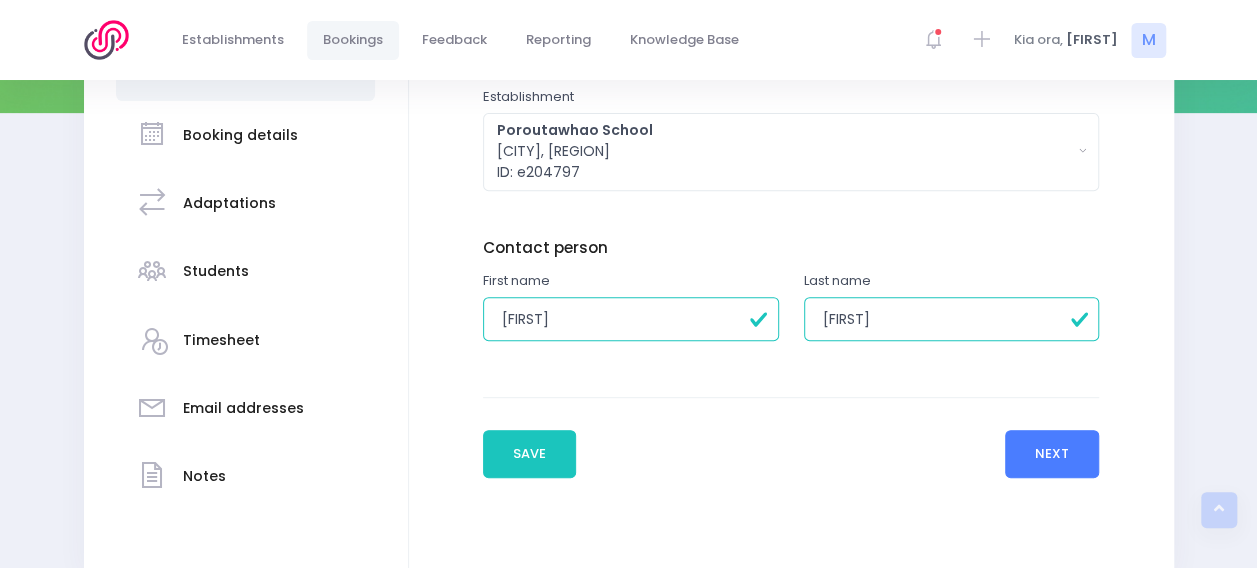 click on "Next" at bounding box center [1052, 454] 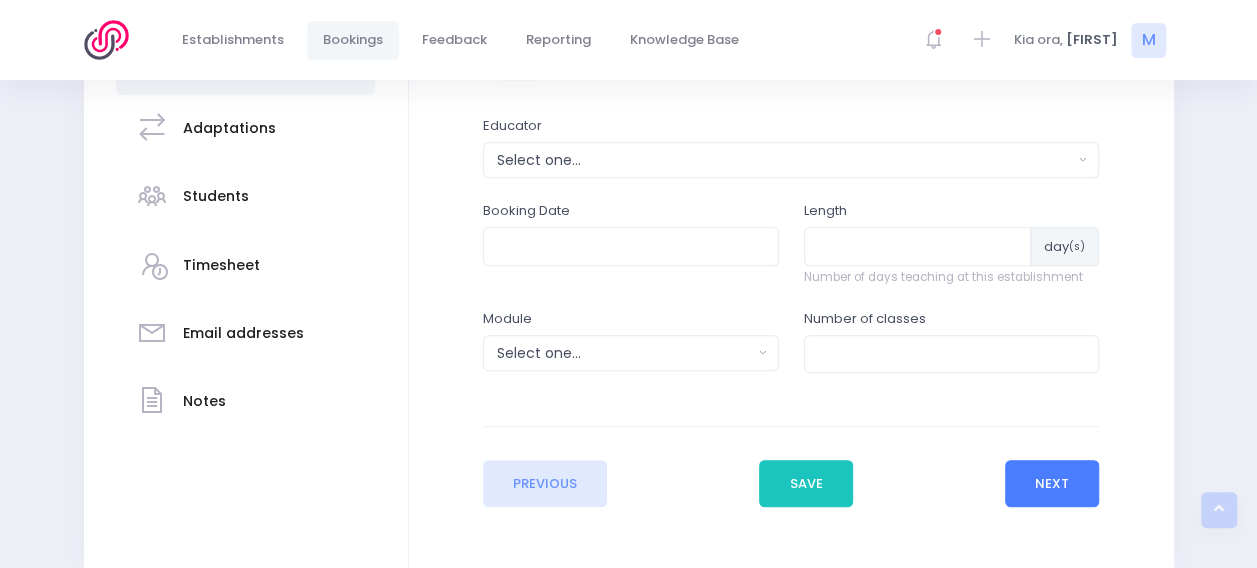 scroll, scrollTop: 415, scrollLeft: 0, axis: vertical 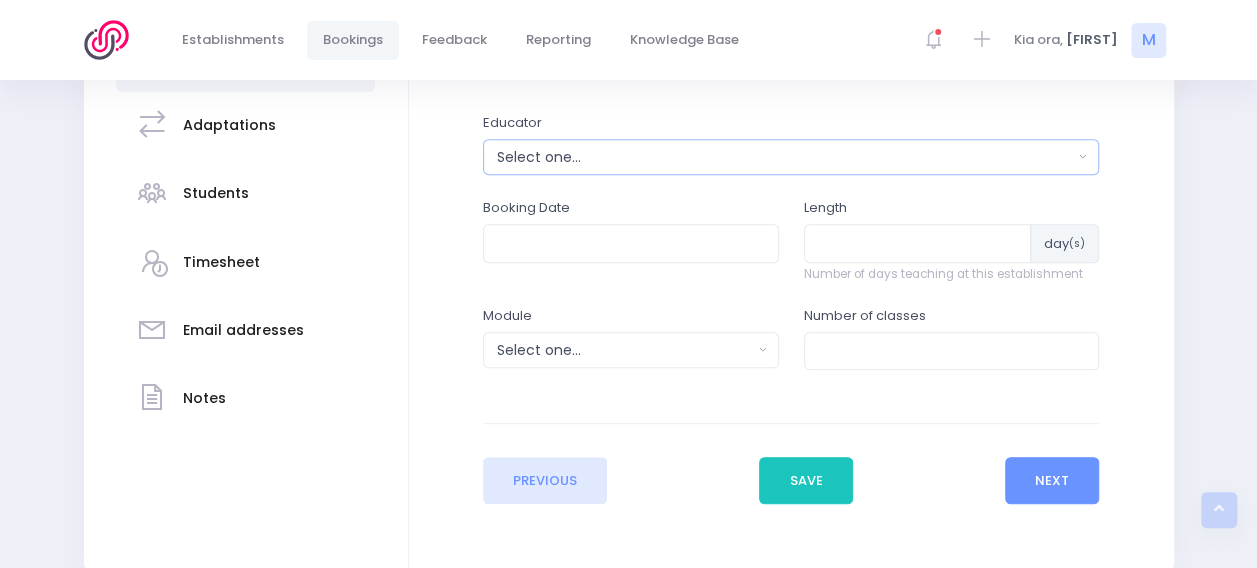 click on "Select one..." at bounding box center [785, 157] 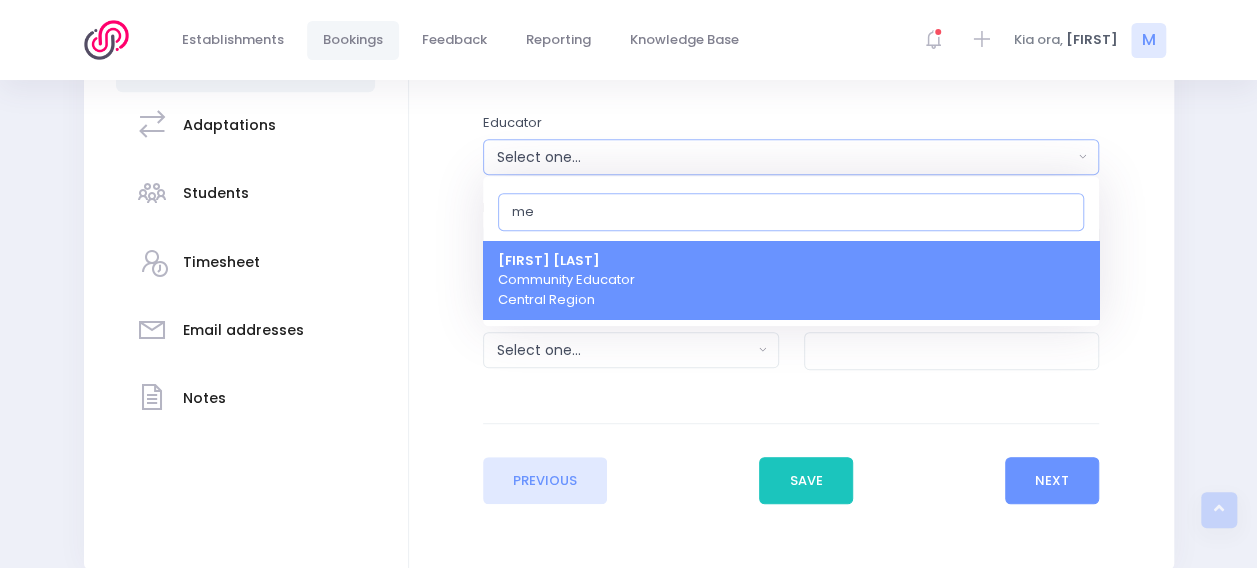 type on "me" 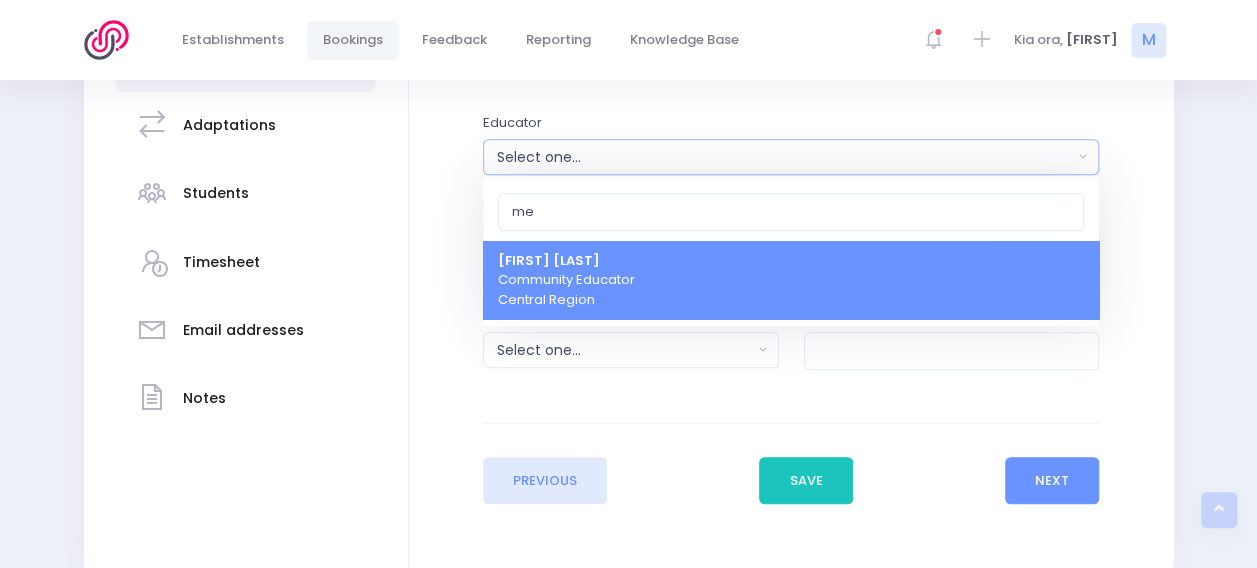 click on "Megan Lawton Community Educator Central Region" at bounding box center (566, 280) 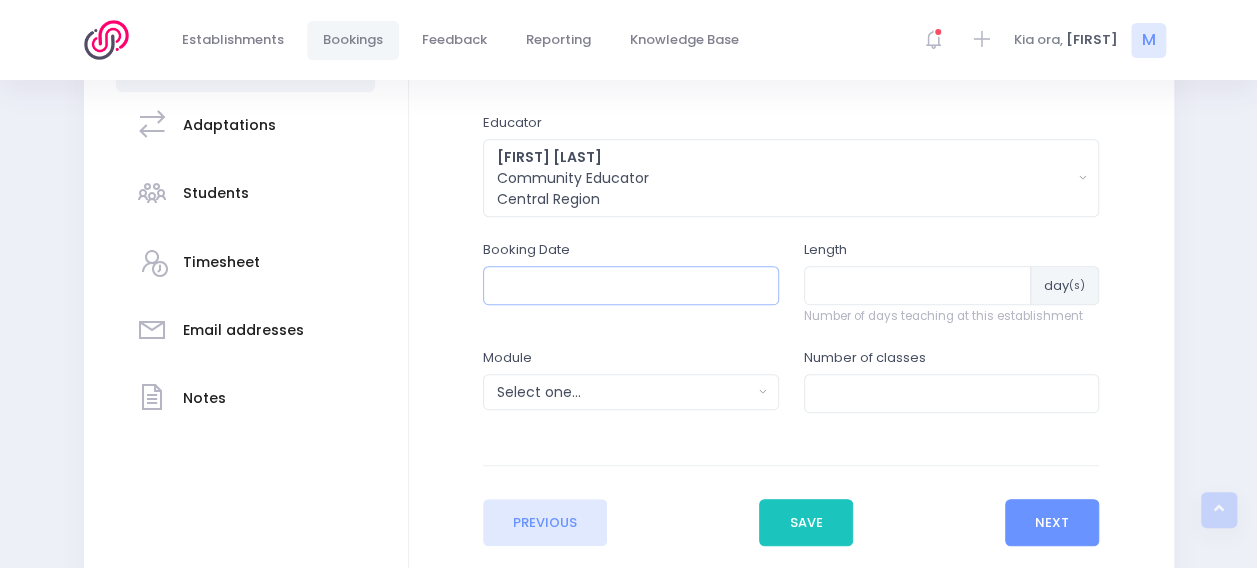 click at bounding box center [631, 285] 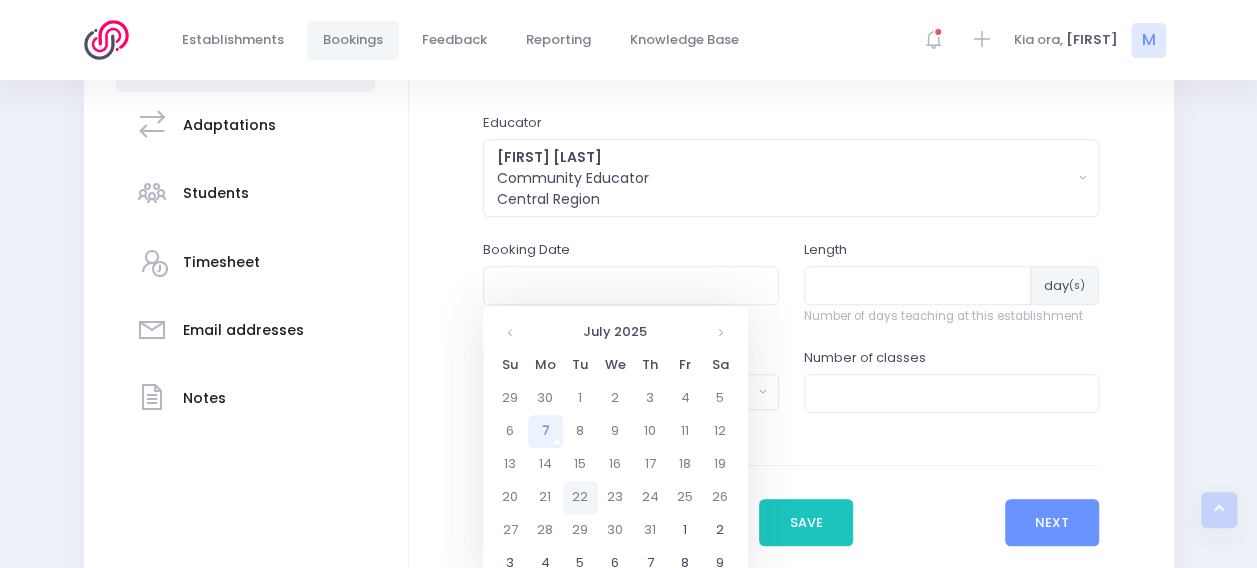 click on "22" at bounding box center [580, 398] 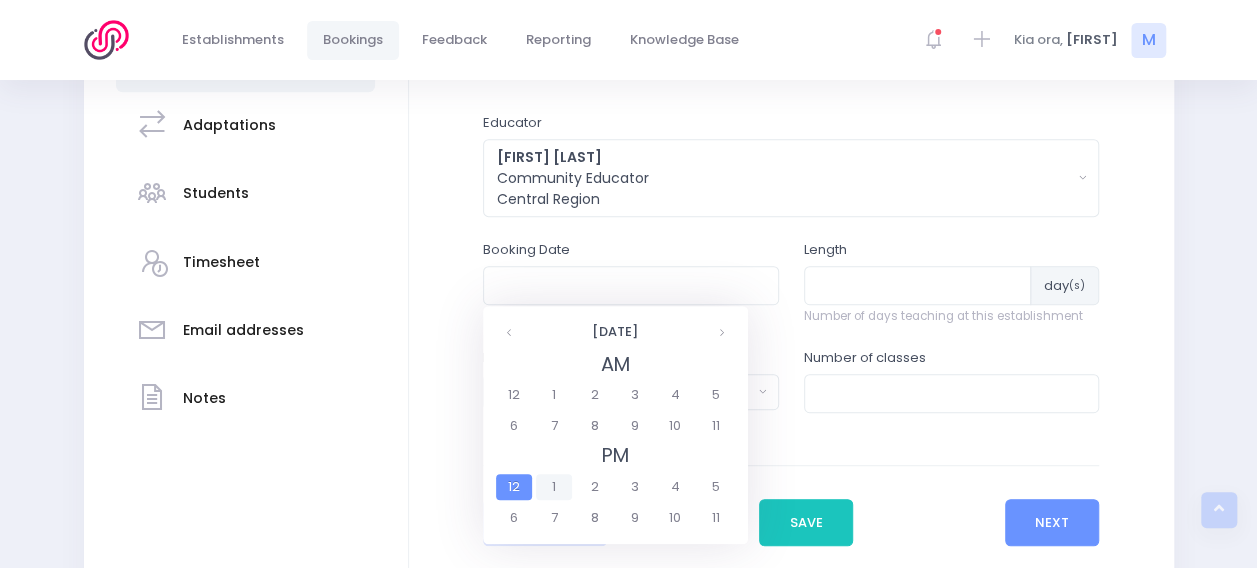 click on "1" at bounding box center (553, 487) 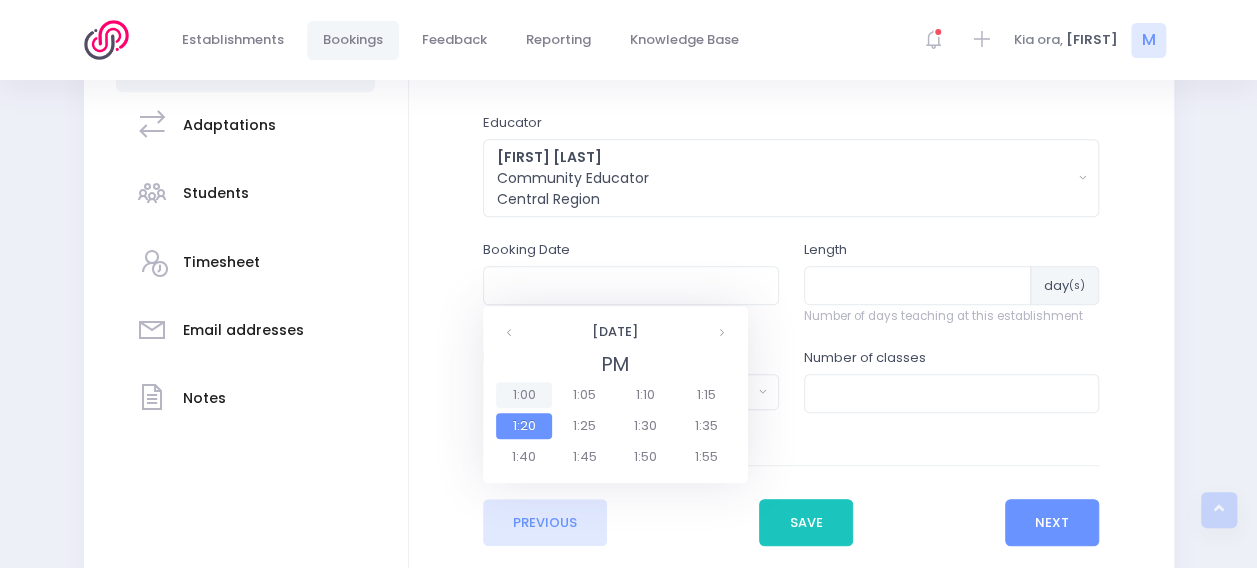 click on "1:00" at bounding box center [524, 395] 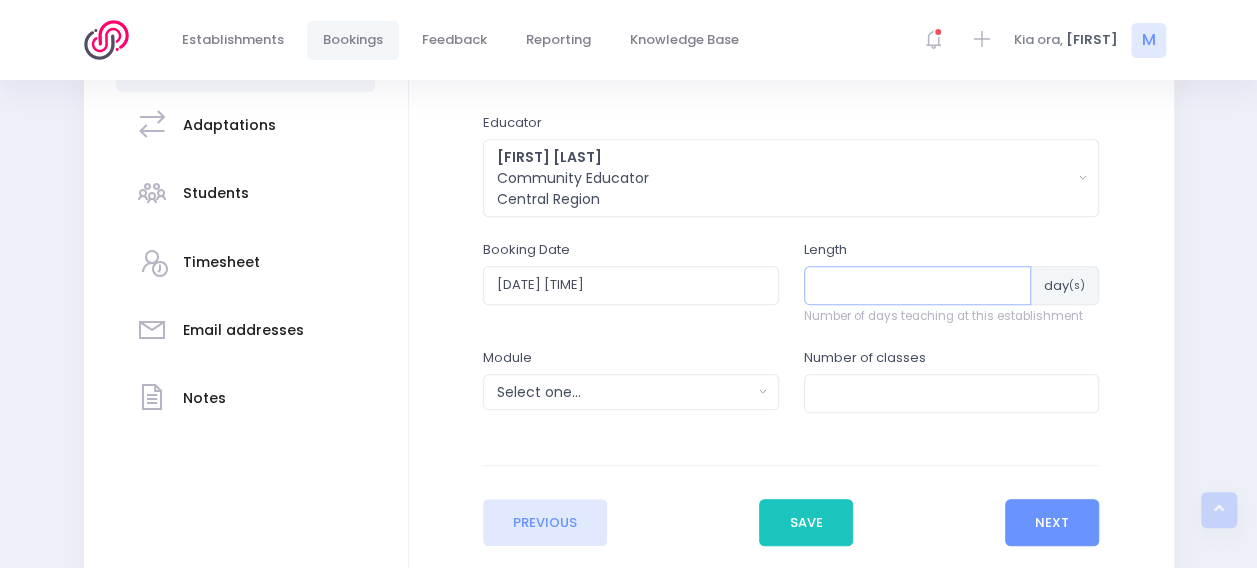 click at bounding box center (918, 285) 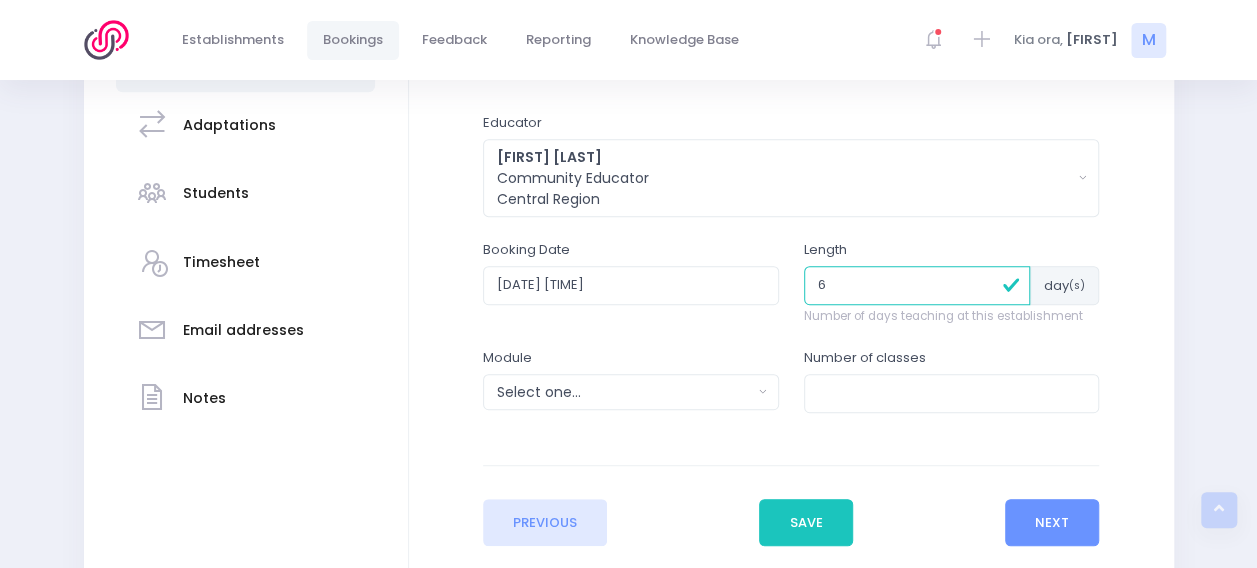 type on "6" 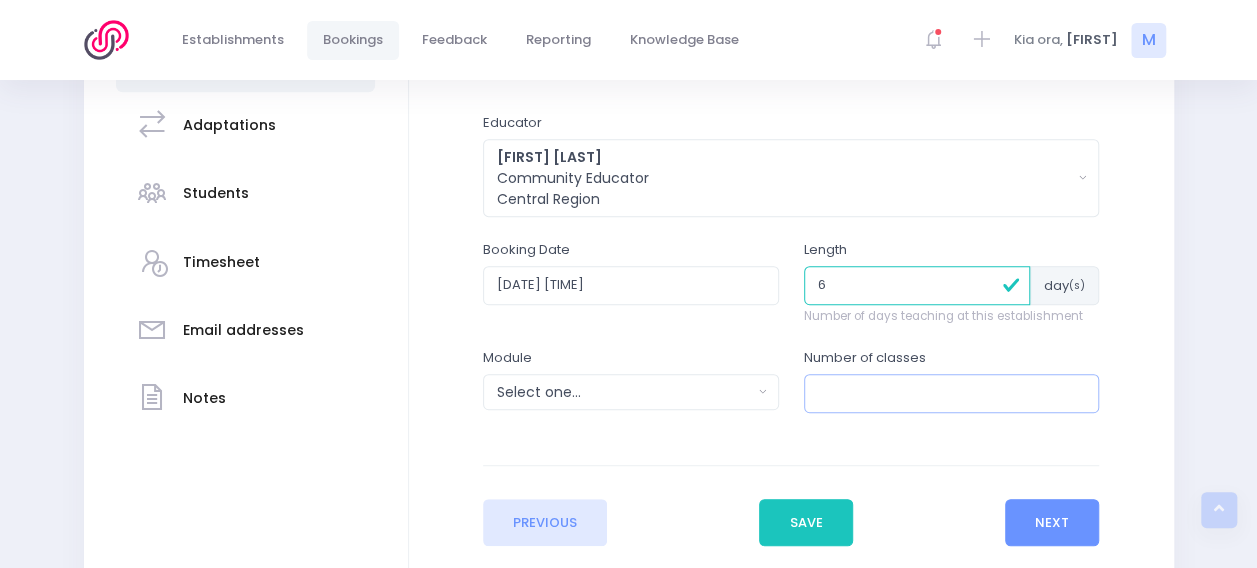 click at bounding box center [952, 393] 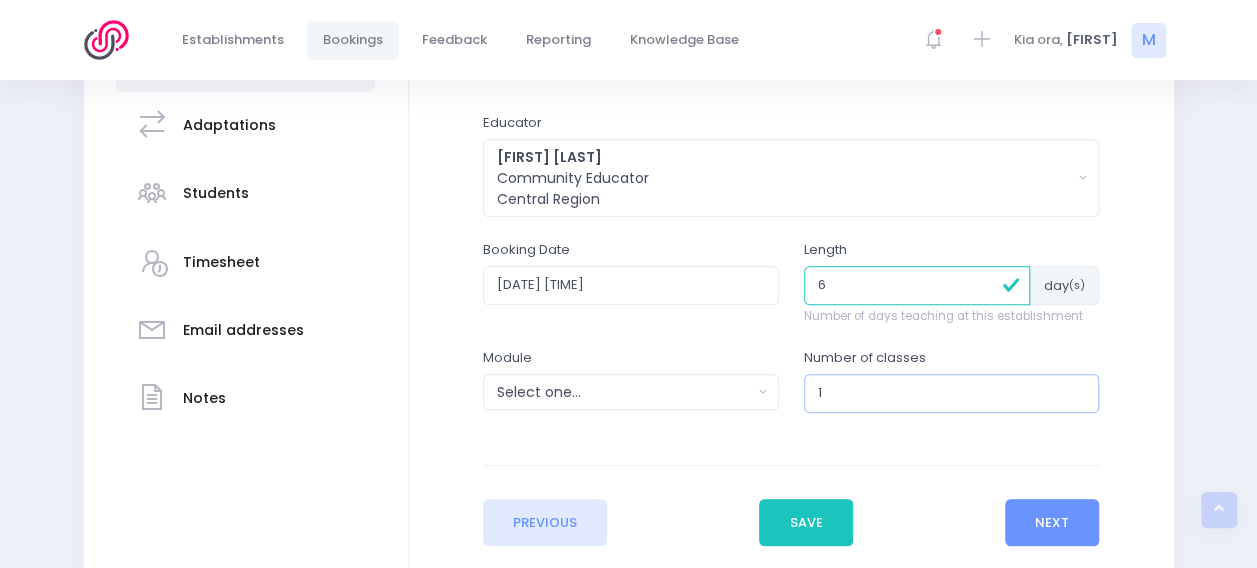 type on "1" 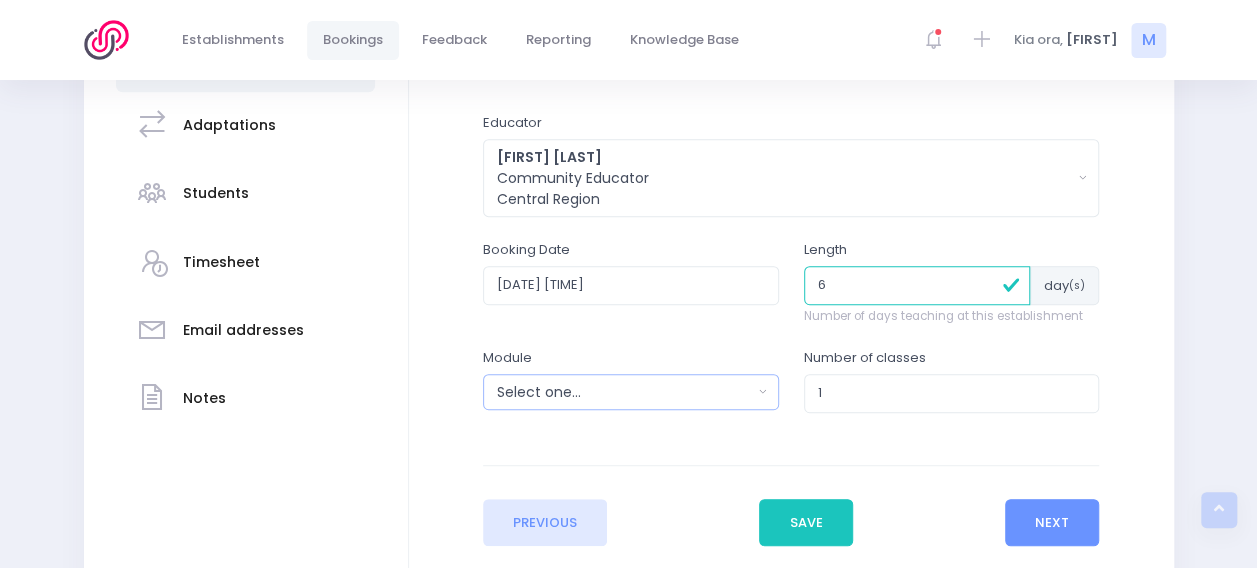 click on "Select one..." at bounding box center (624, 392) 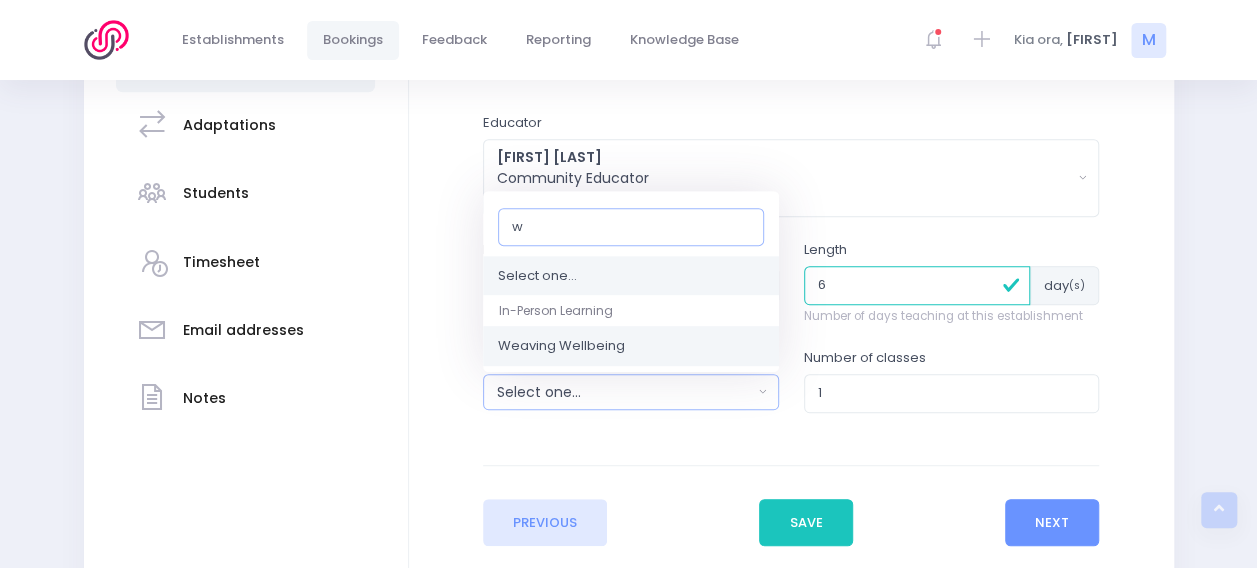 type on "w" 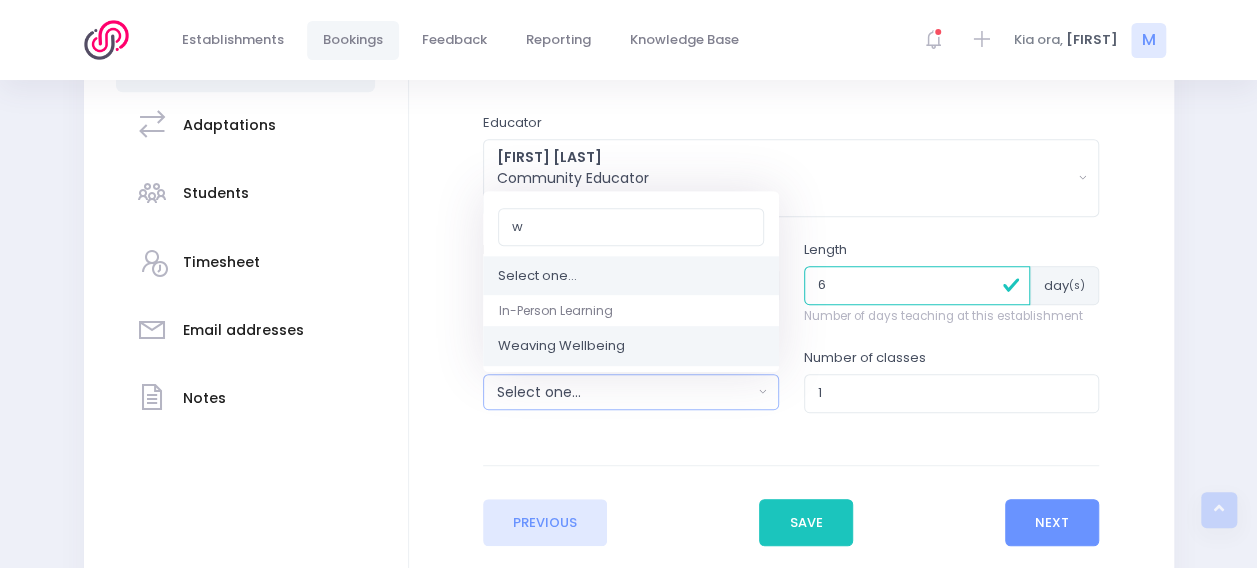 click on "Weaving Wellbeing" at bounding box center (561, 347) 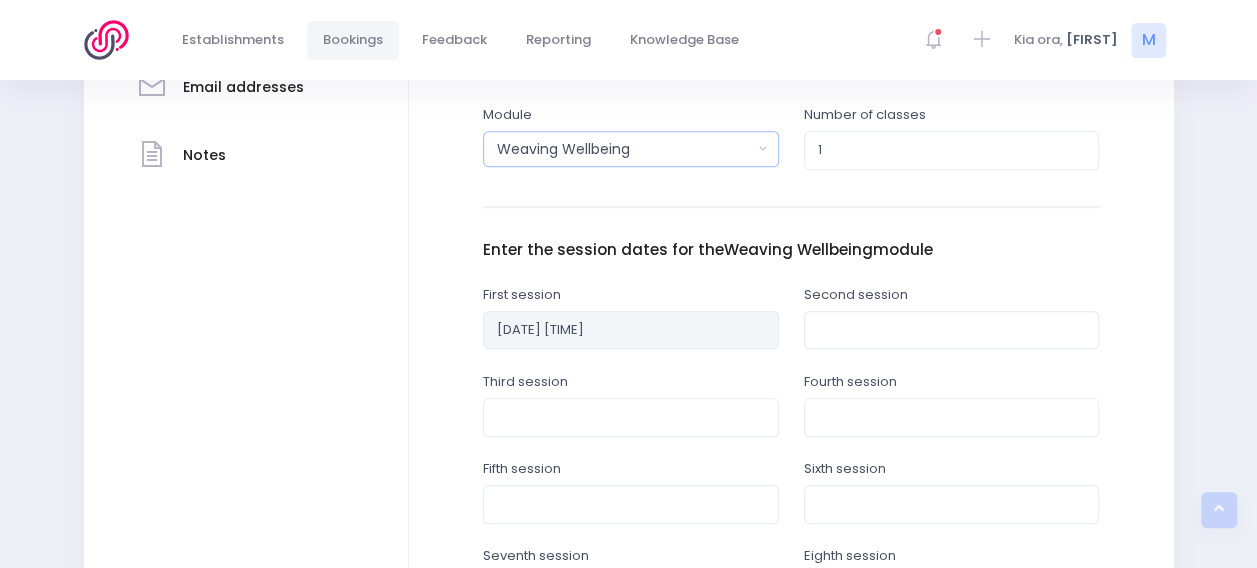 scroll, scrollTop: 683, scrollLeft: 0, axis: vertical 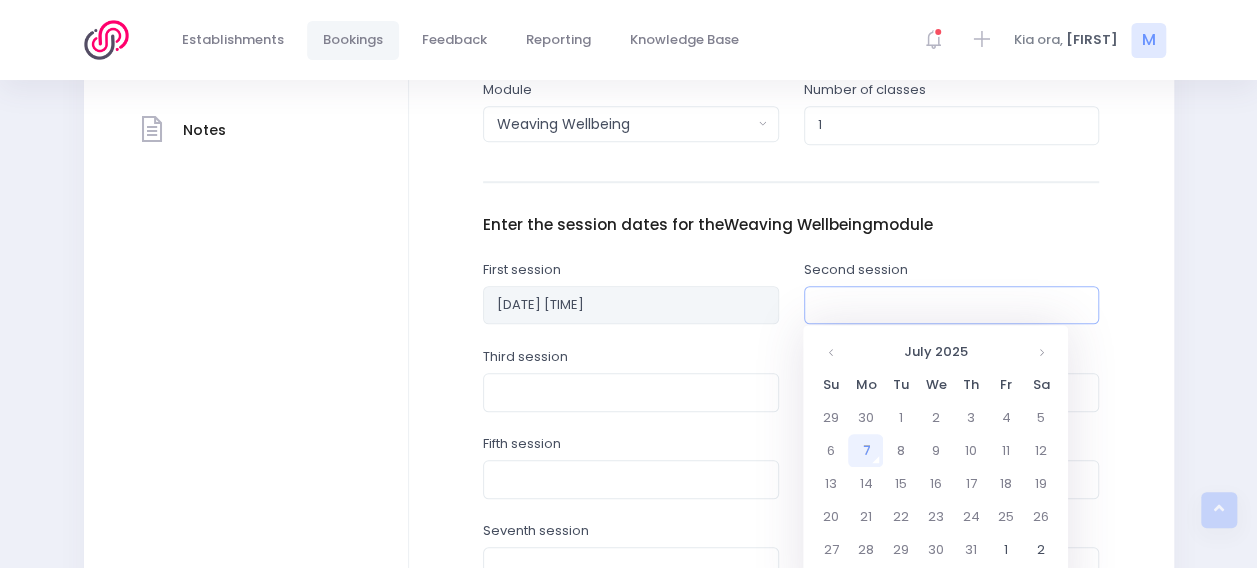 click at bounding box center (952, 305) 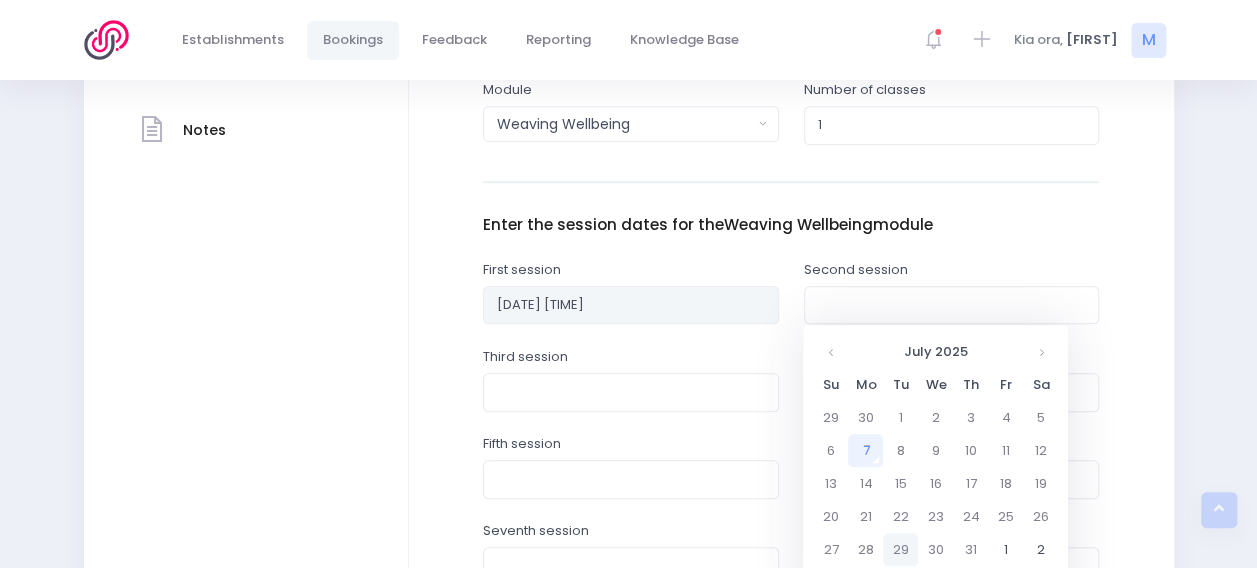 click on "29" at bounding box center [0, 0] 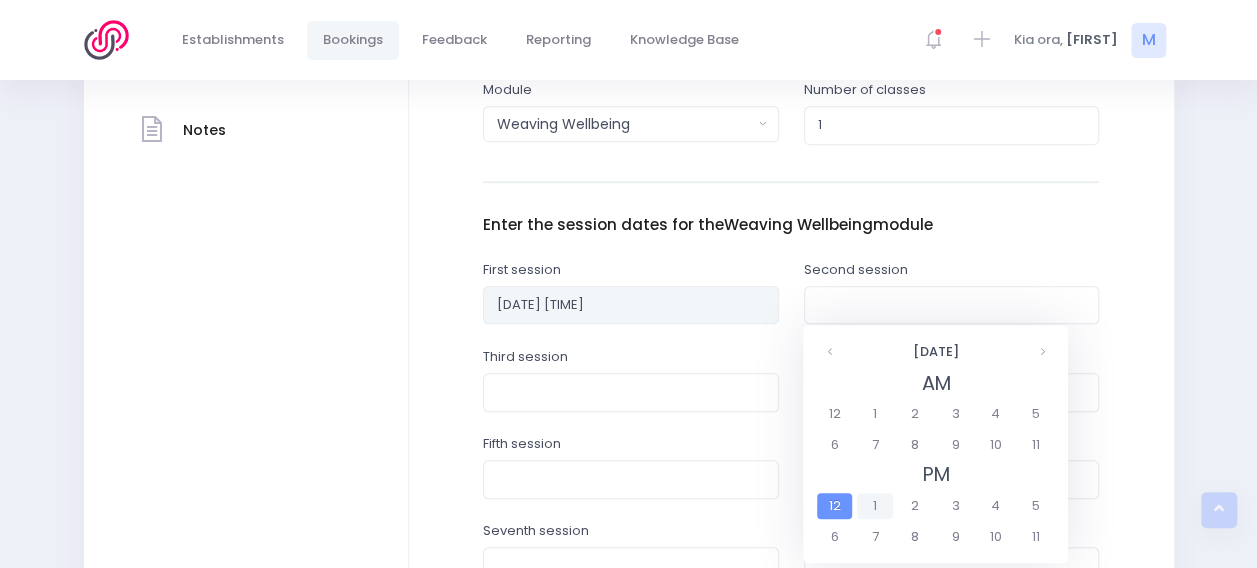 click on "1" at bounding box center [0, 0] 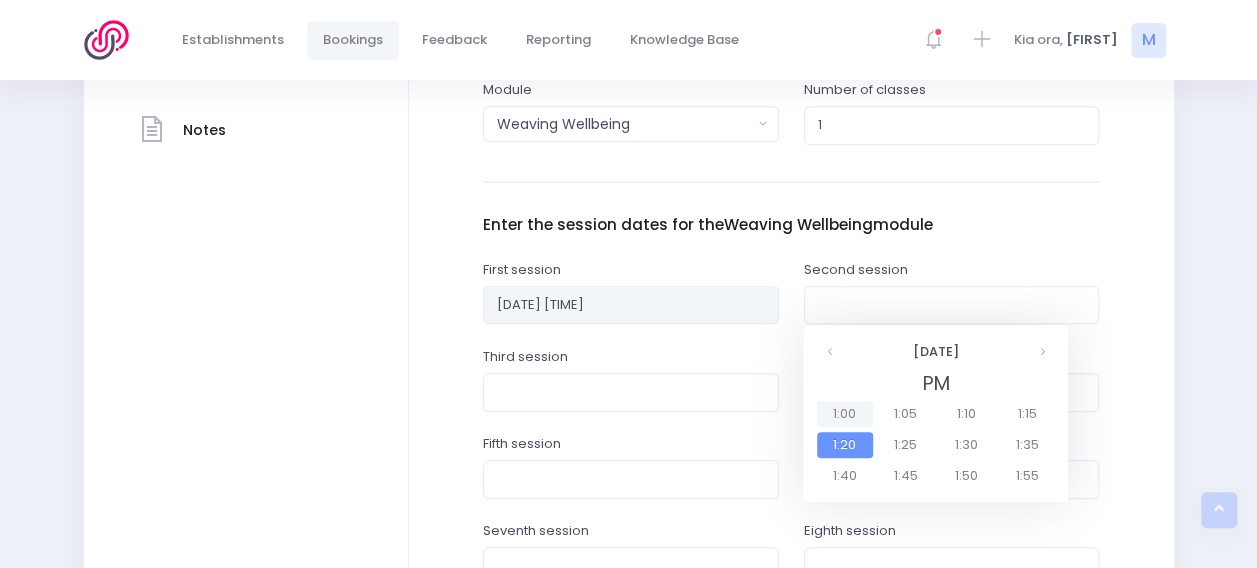 click on "1:00" at bounding box center (0, 0) 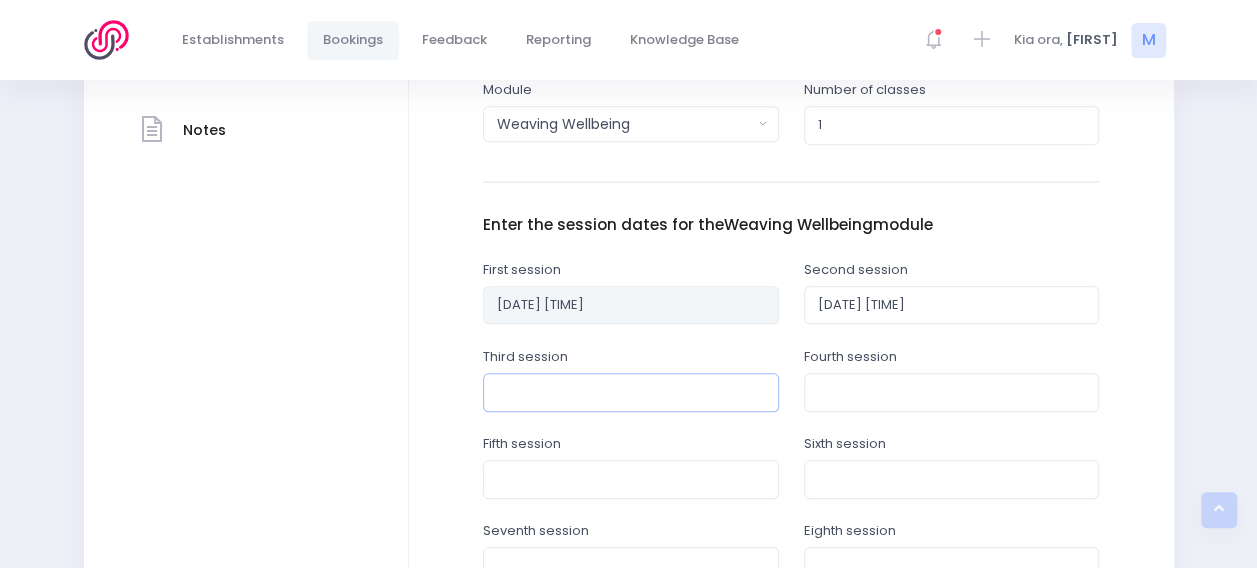 click at bounding box center (631, 392) 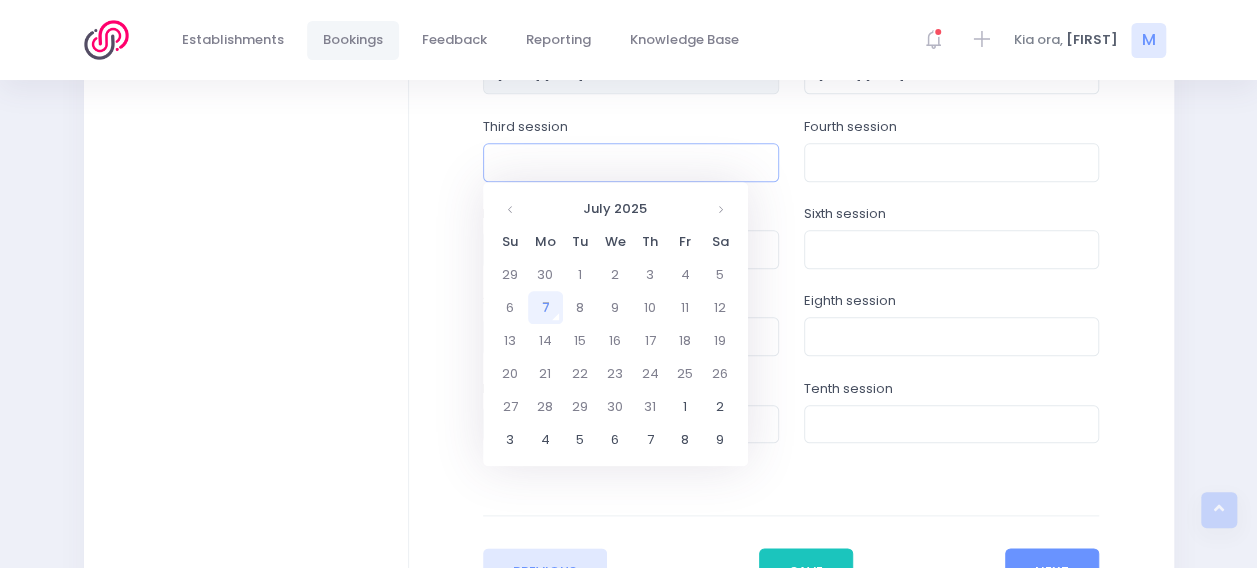 scroll, scrollTop: 914, scrollLeft: 0, axis: vertical 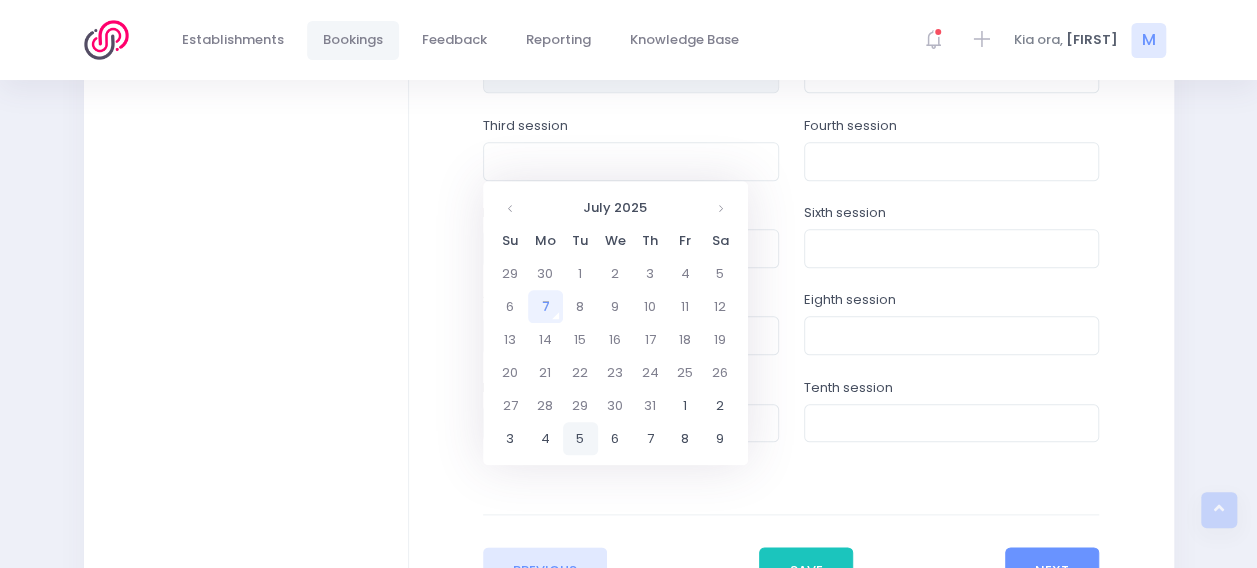 click on "5" at bounding box center (0, 0) 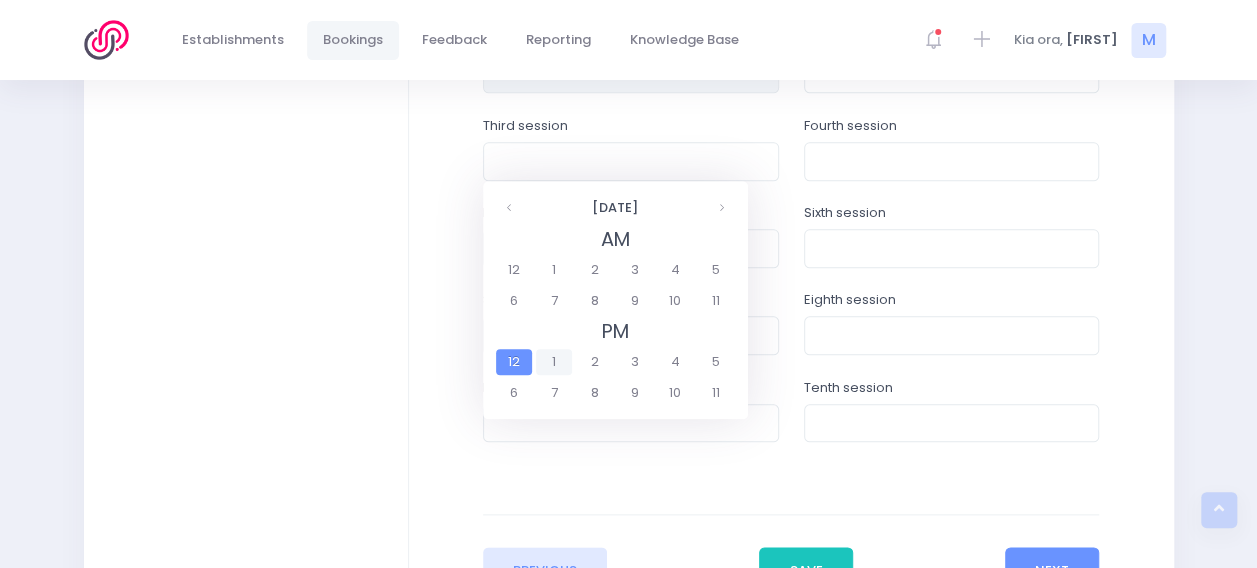 click on "1" at bounding box center (0, 0) 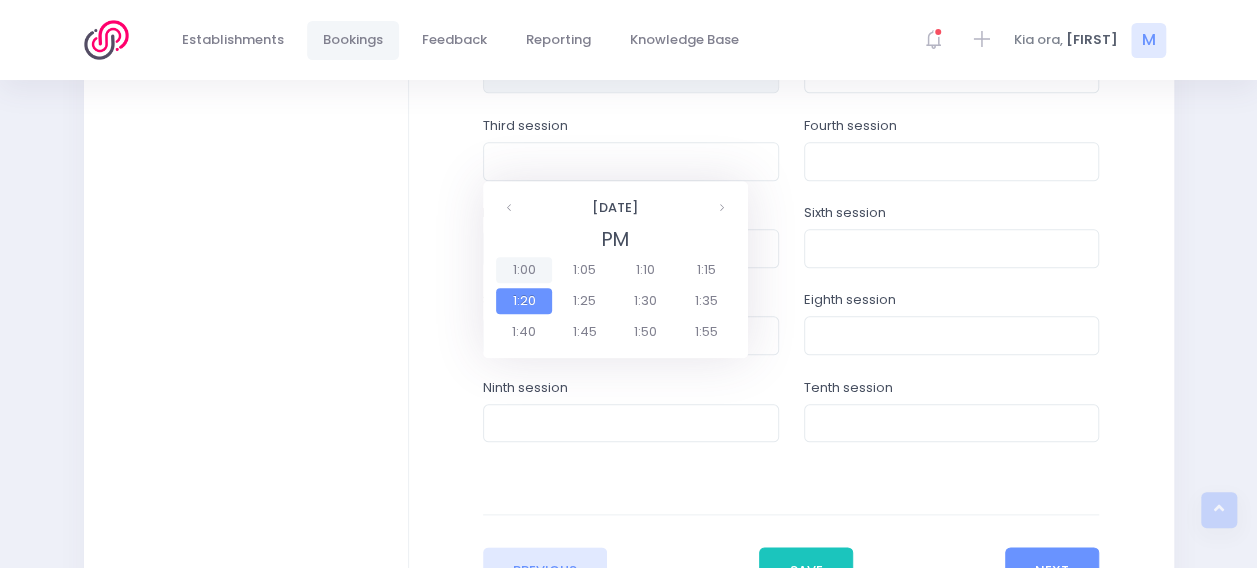 click on "1:00" at bounding box center [0, 0] 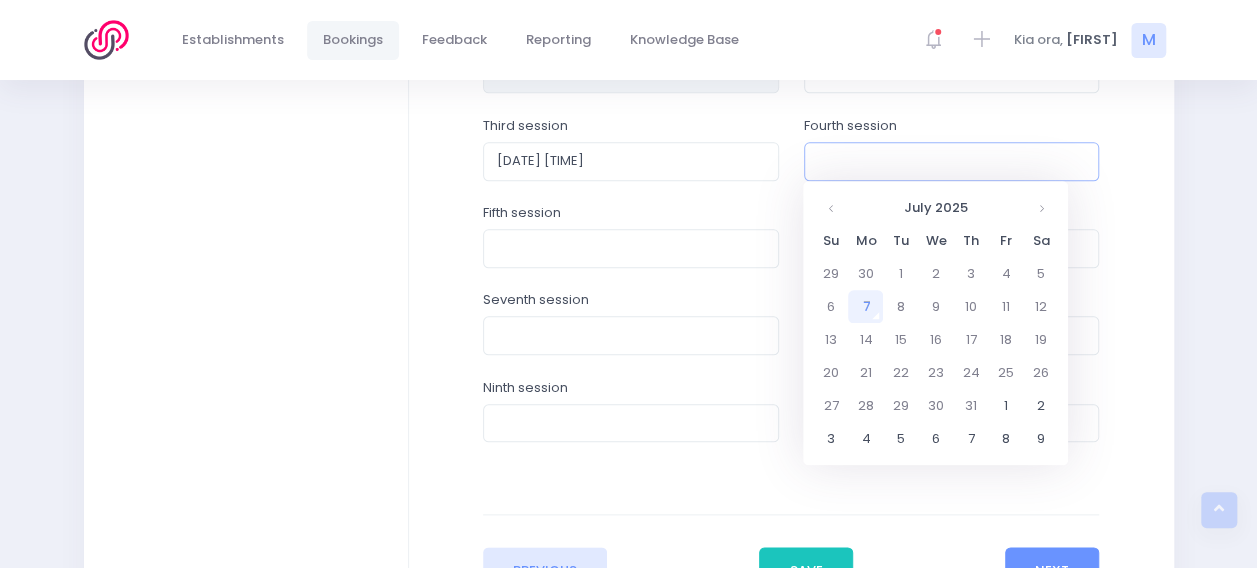click at bounding box center (952, 161) 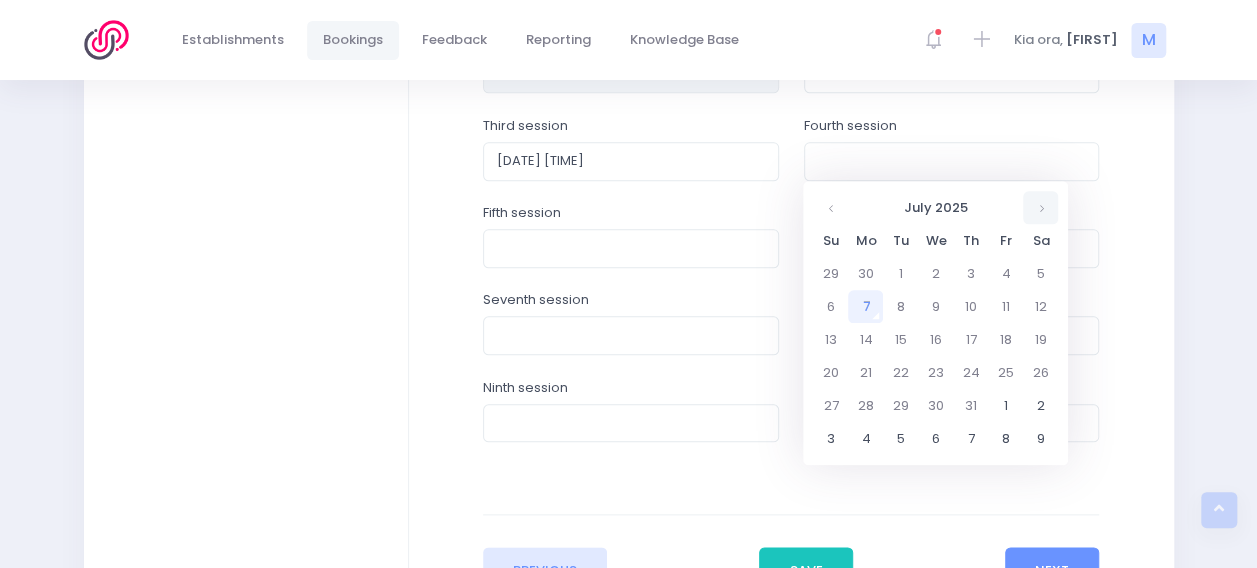 click at bounding box center [0, 0] 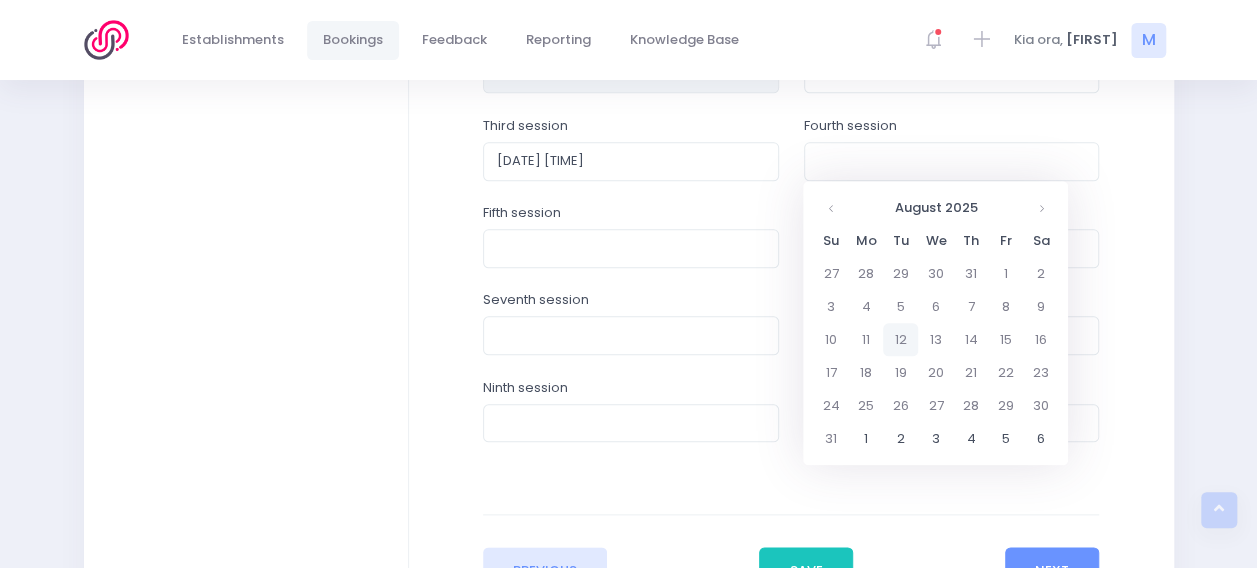 click on "12" at bounding box center [0, 0] 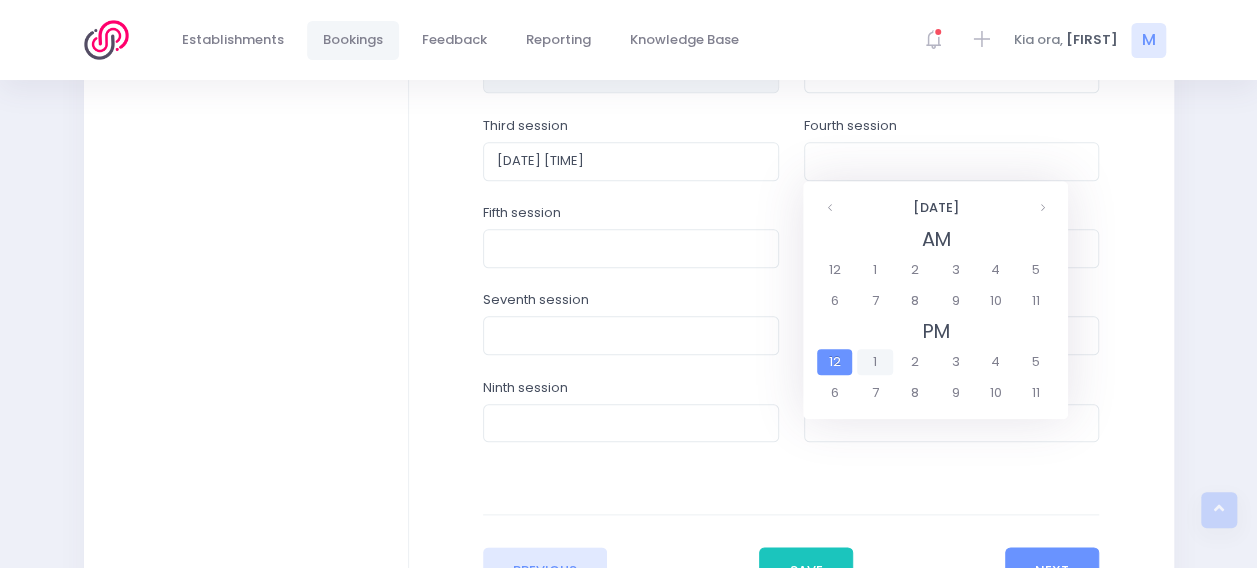 click on "1" at bounding box center (0, 0) 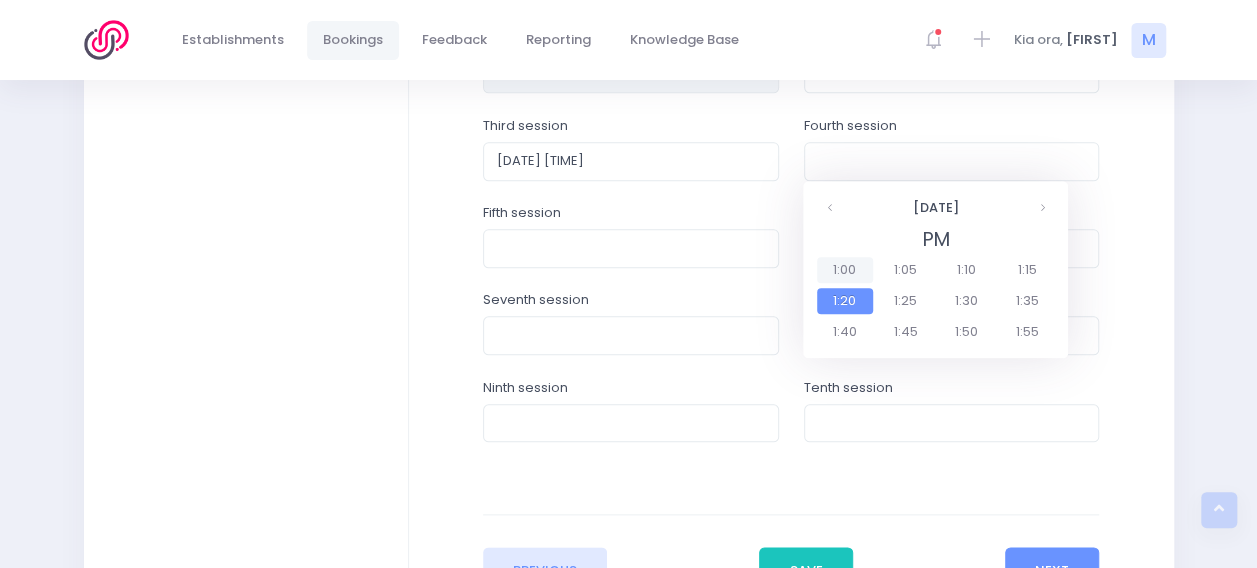 click on "1:00" at bounding box center [0, 0] 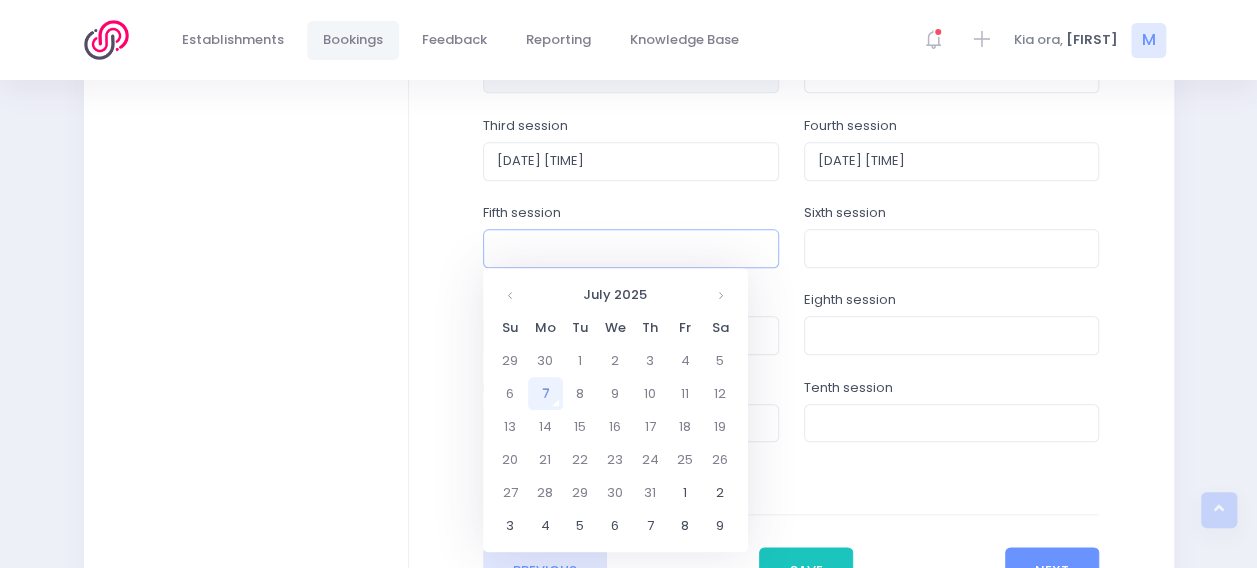 click at bounding box center (631, 248) 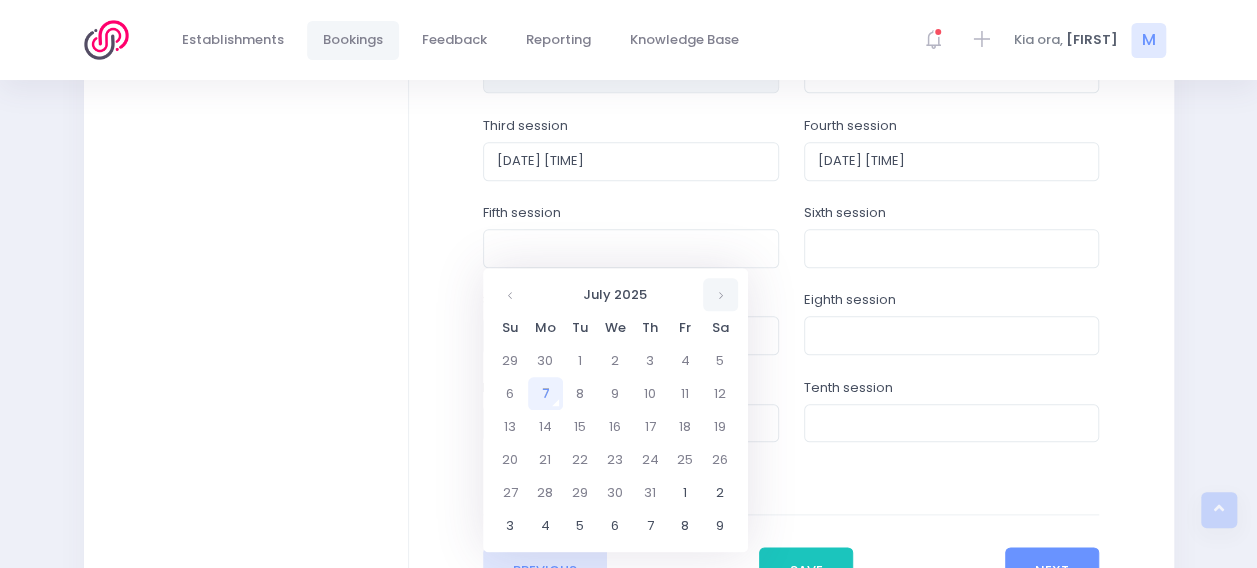 click at bounding box center [0, 0] 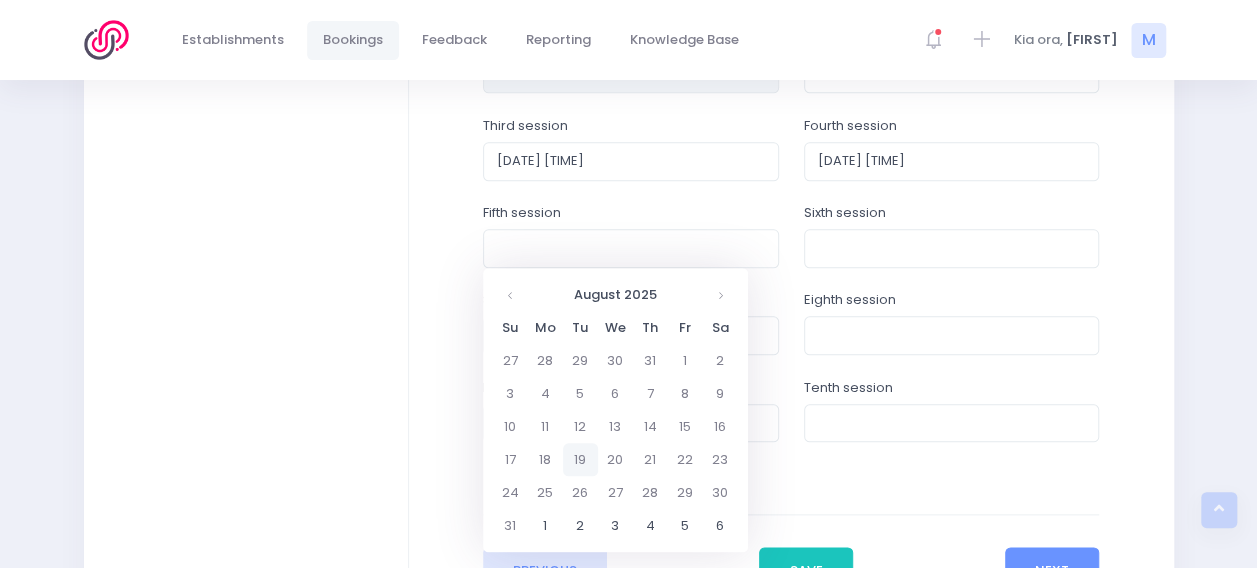 click on "19" at bounding box center (0, 0) 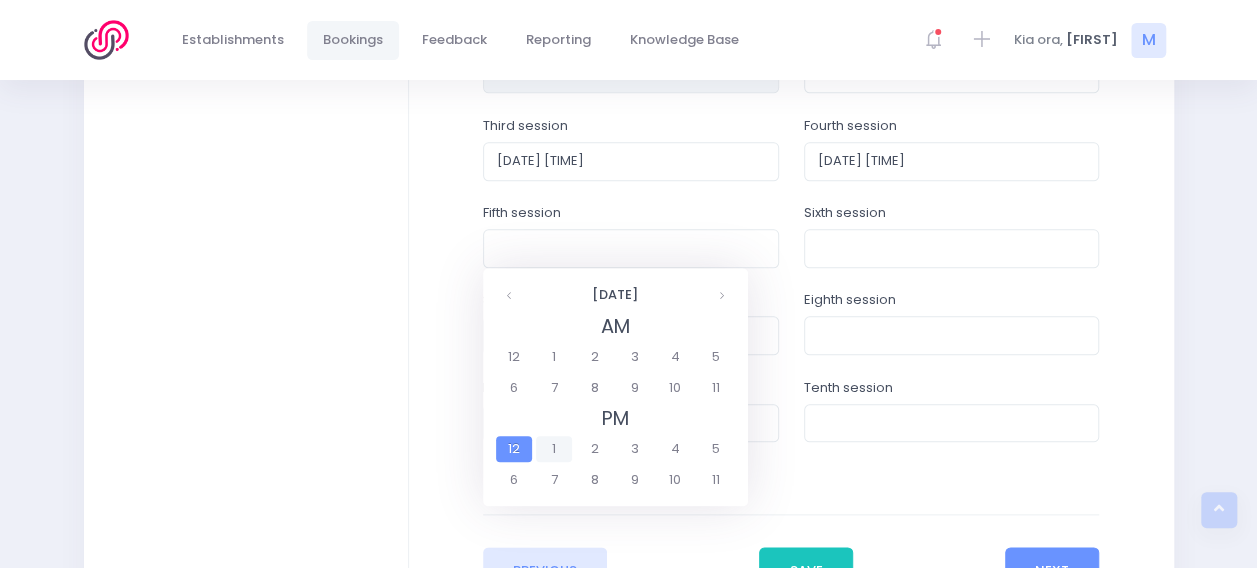 click on "1" at bounding box center (0, 0) 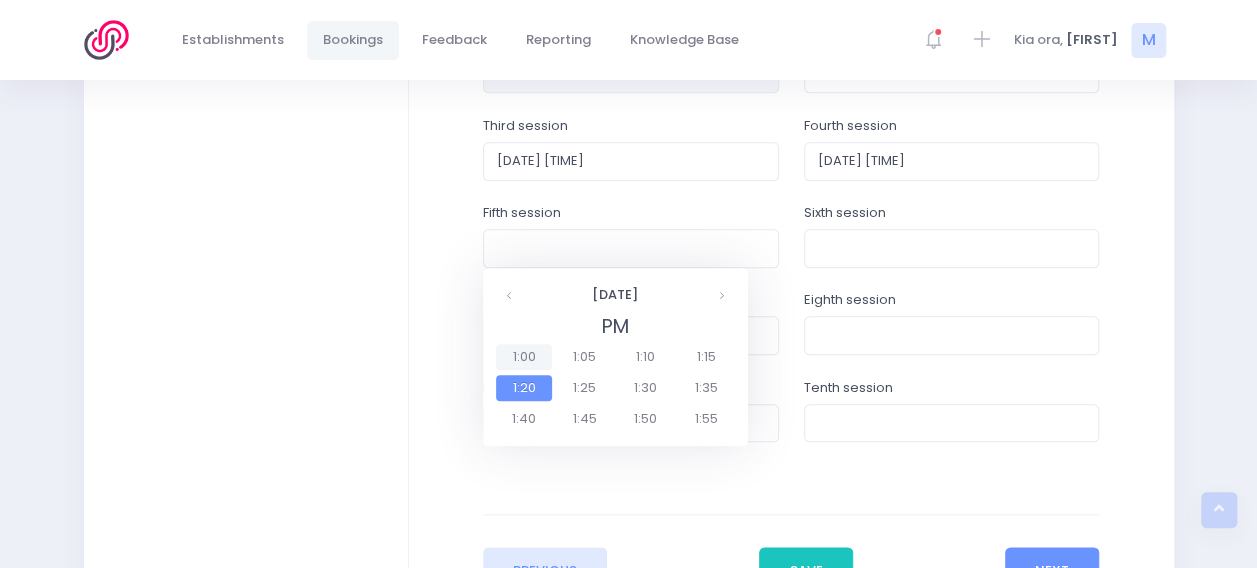 click on "1:00" at bounding box center [0, 0] 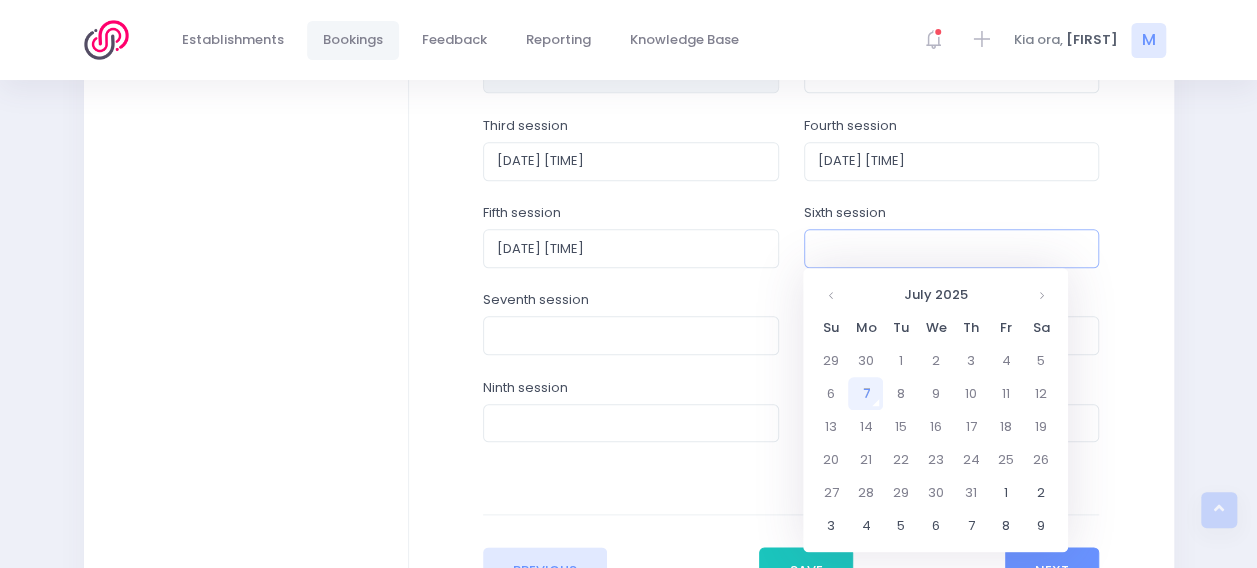 click at bounding box center (952, 248) 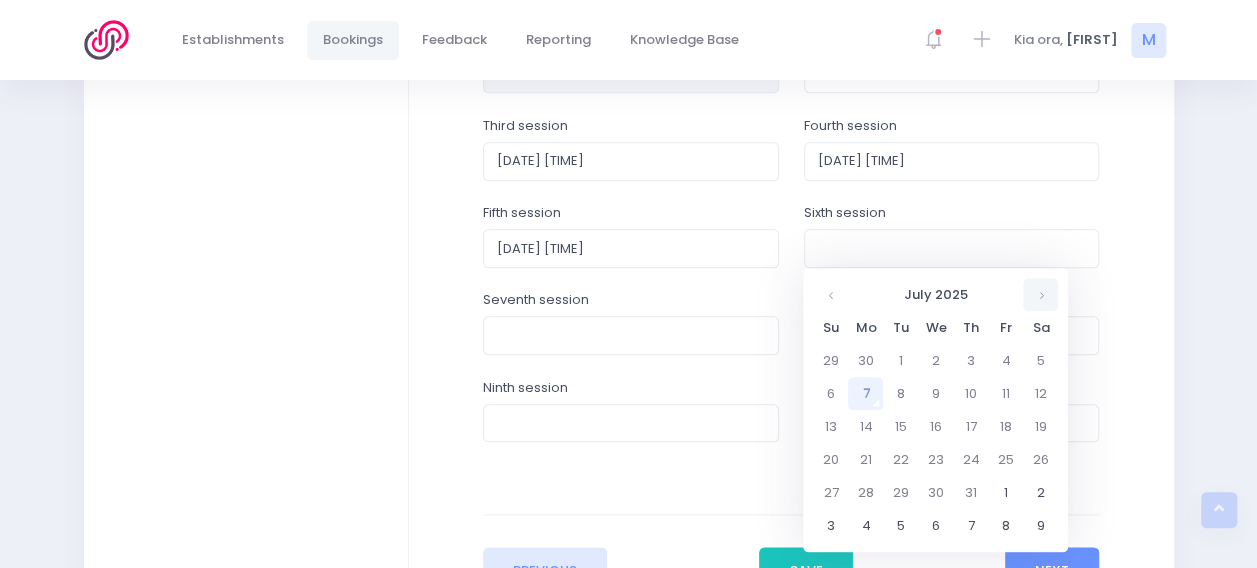 click at bounding box center (0, 0) 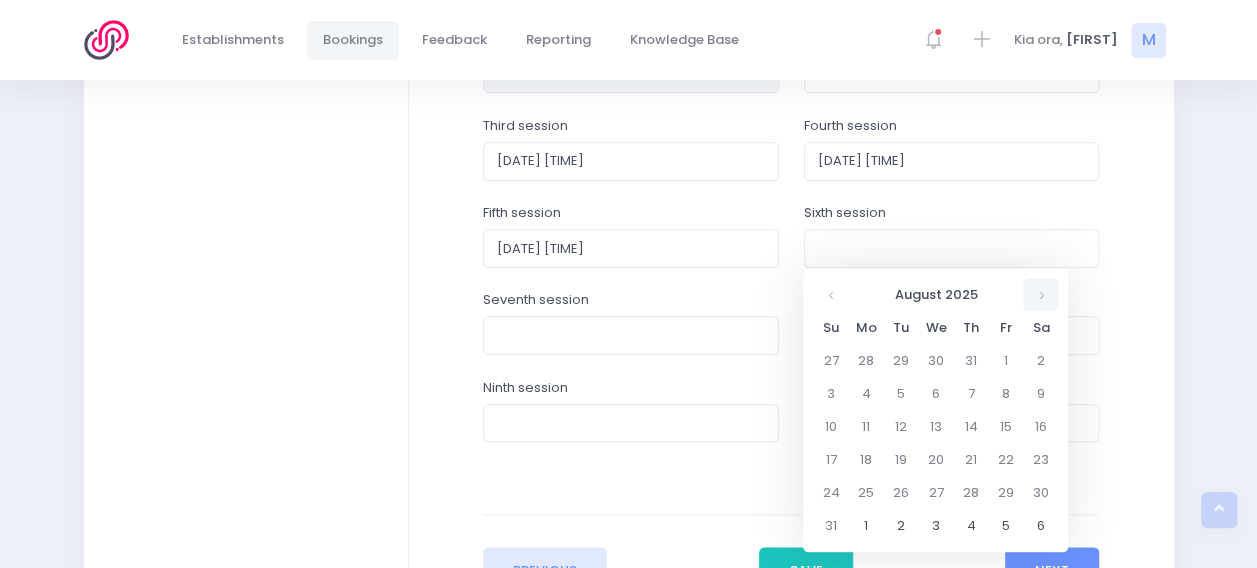 click at bounding box center [0, 0] 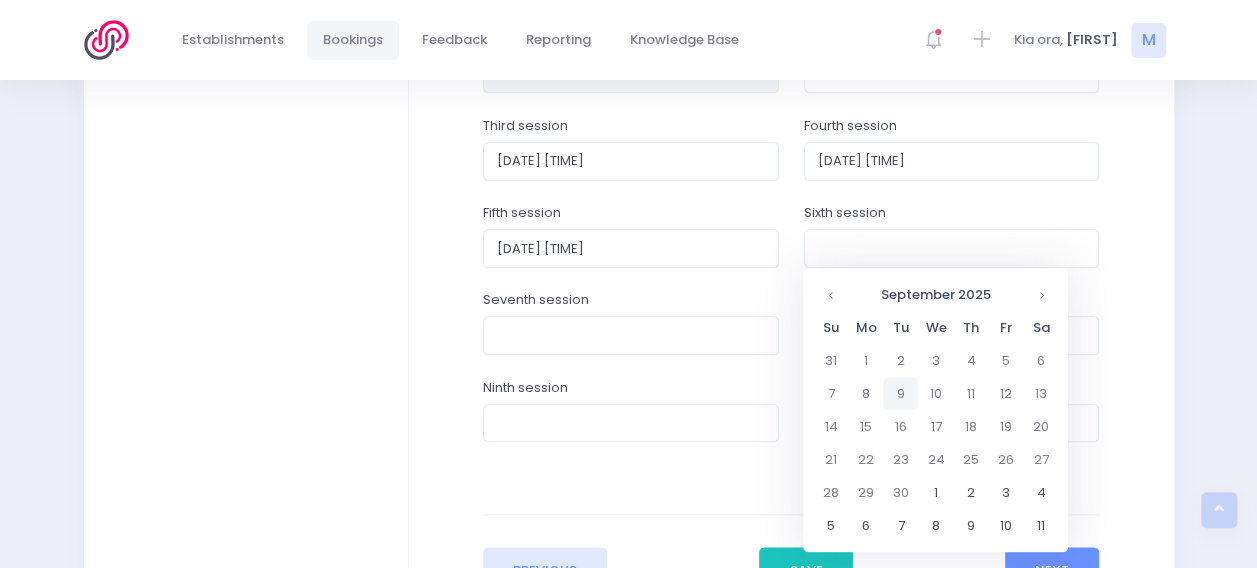 click on "9" at bounding box center (0, 0) 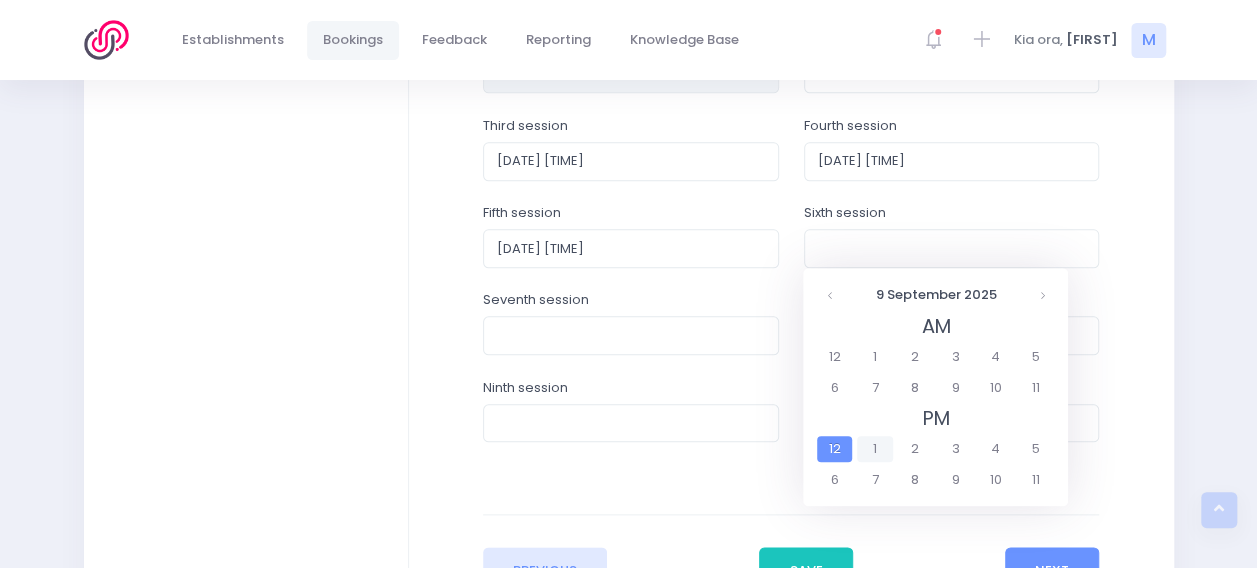 click on "1" at bounding box center [0, 0] 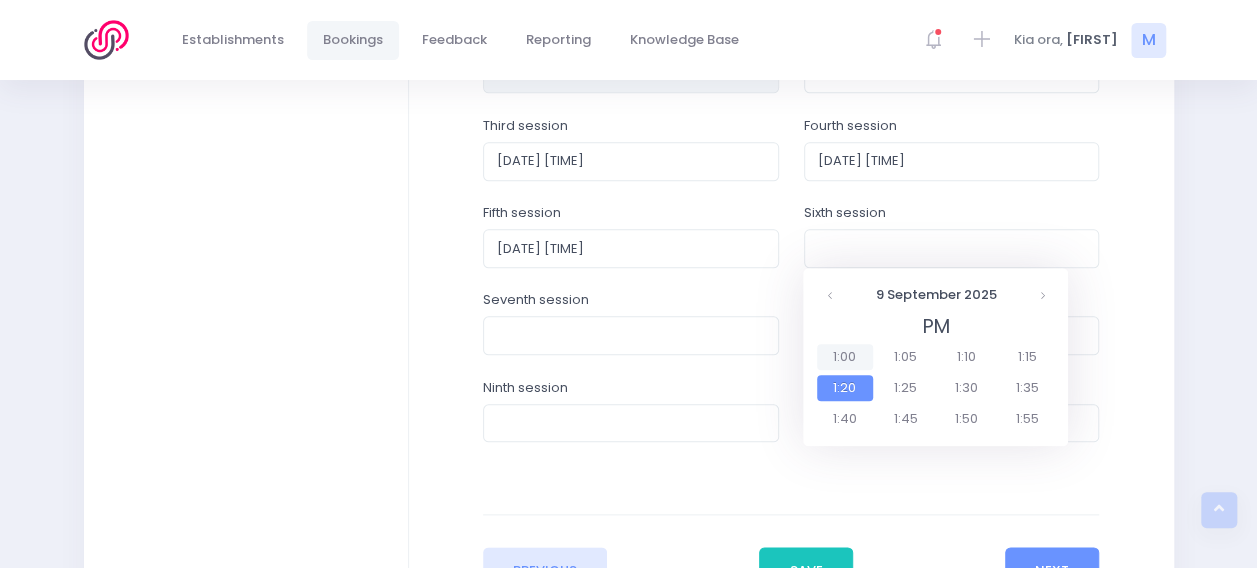 click on "1:00" at bounding box center (0, 0) 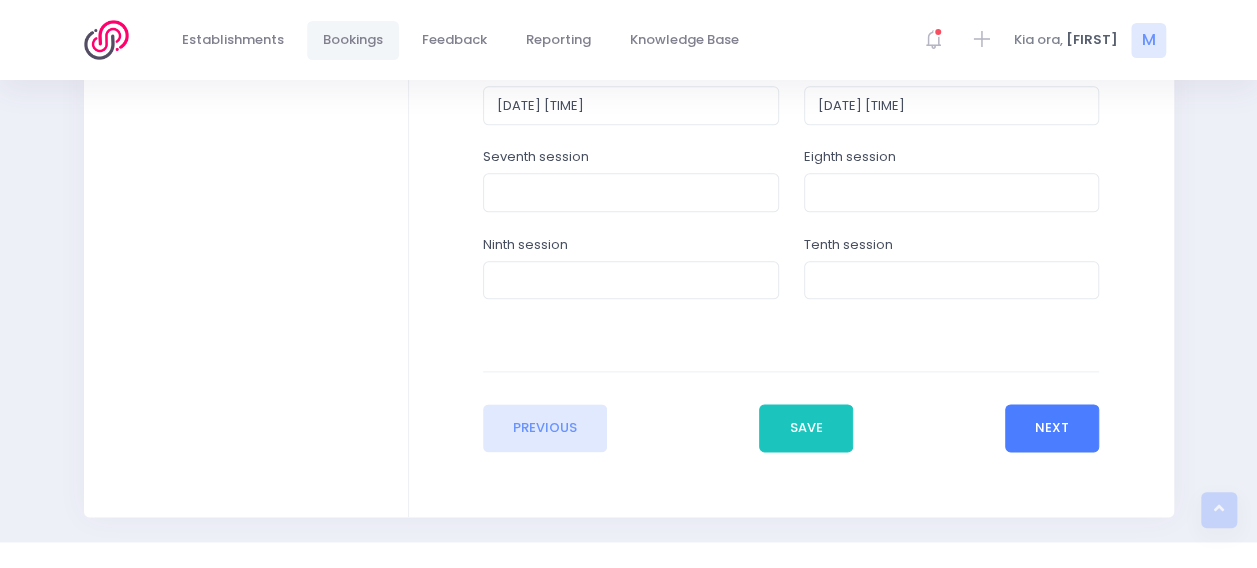 click on "Next" at bounding box center [1052, 428] 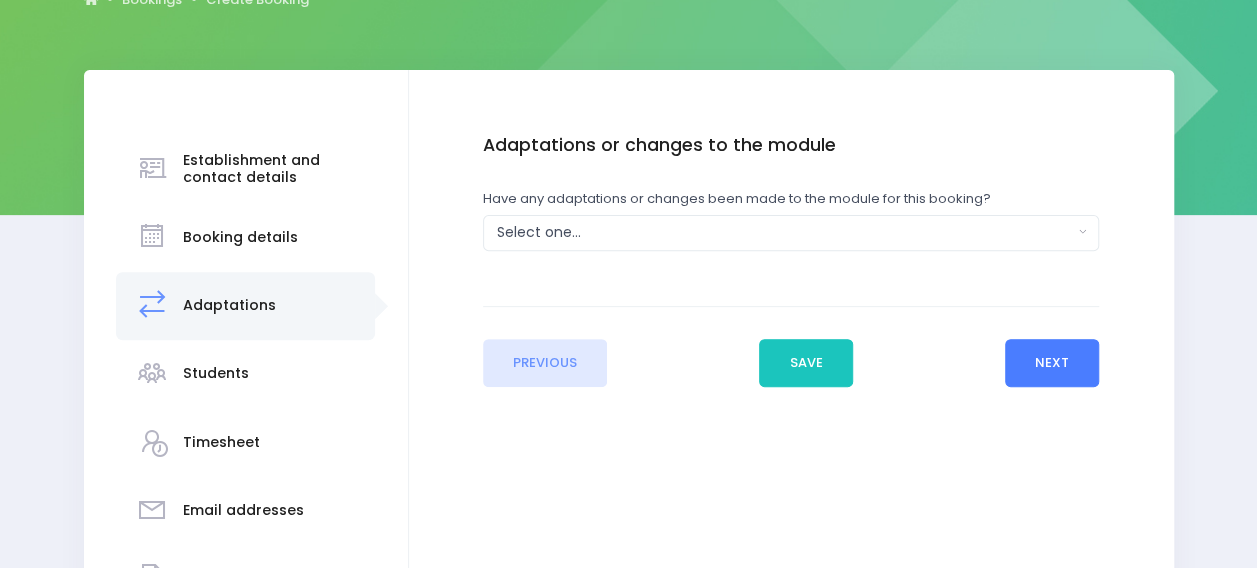 scroll, scrollTop: 236, scrollLeft: 0, axis: vertical 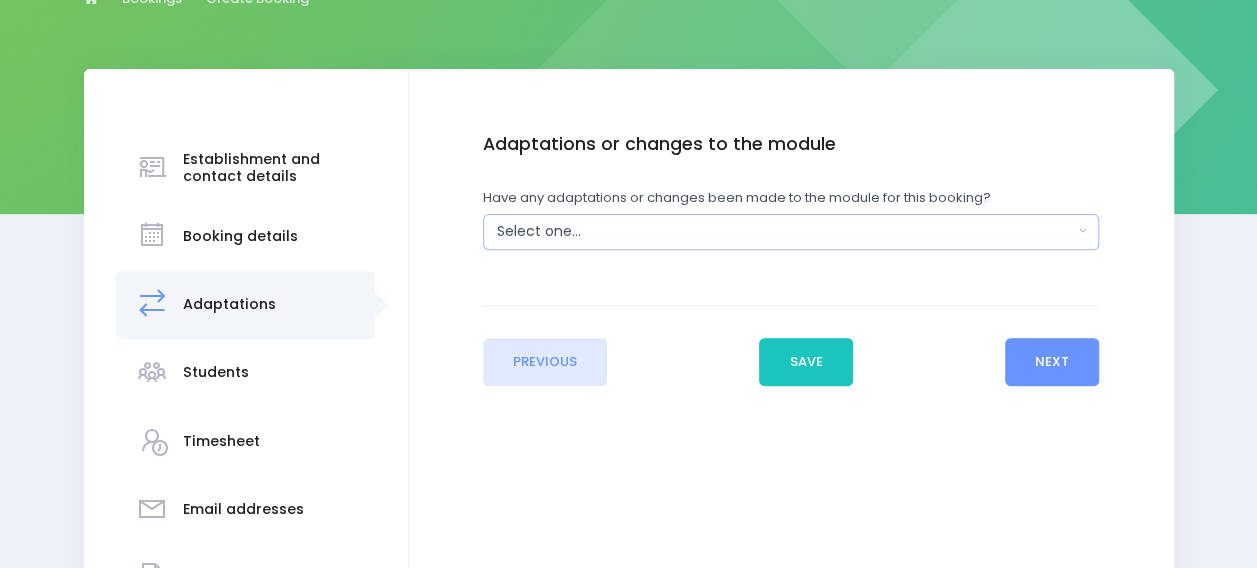 click on "Select one..." at bounding box center [785, 231] 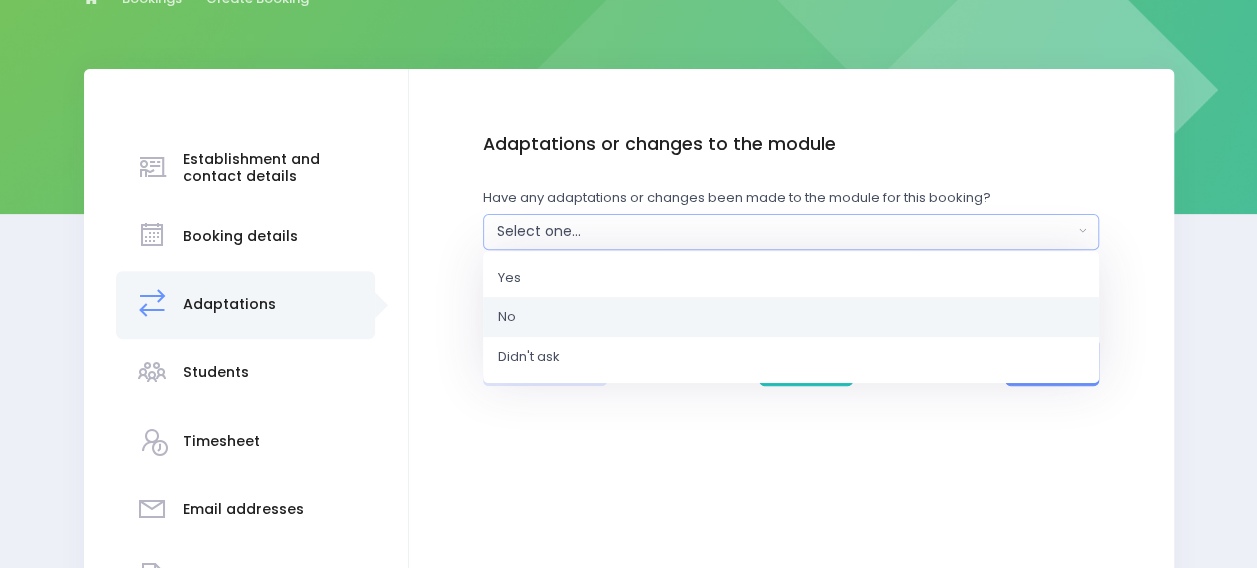click on "No" at bounding box center (791, 317) 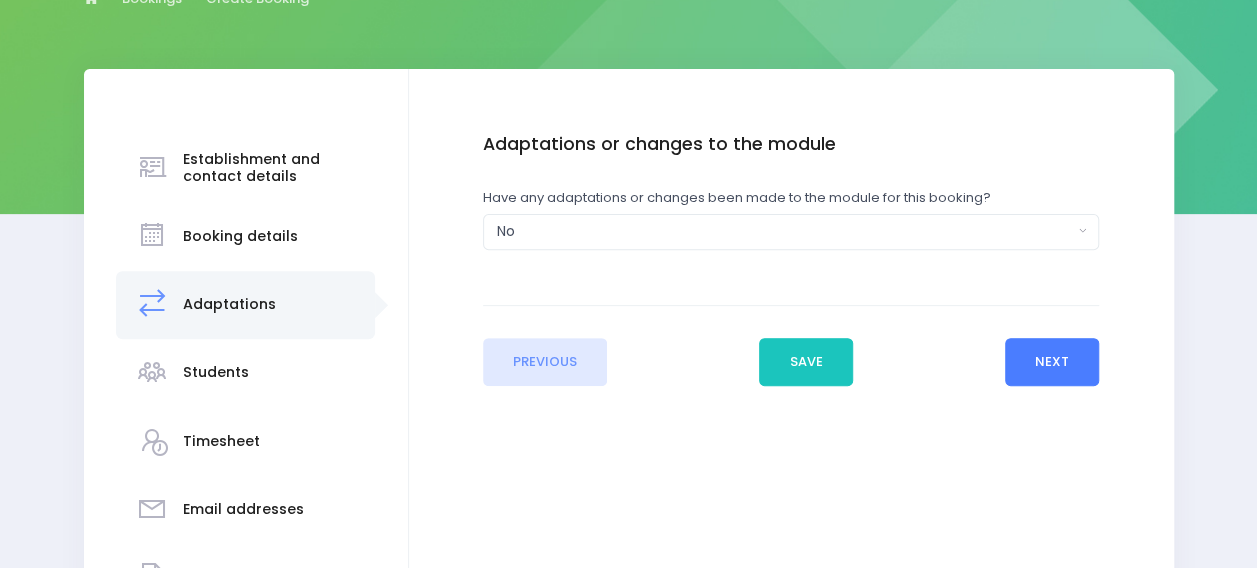 click on "Next" at bounding box center [1052, 362] 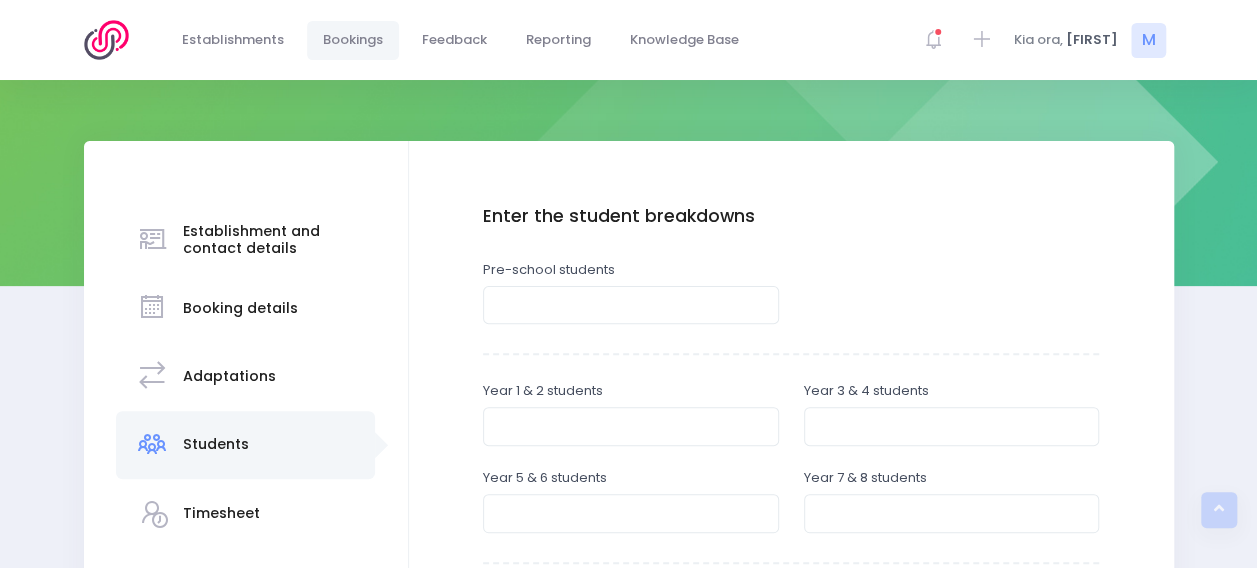 scroll, scrollTop: 345, scrollLeft: 0, axis: vertical 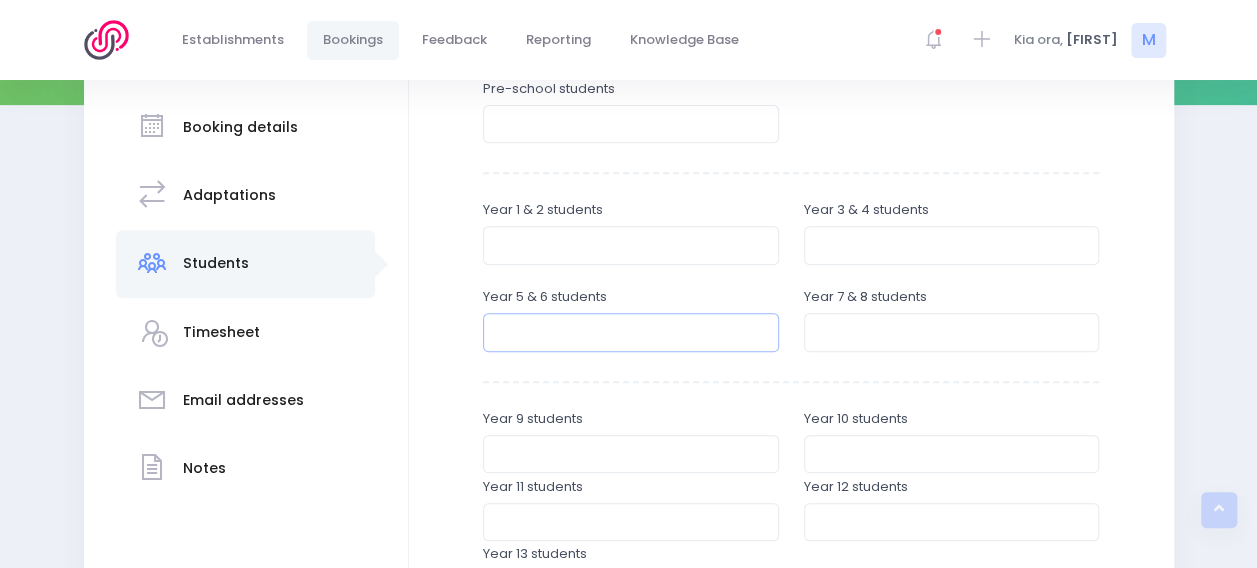 click at bounding box center (631, 332) 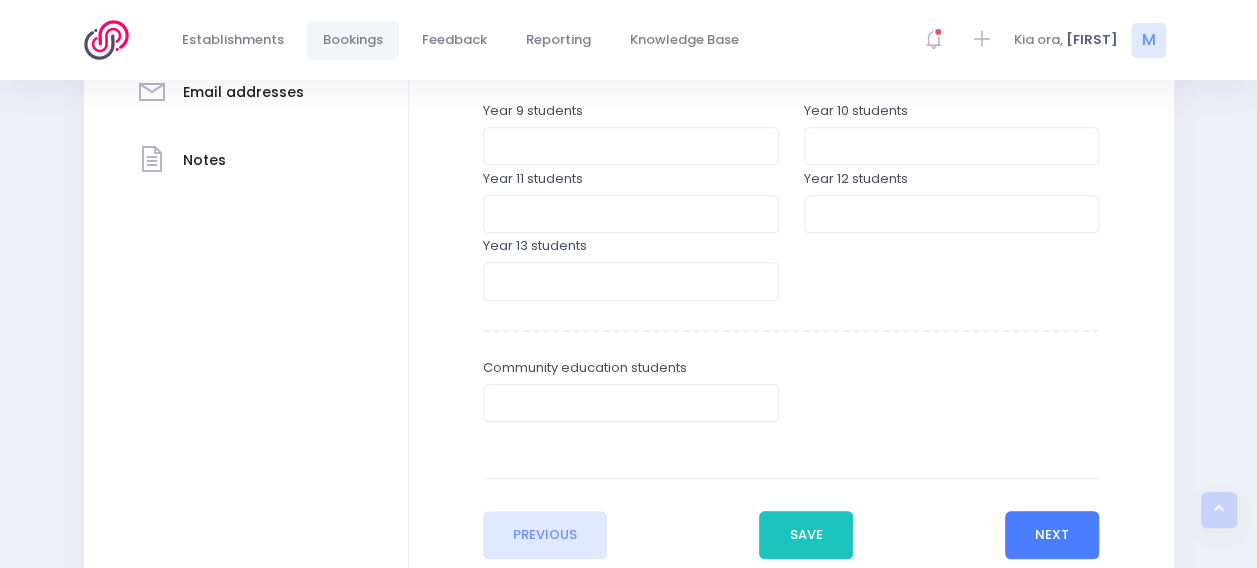 type on "24" 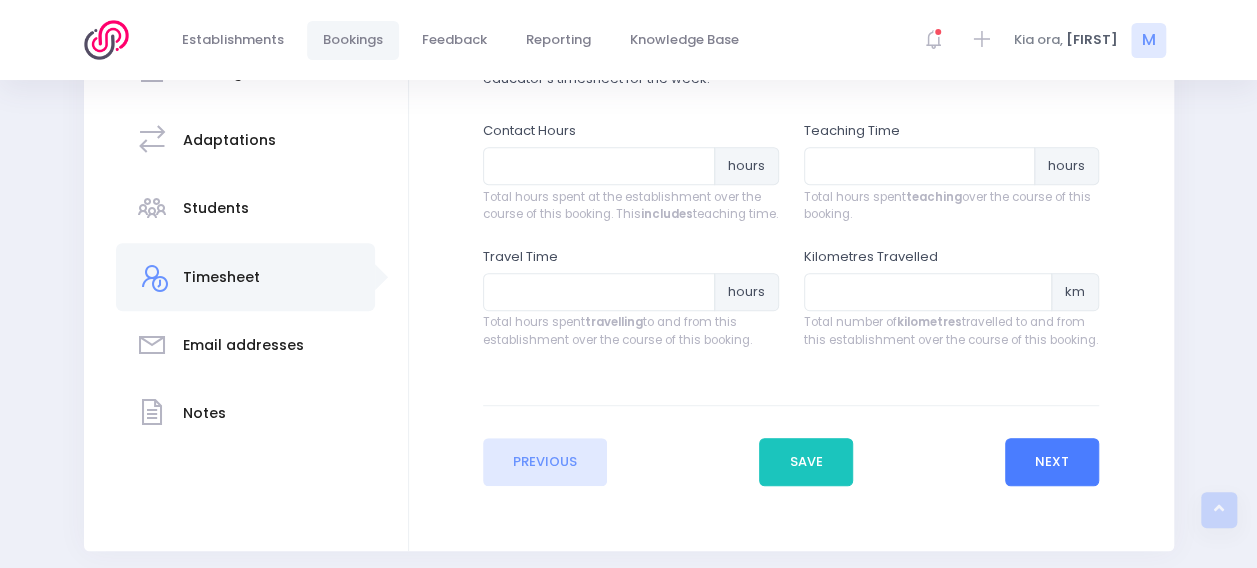 scroll, scrollTop: 411, scrollLeft: 0, axis: vertical 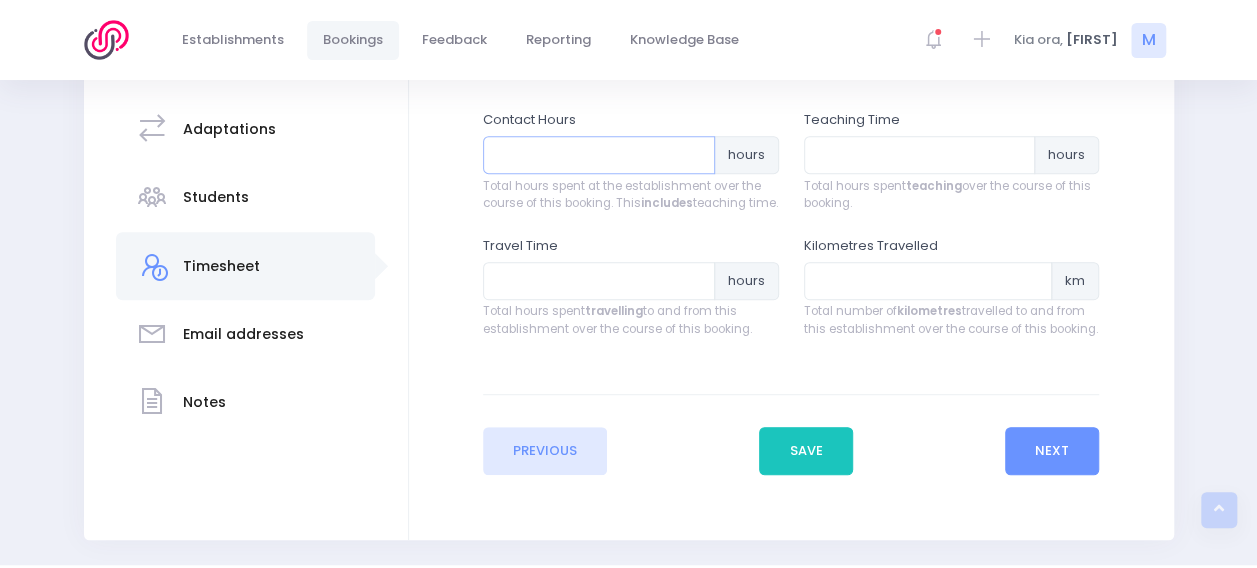 click at bounding box center [599, 155] 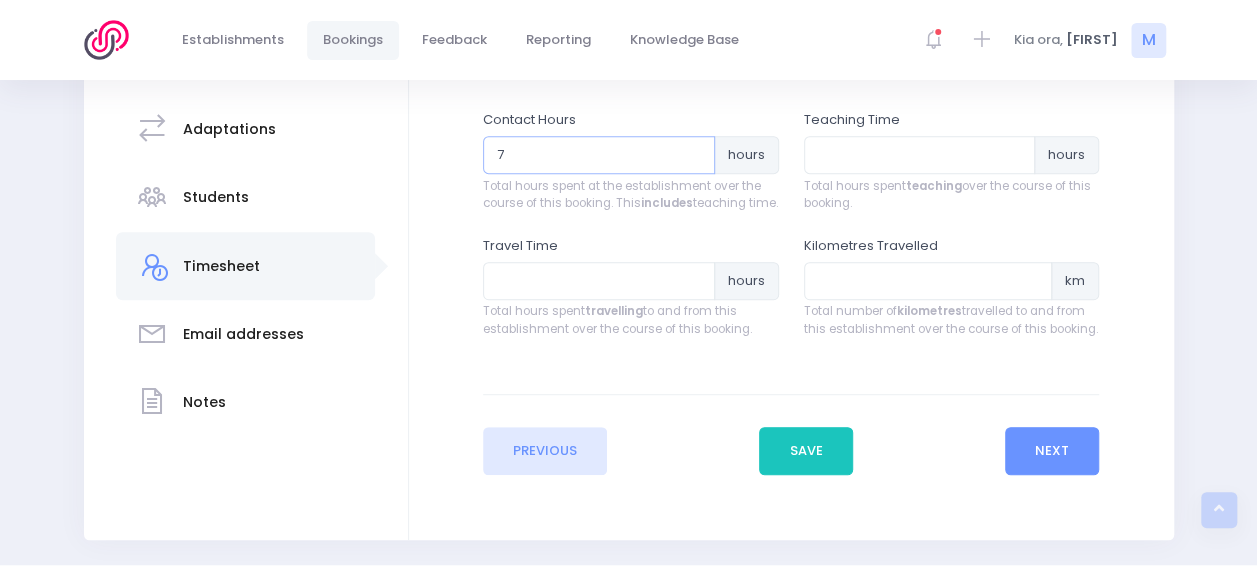 type on "7" 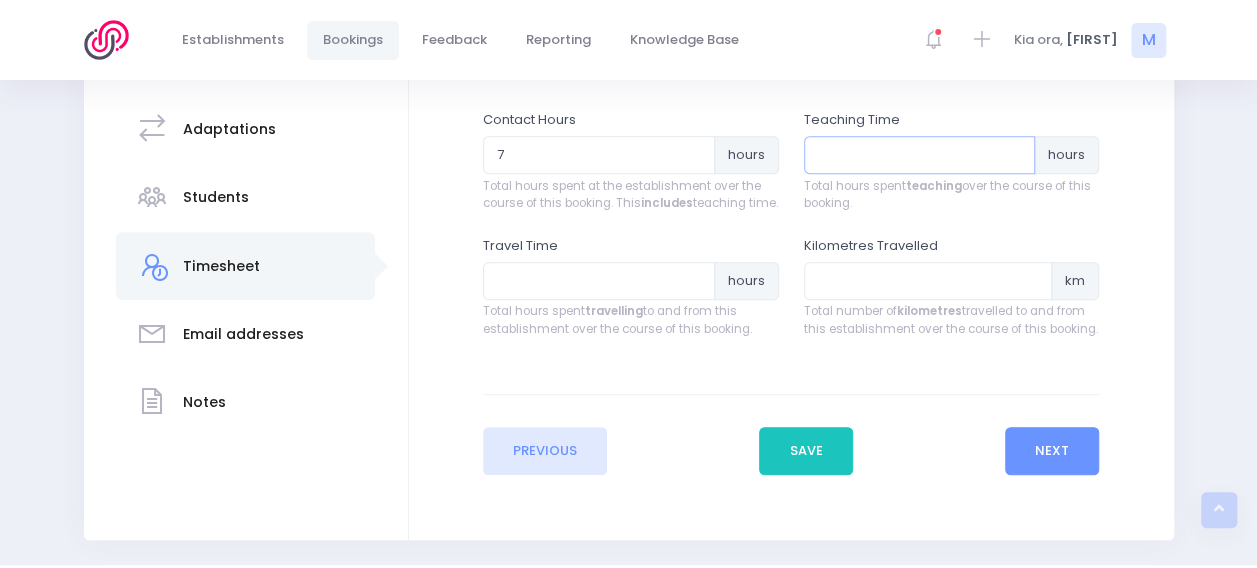 click at bounding box center [920, 155] 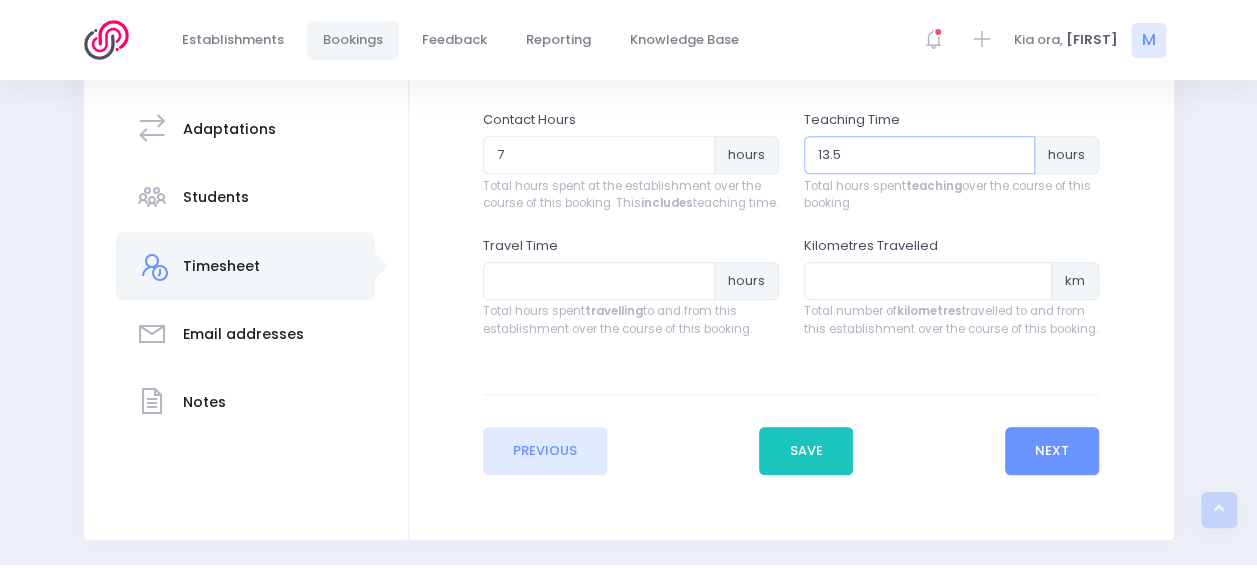 type on "13.5" 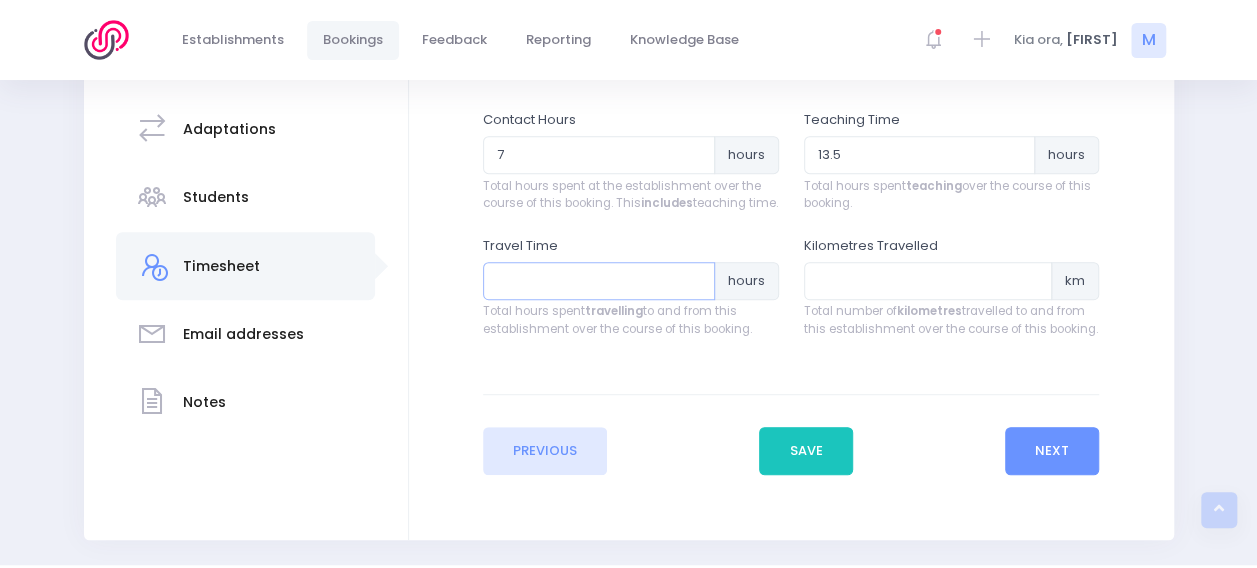 click at bounding box center (599, 281) 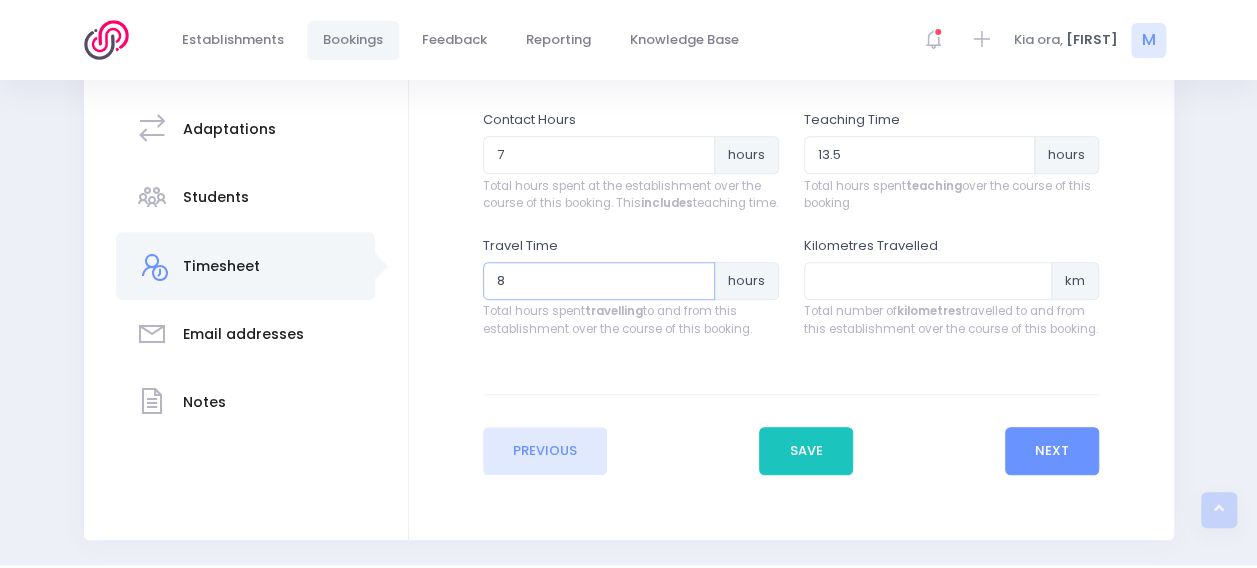 type on "8" 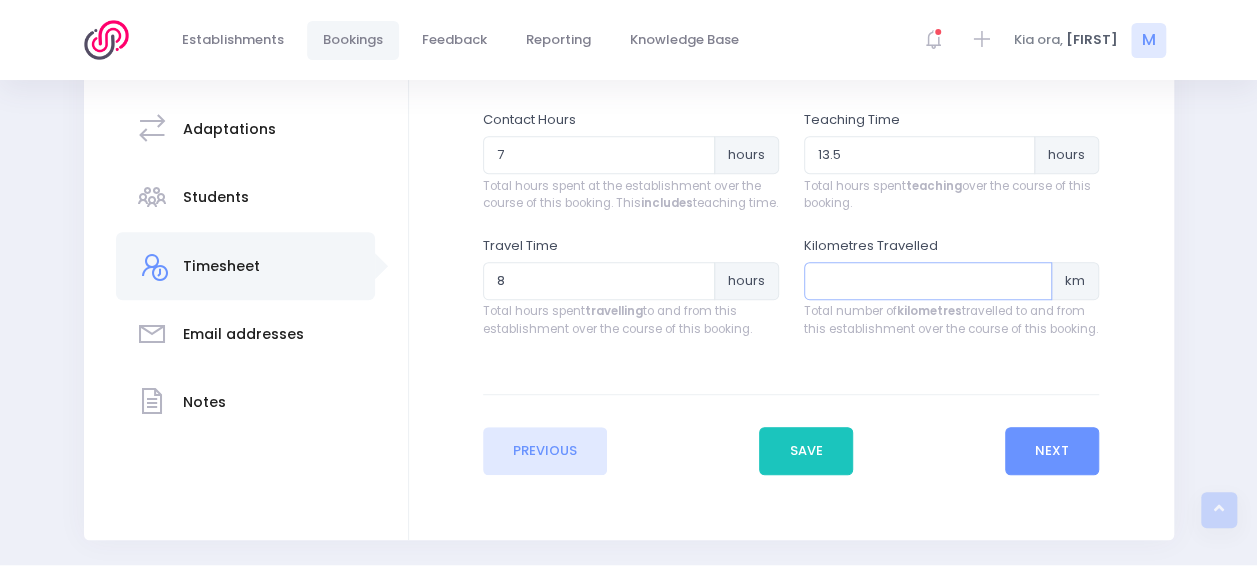 click at bounding box center [928, 281] 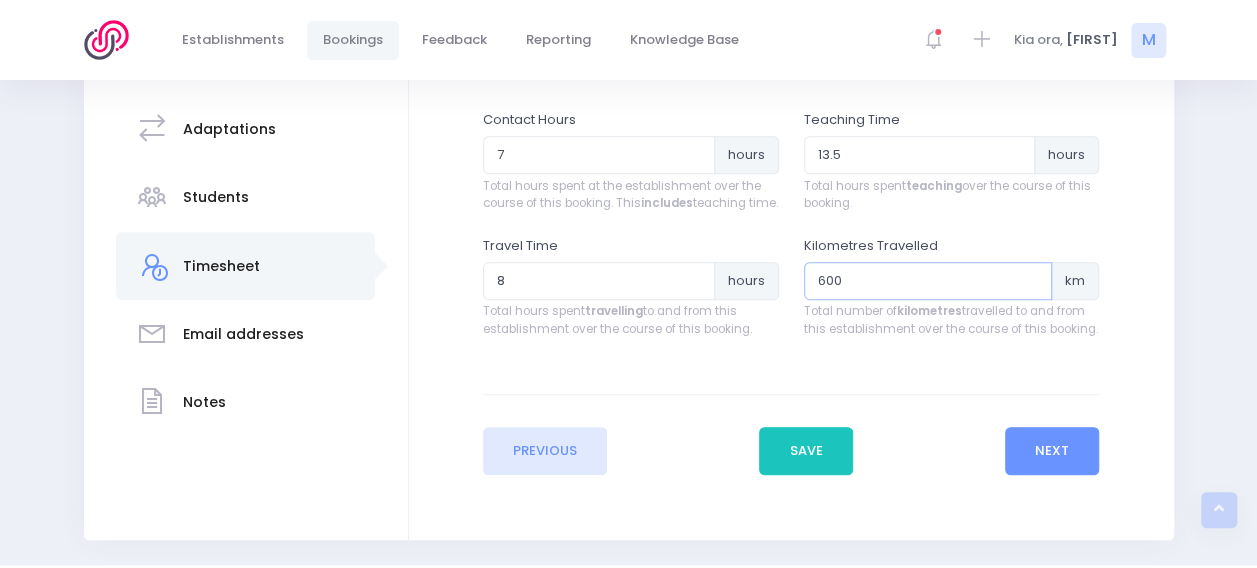 type on "600" 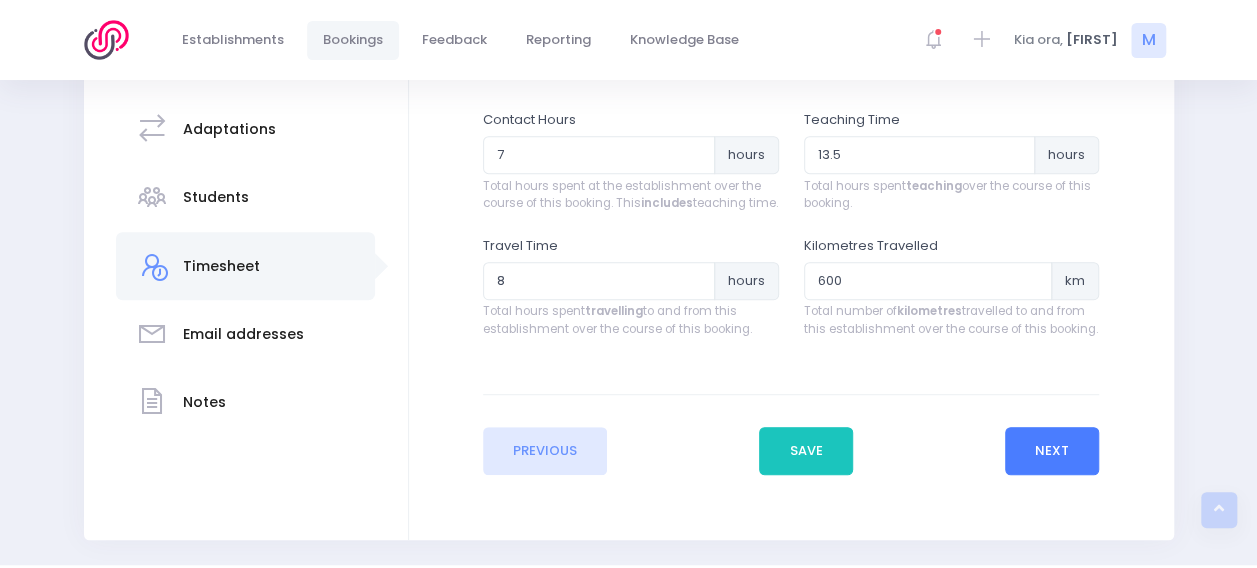 click on "Next" at bounding box center (1052, 451) 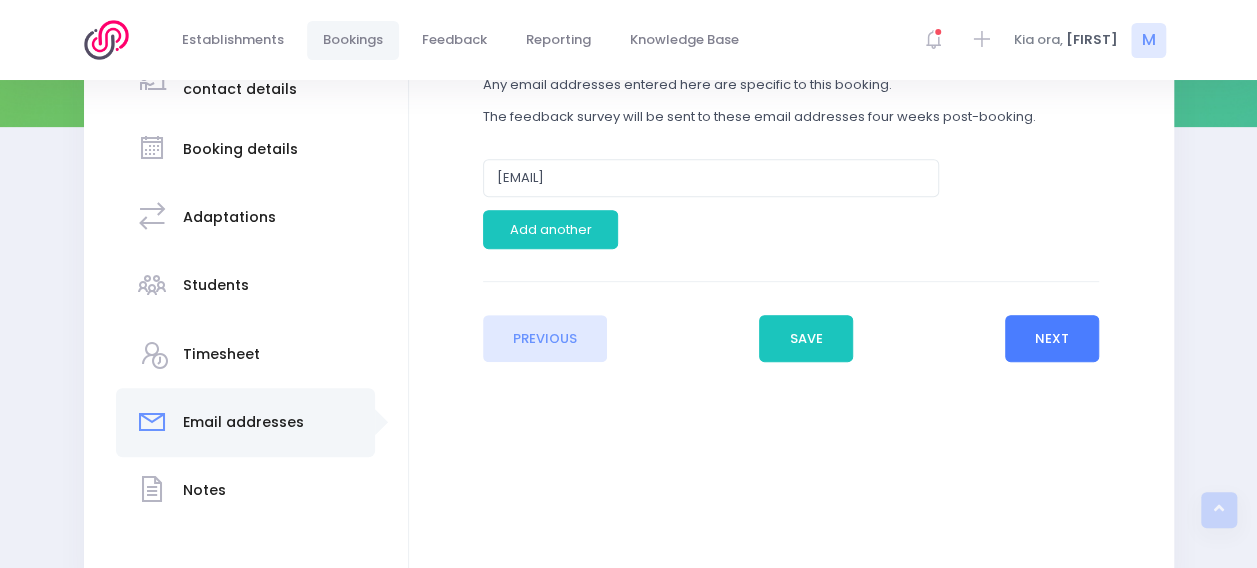 scroll, scrollTop: 324, scrollLeft: 0, axis: vertical 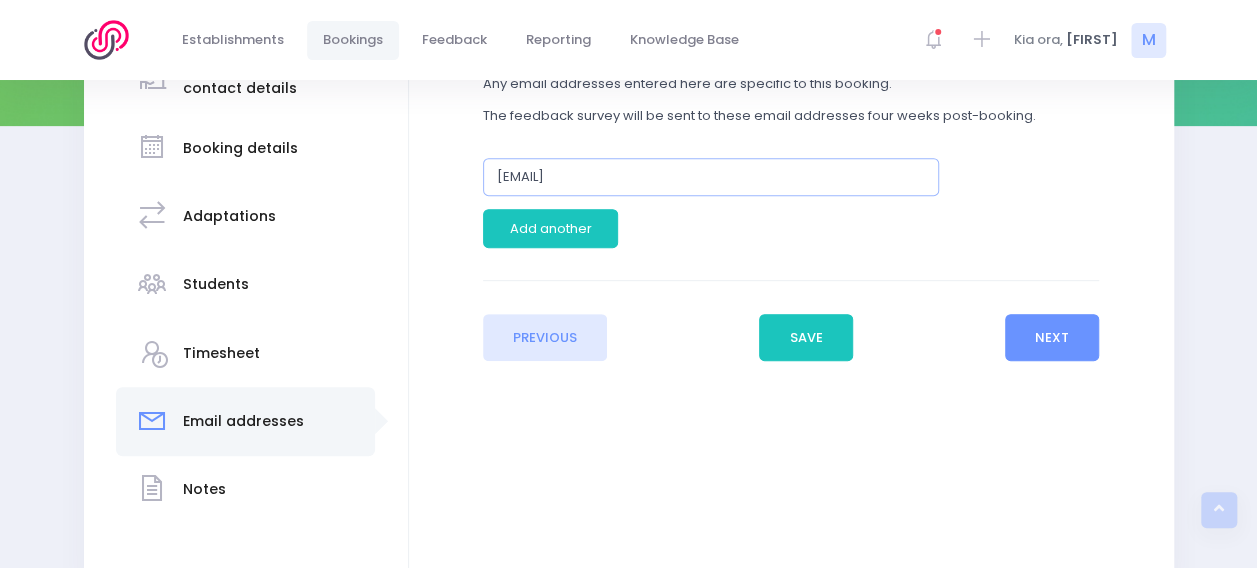 drag, startPoint x: 546, startPoint y: 178, endPoint x: 450, endPoint y: 178, distance: 96 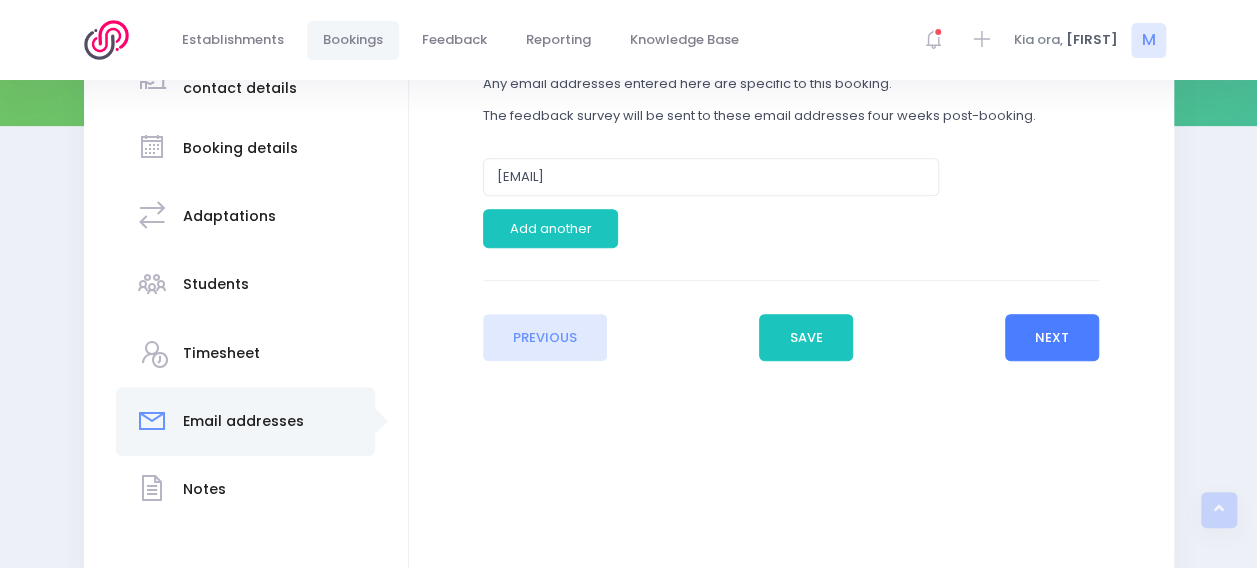 click on "Next" at bounding box center [1052, 338] 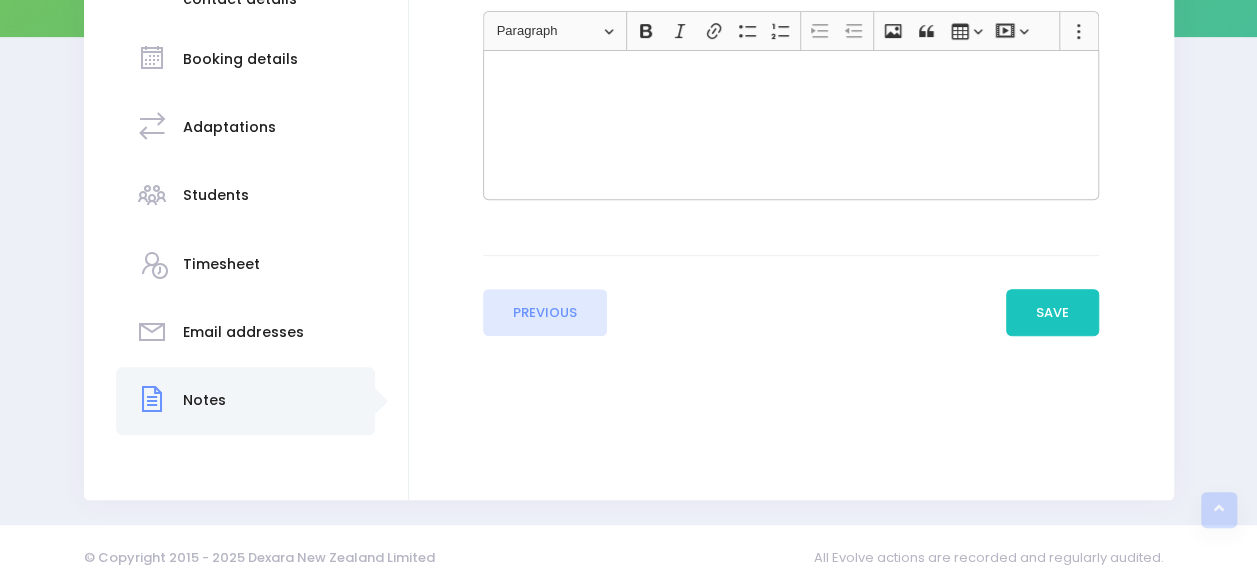 scroll, scrollTop: 150, scrollLeft: 0, axis: vertical 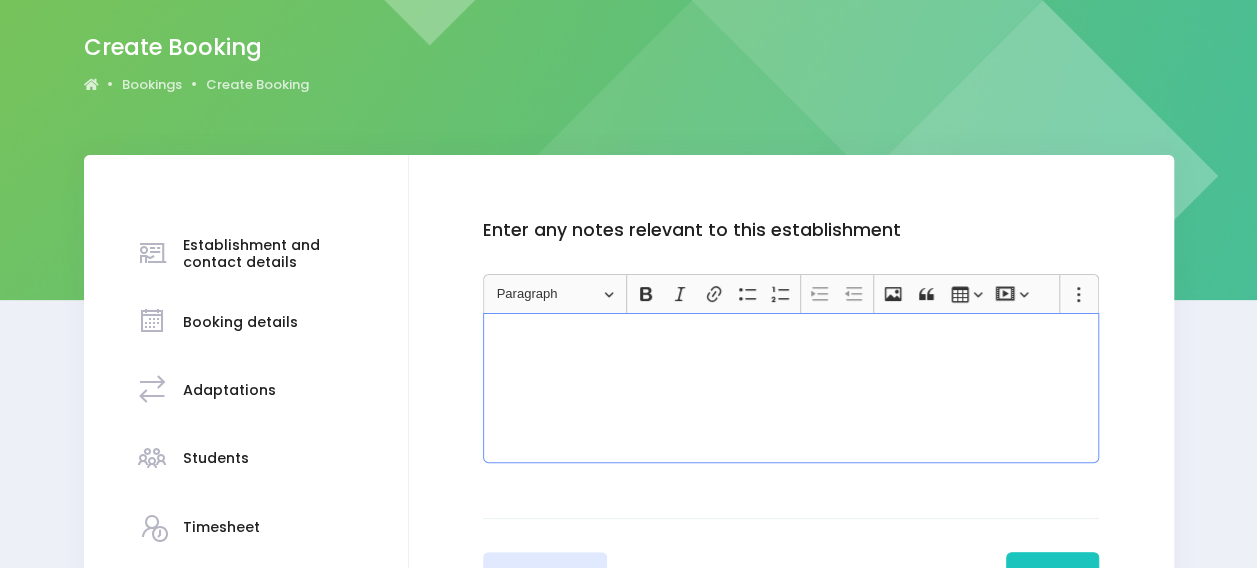 click at bounding box center (791, 388) 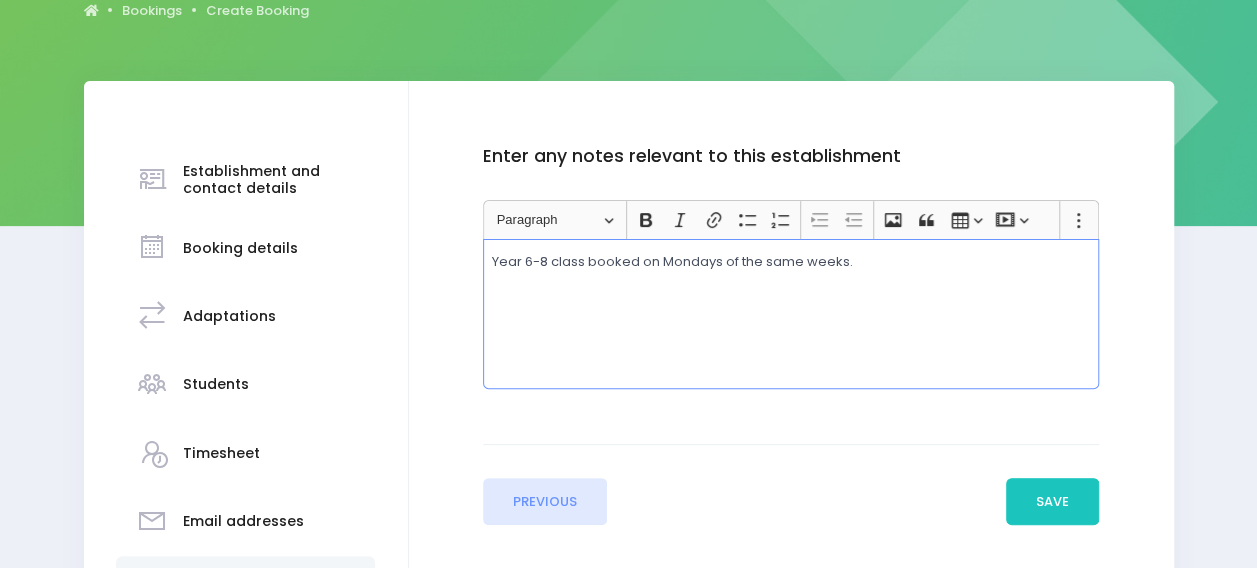 scroll, scrollTop: 243, scrollLeft: 0, axis: vertical 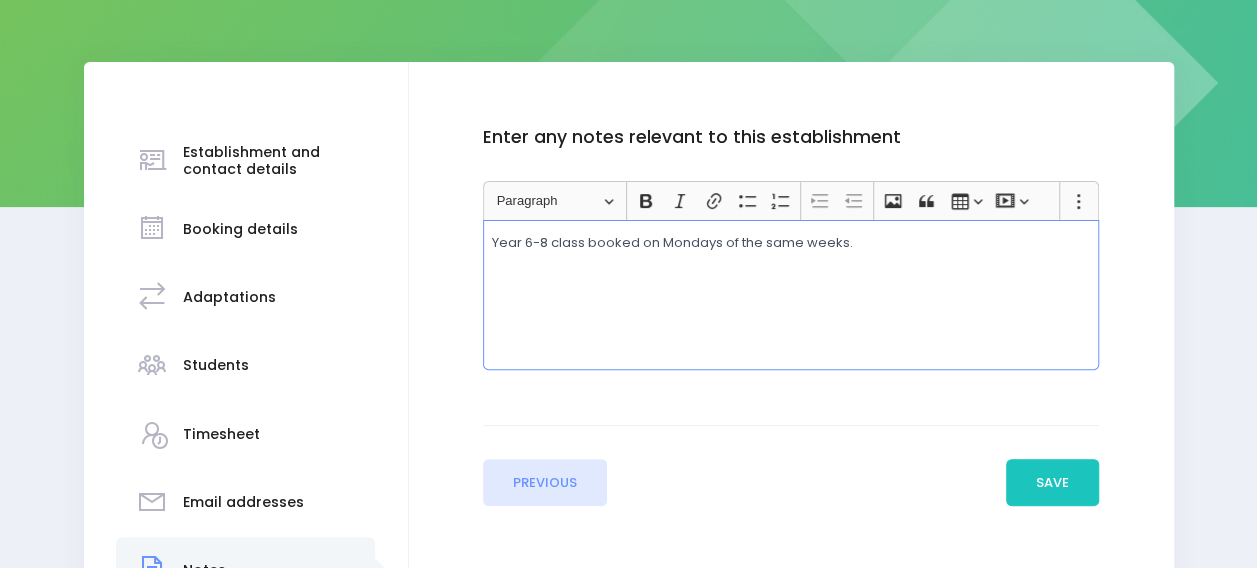 click on "Year 6-8 class booked on Mondays of the same weeks." at bounding box center [791, 243] 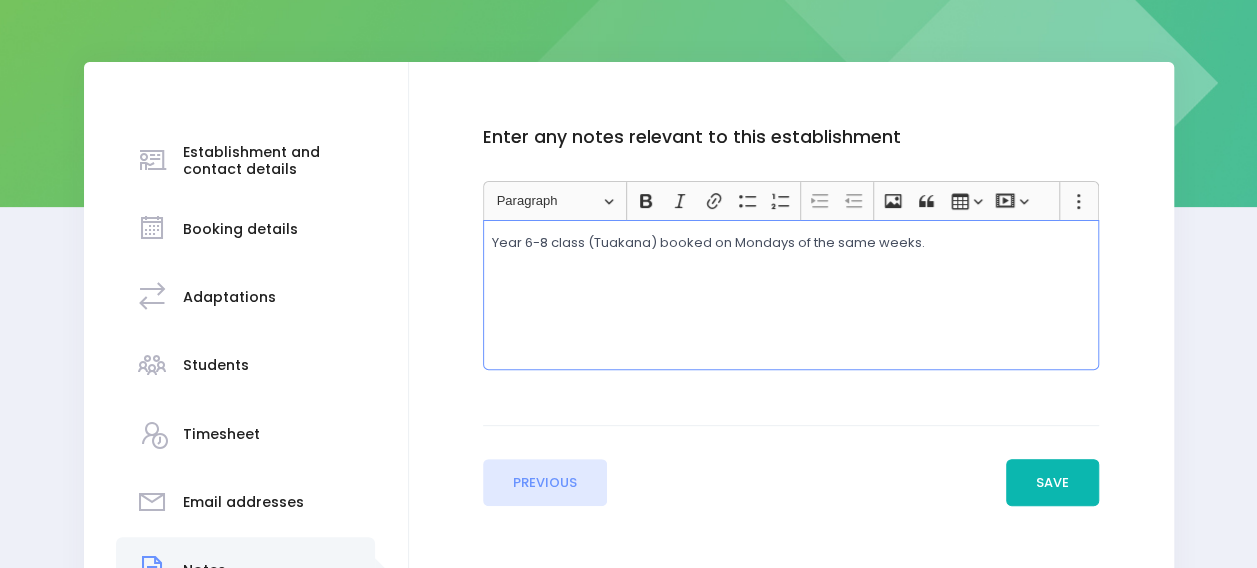 click on "Save" at bounding box center (1053, 483) 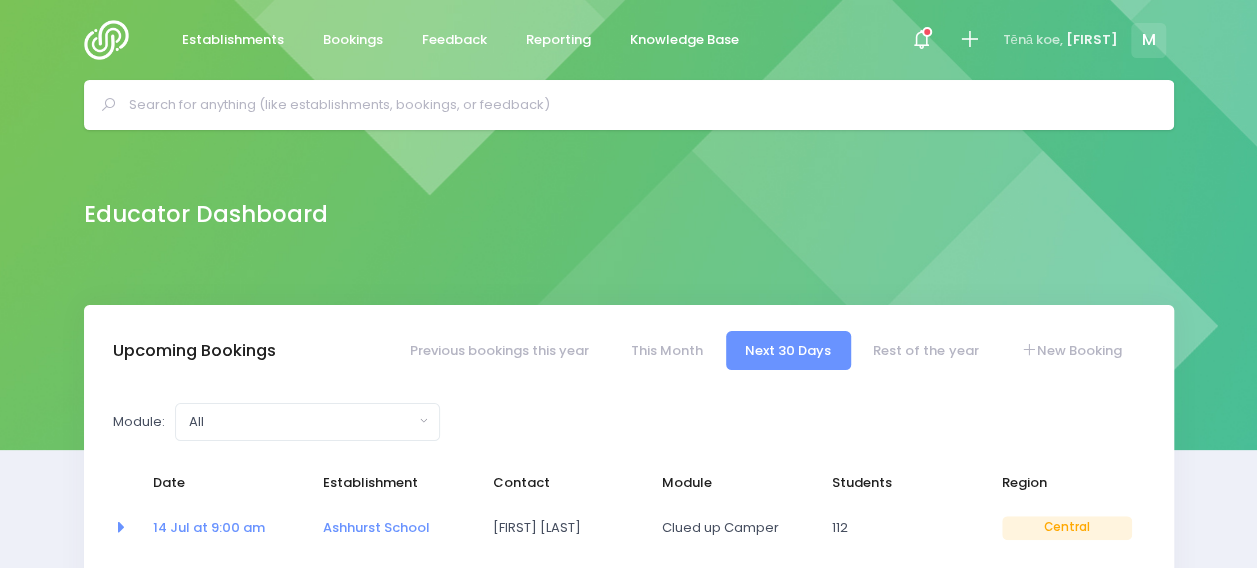 scroll, scrollTop: 320, scrollLeft: 0, axis: vertical 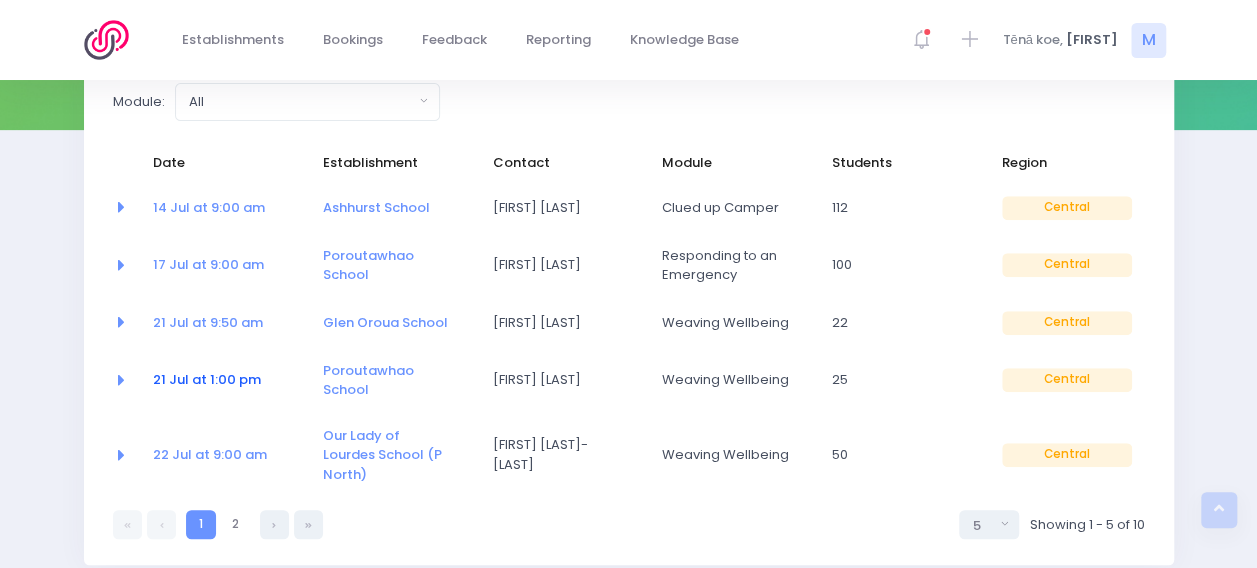 click on "21 Jul at 1:00 pm" at bounding box center (207, 379) 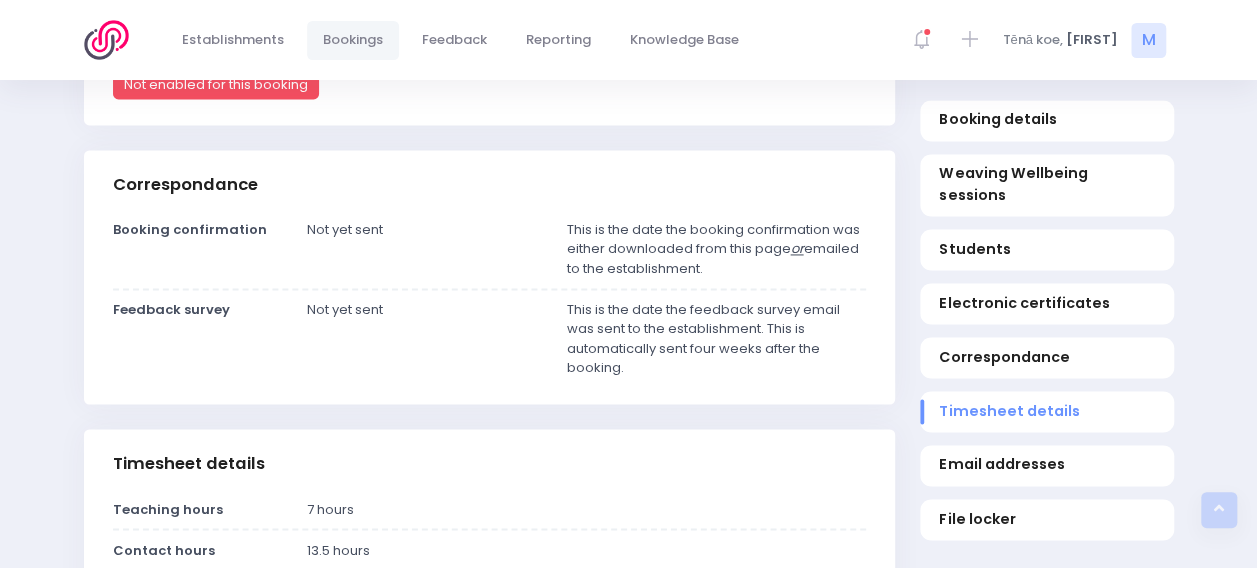 scroll, scrollTop: 1621, scrollLeft: 0, axis: vertical 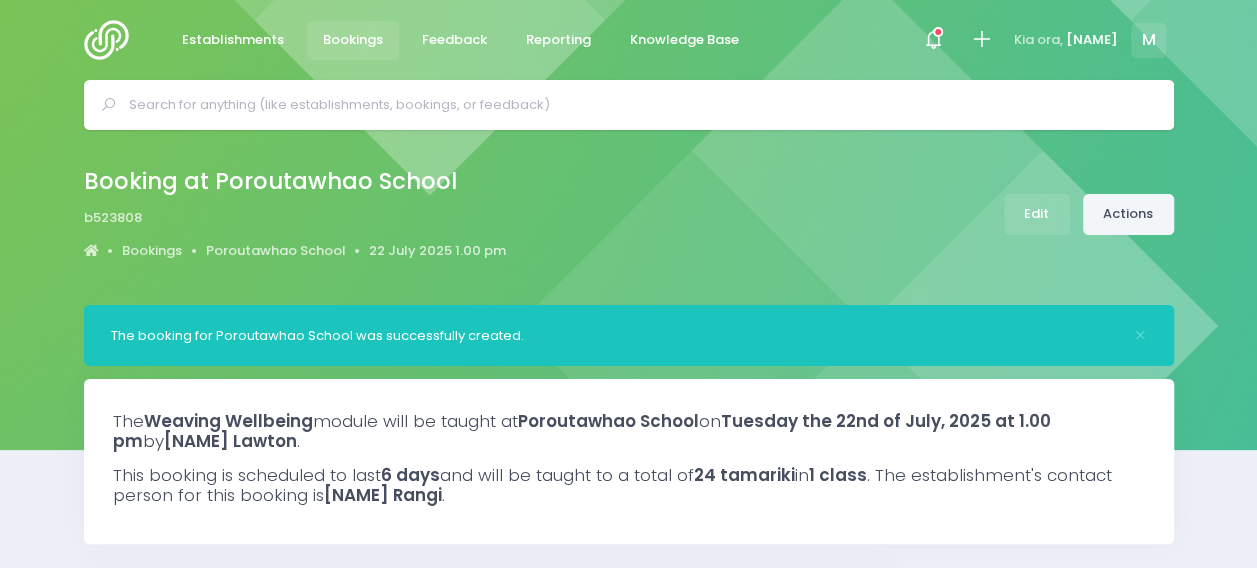 click on "Actions" at bounding box center (1128, 214) 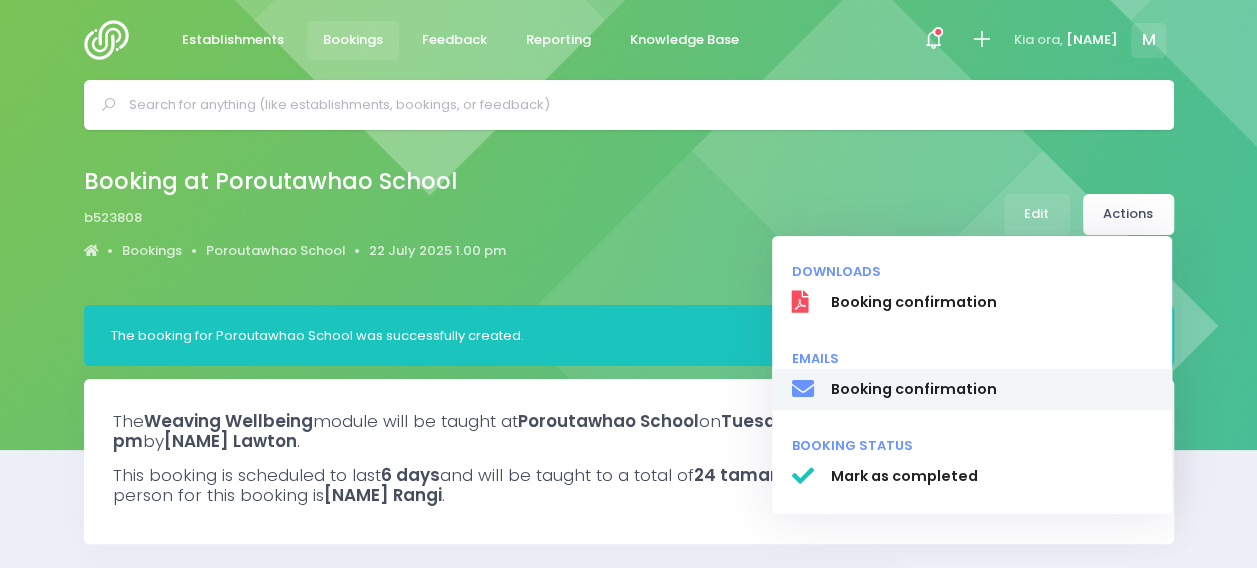 click on "Booking confirmation" at bounding box center (991, 302) 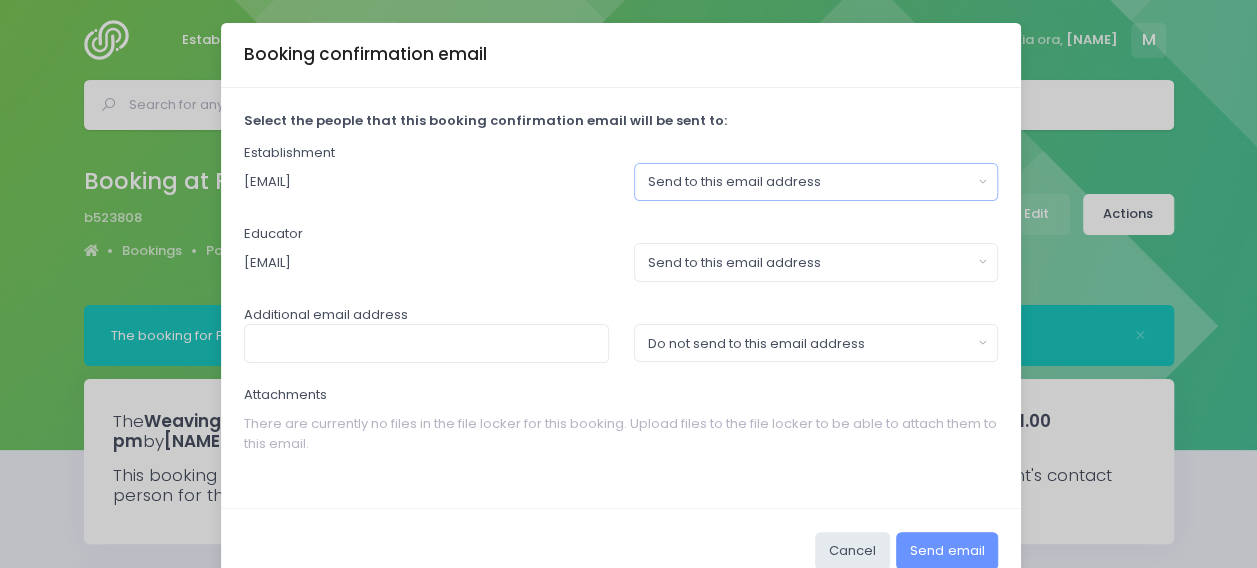 click on "Send to this email address" at bounding box center [810, 182] 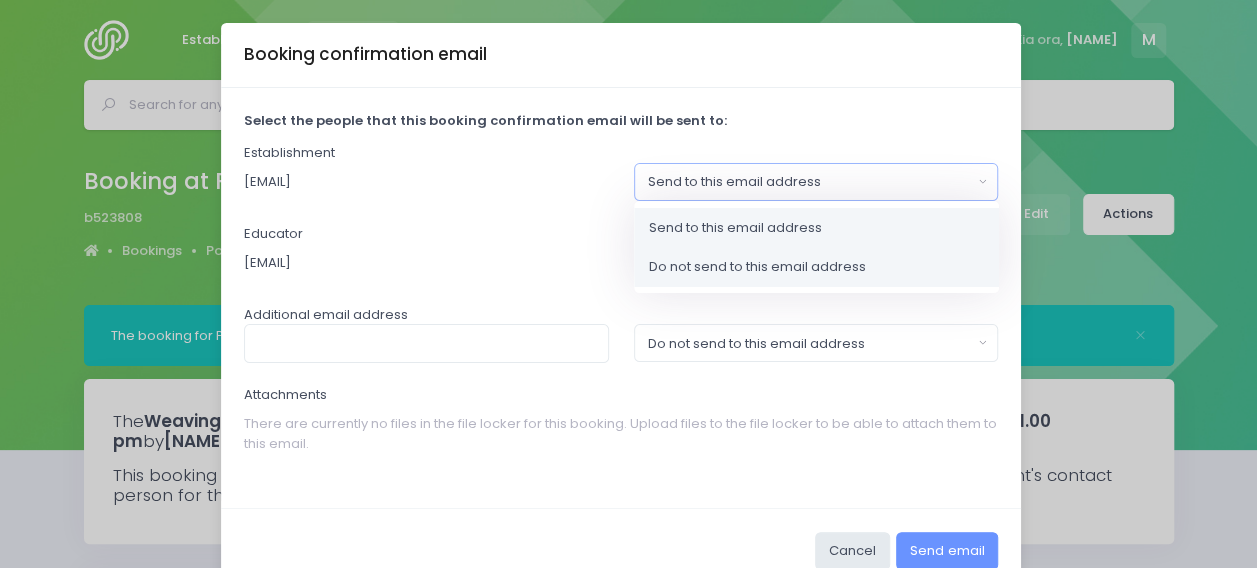 click on "Do not send to this email address" at bounding box center [757, 267] 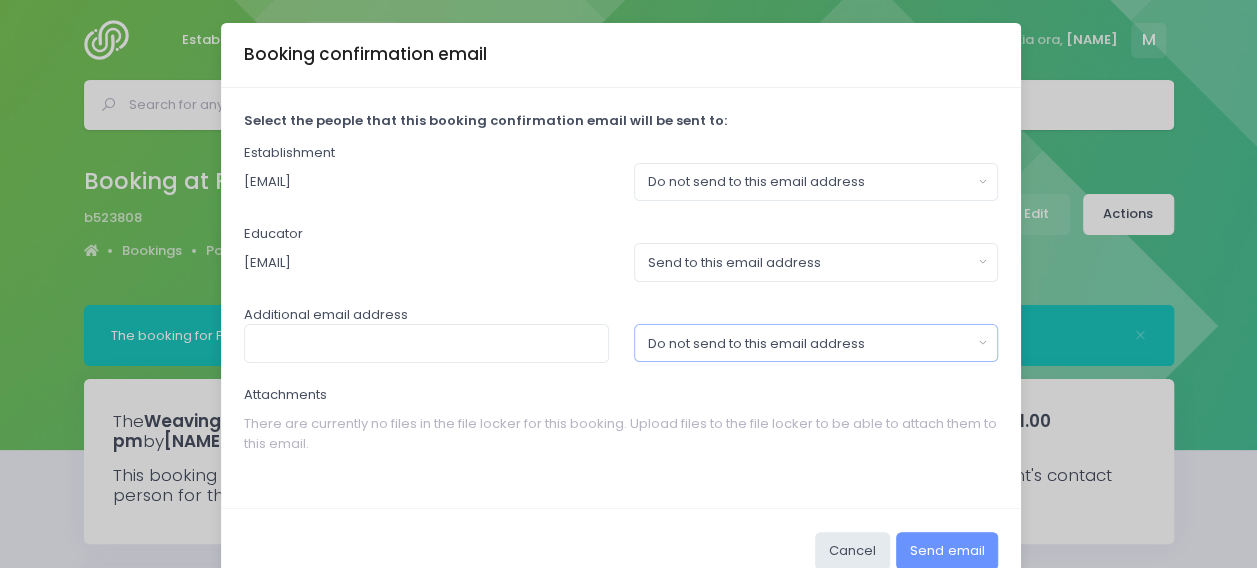 click on "Do not send to this email address" at bounding box center [810, 182] 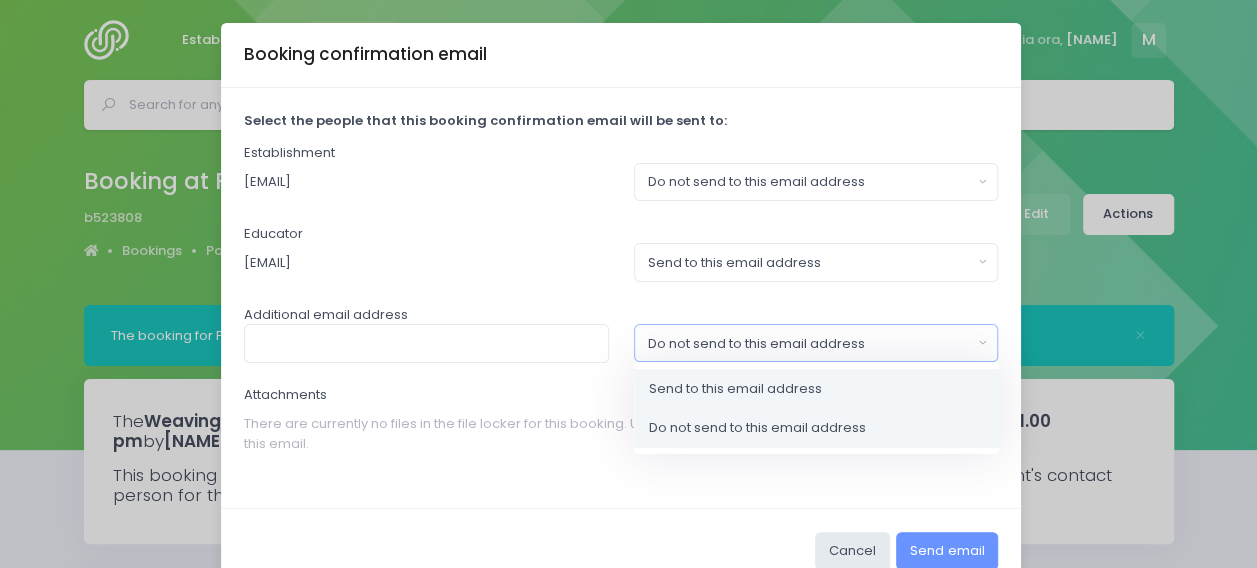 click on "Send to this email address" at bounding box center [735, 389] 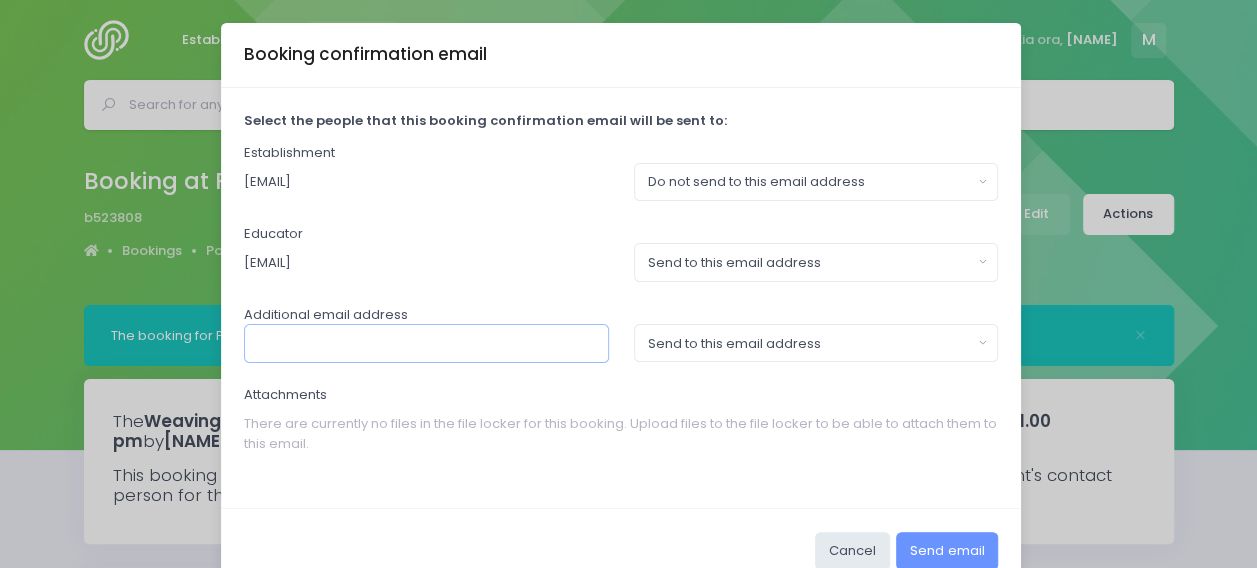 click at bounding box center (426, 343) 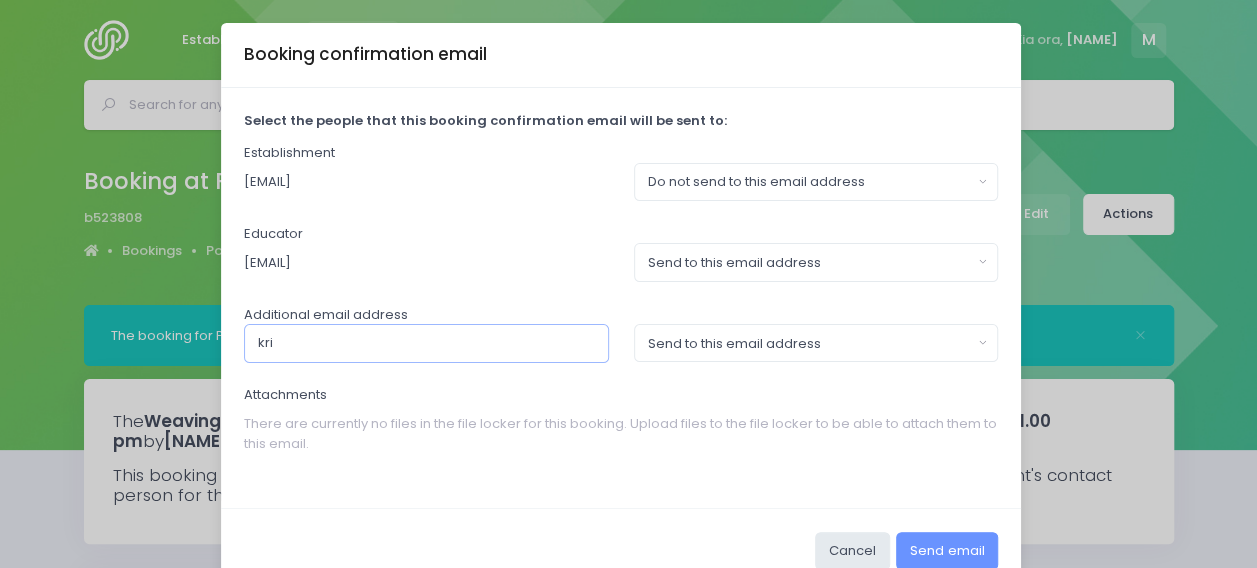 type on "krishna@poroutawhao.school.nz" 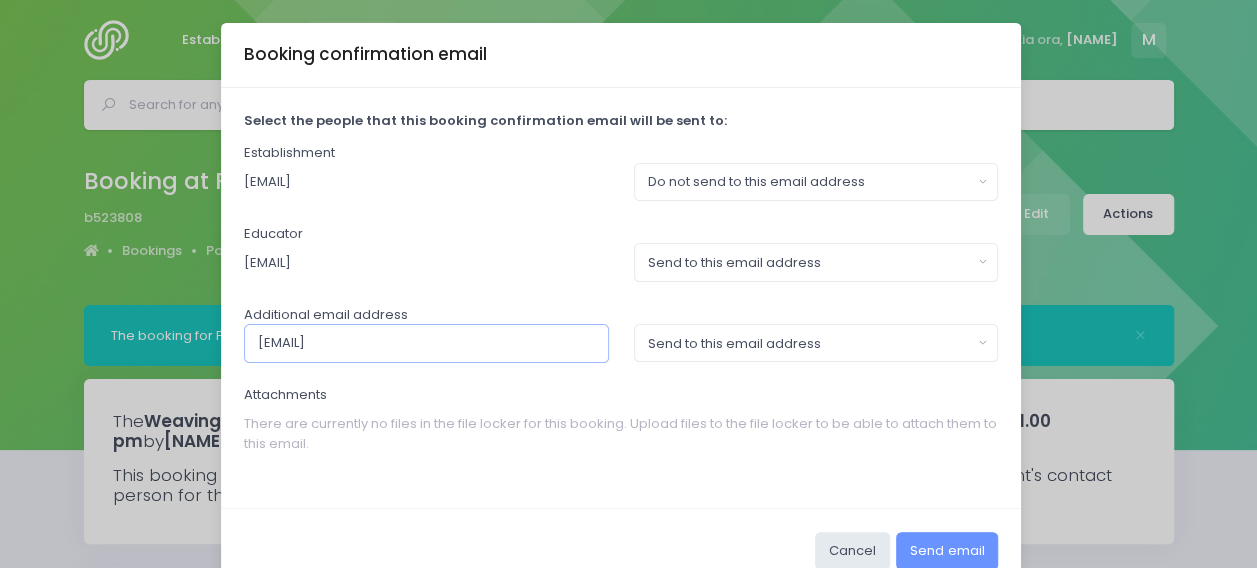 scroll, scrollTop: 44, scrollLeft: 0, axis: vertical 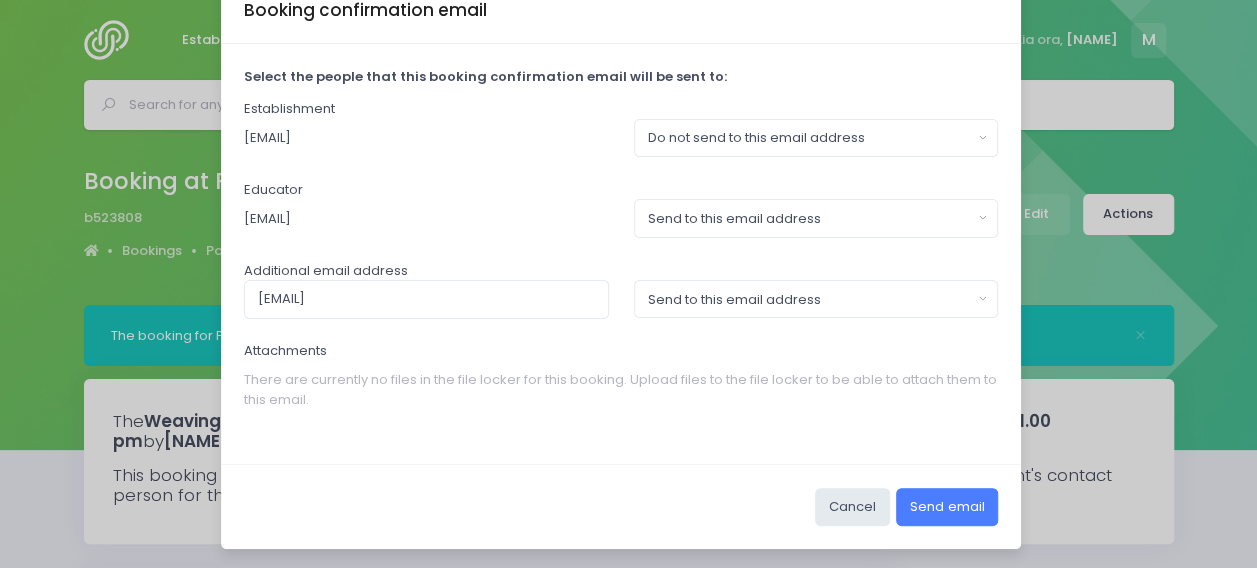 click on "Send email" at bounding box center (947, 507) 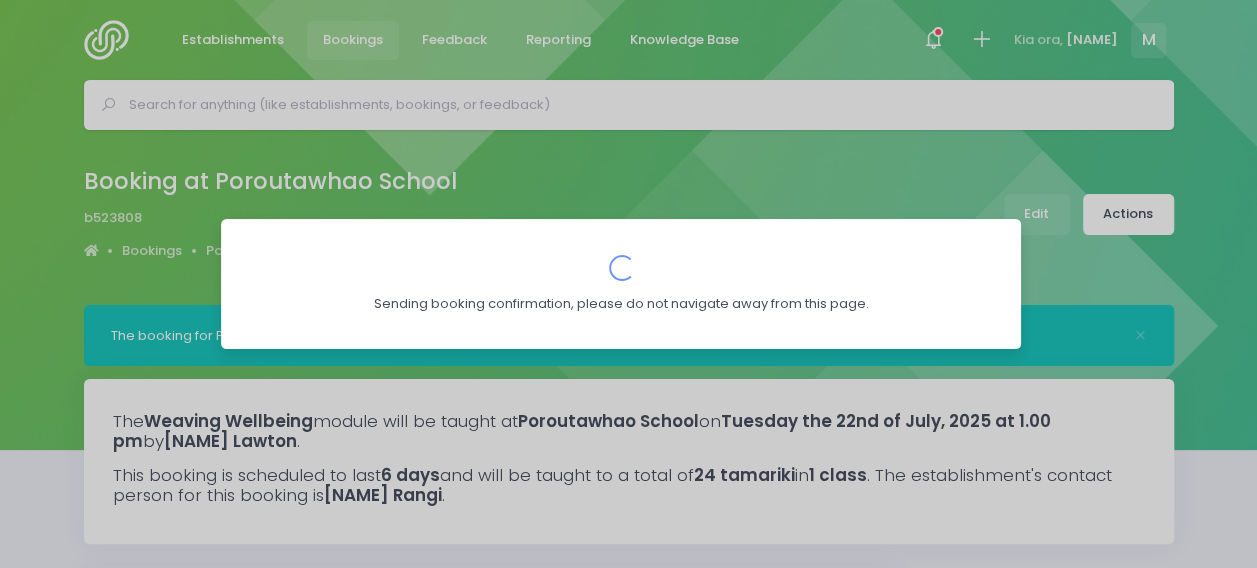 scroll, scrollTop: 0, scrollLeft: 0, axis: both 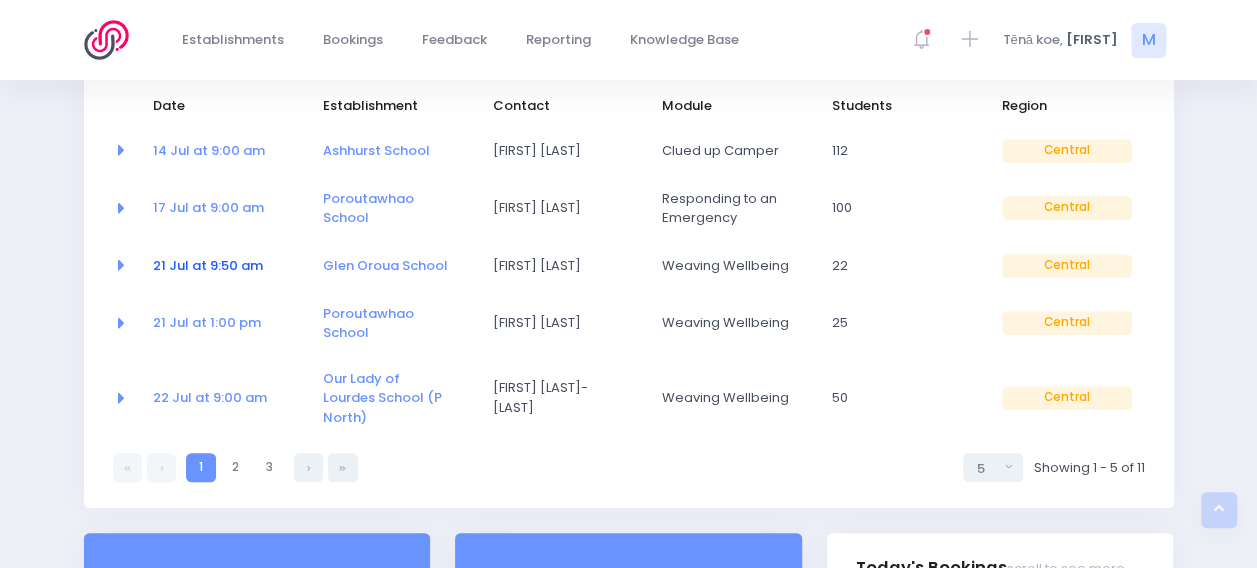 click on "21 Jul at 9:50 am" at bounding box center [208, 265] 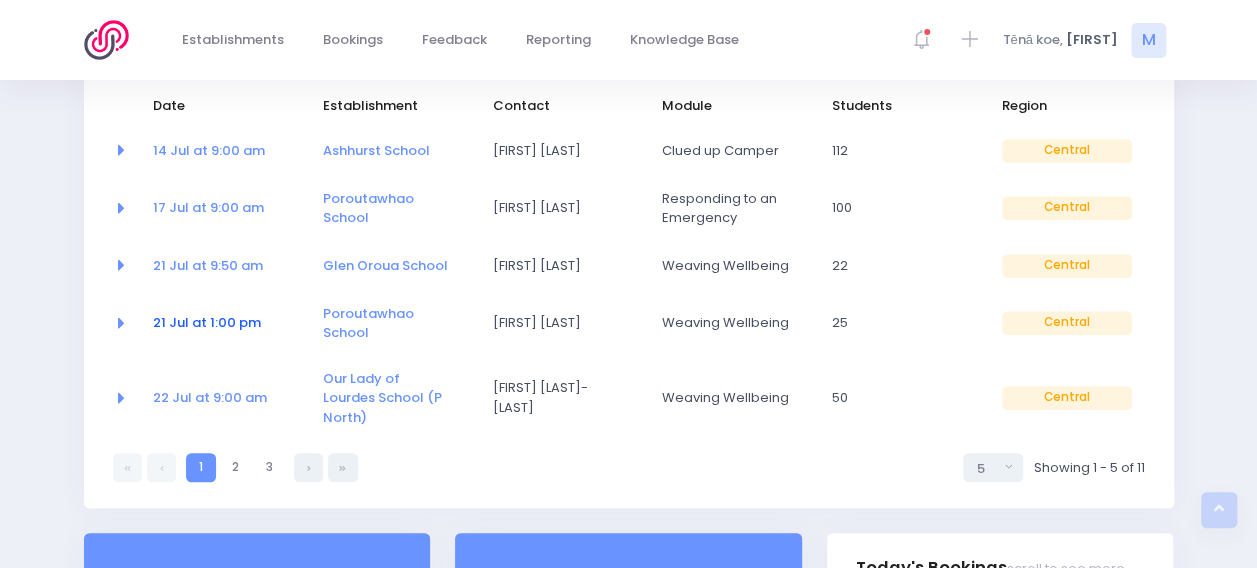click on "21 Jul at 1:00 pm" at bounding box center (207, 322) 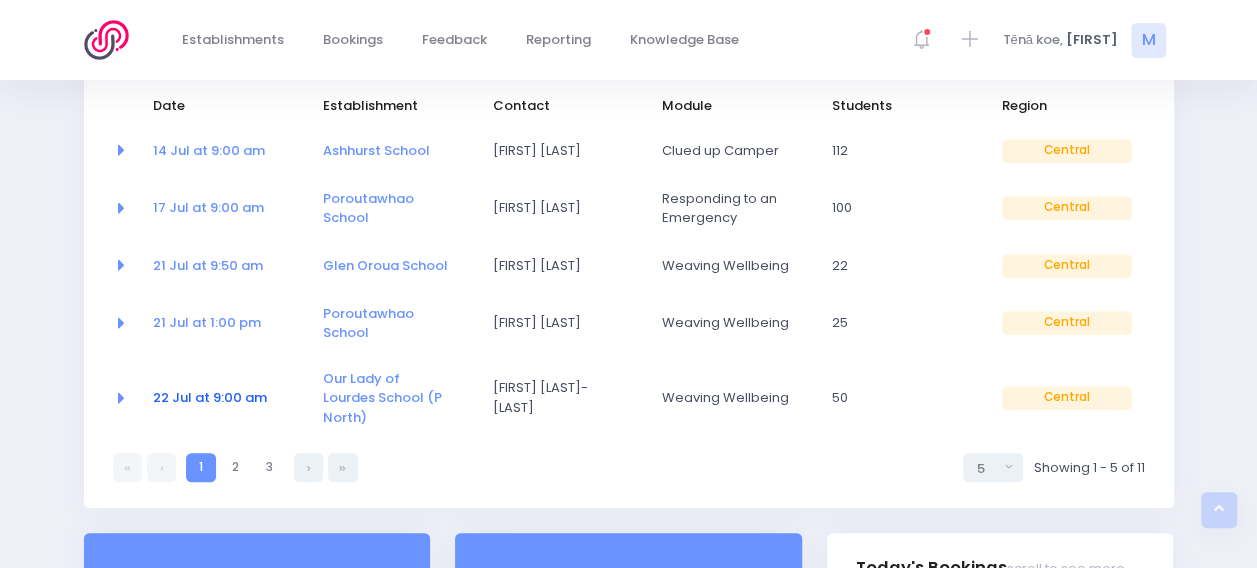 click on "22 Jul at 9:00 am" at bounding box center (210, 397) 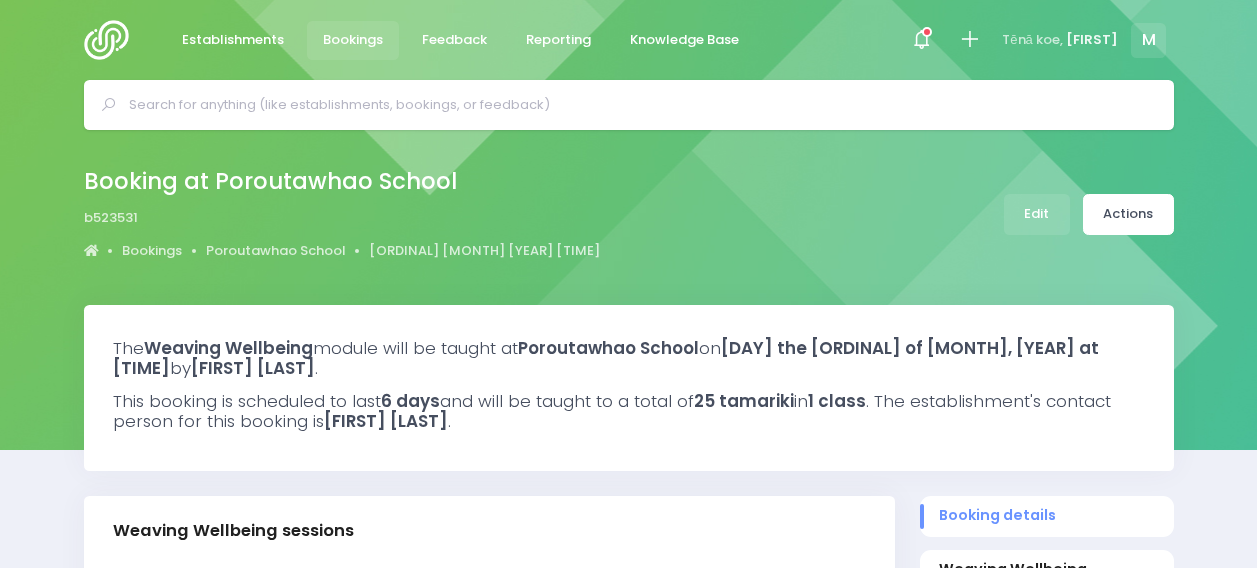 scroll, scrollTop: 0, scrollLeft: 0, axis: both 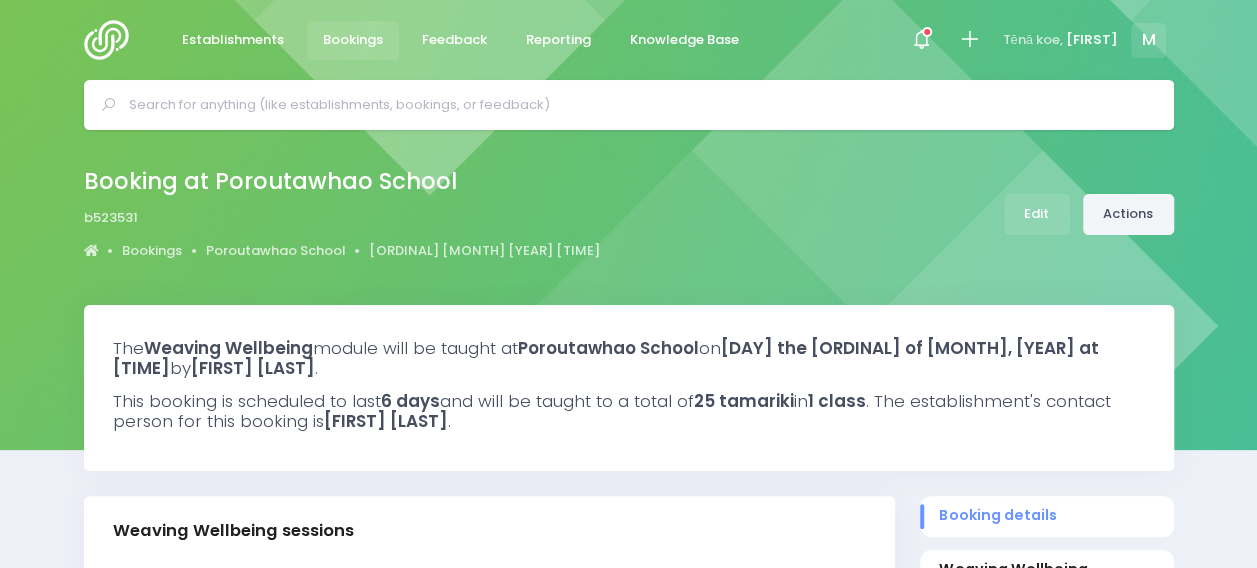 click on "Actions" at bounding box center (1128, 214) 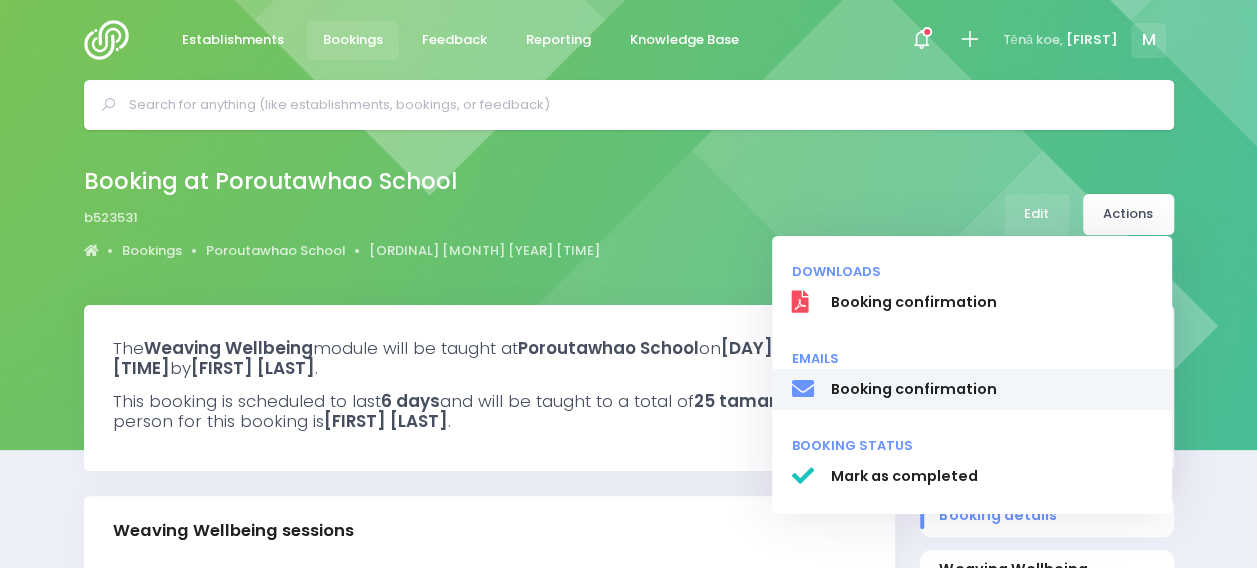 click on "Booking confirmation" at bounding box center [991, 302] 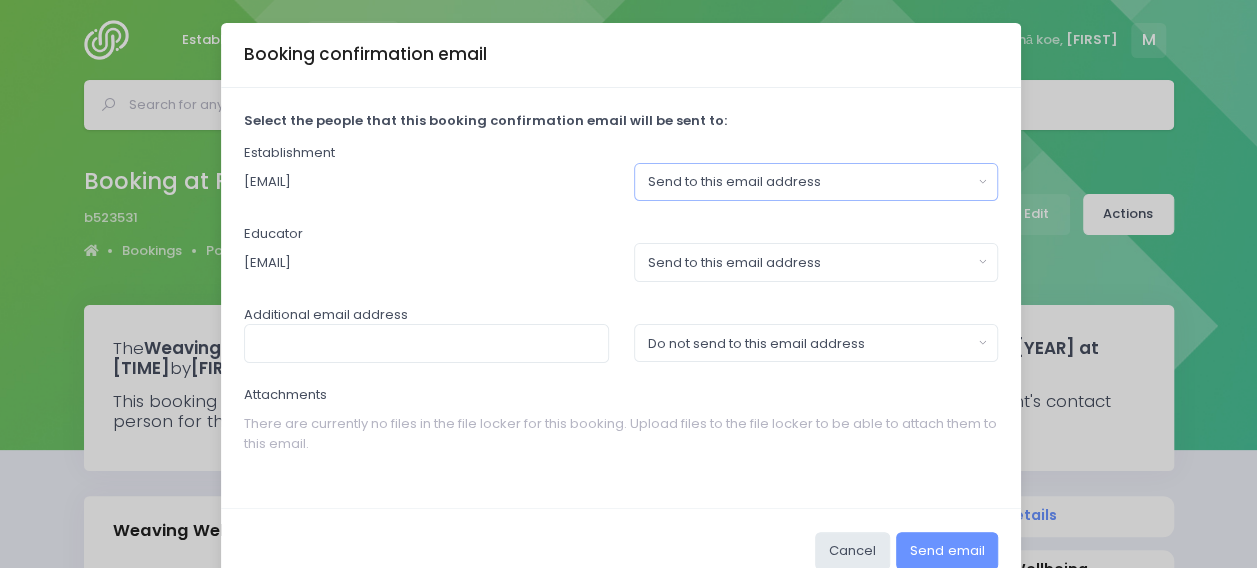 click on "Send to this email address" at bounding box center [810, 182] 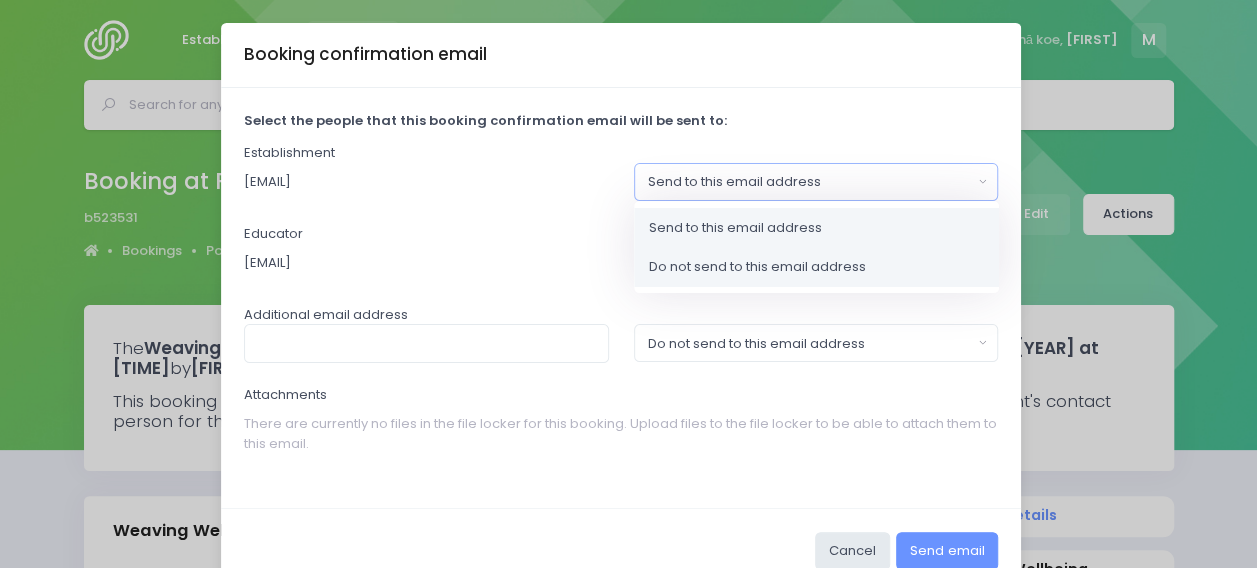 click on "Do not send to this email address" at bounding box center [757, 267] 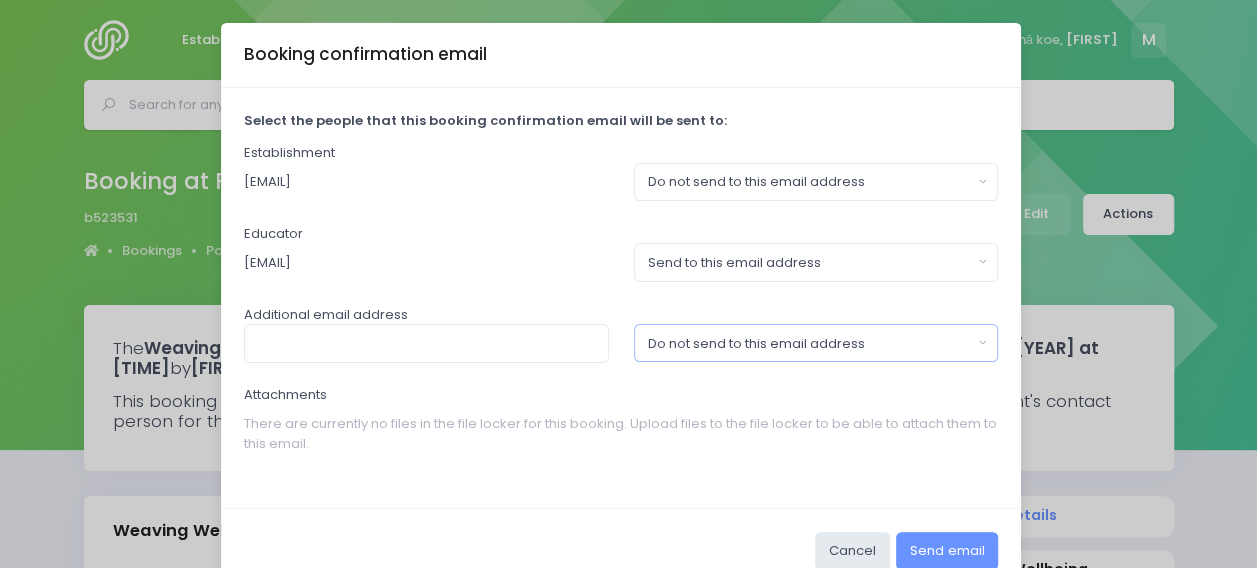 click on "Do not send to this email address" at bounding box center (810, 182) 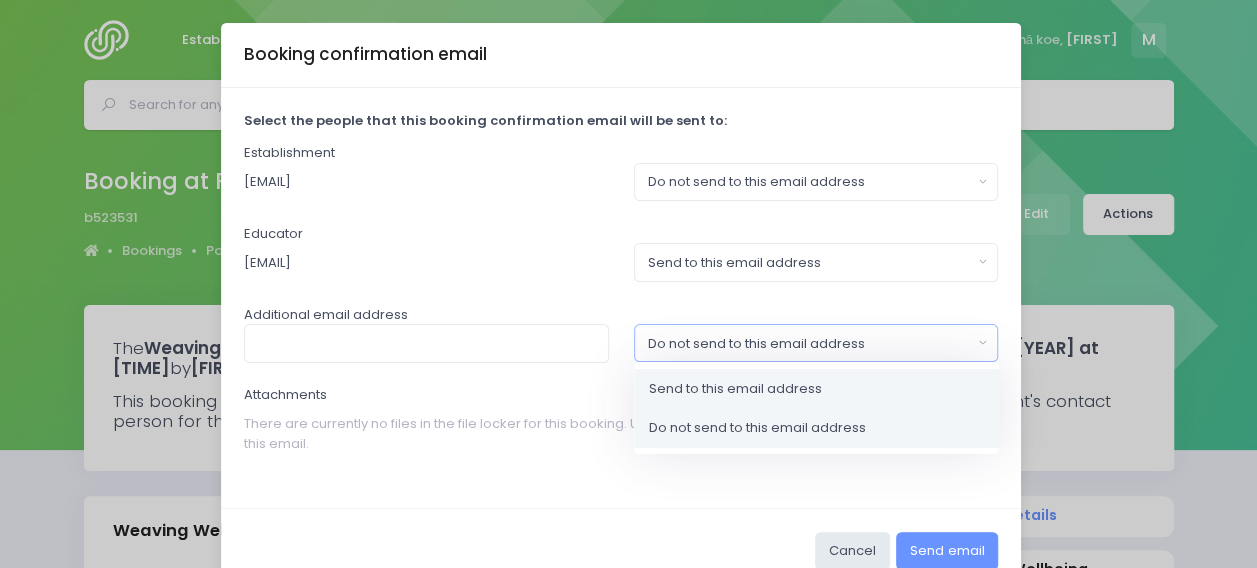 click on "Send to this email address" at bounding box center [735, 389] 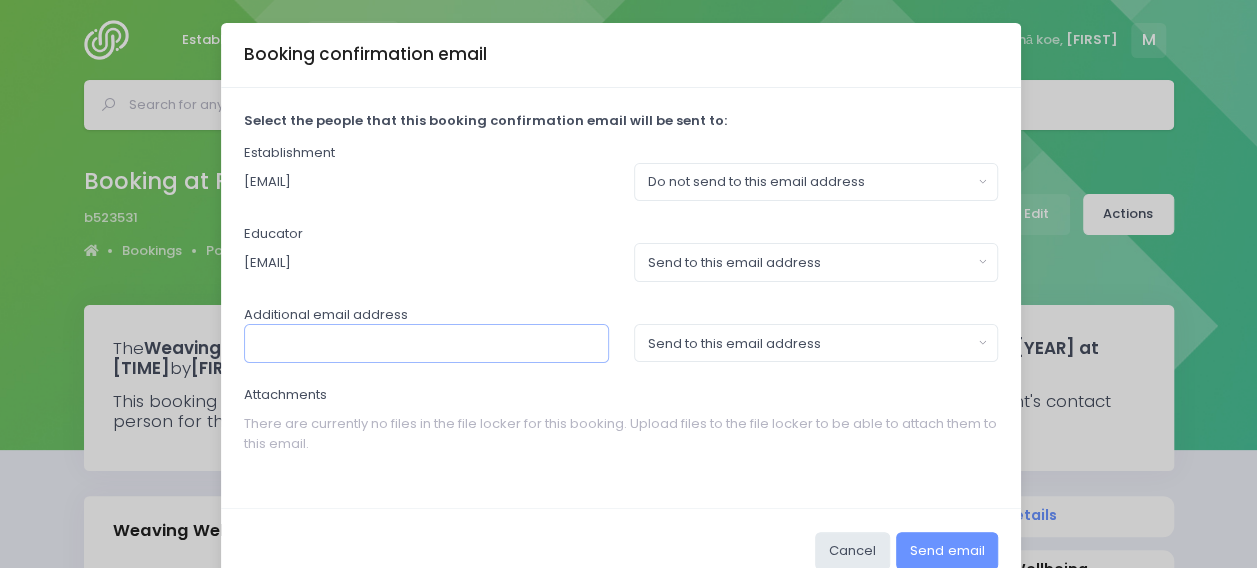 click at bounding box center [426, 343] 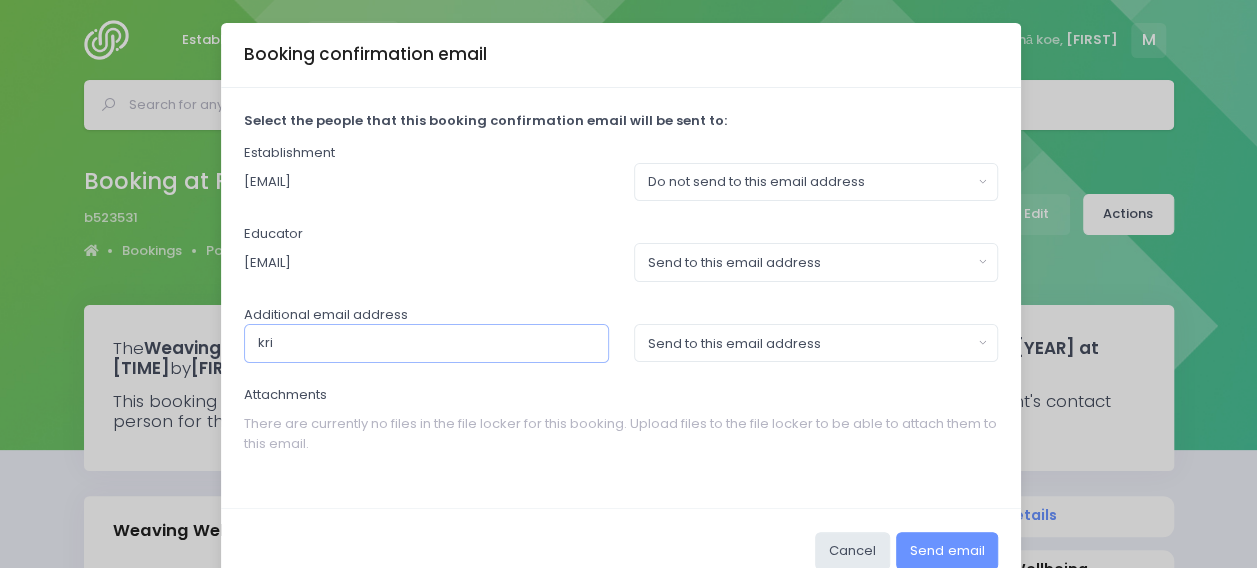 type on "krishna@poroutawhao.school.nz" 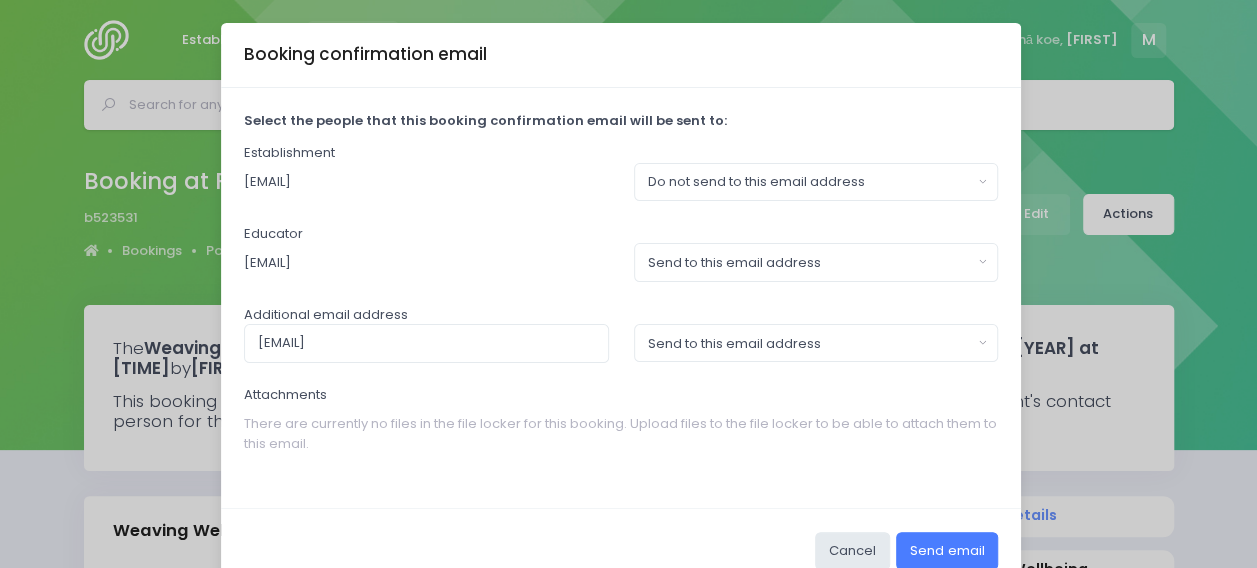click on "Send email" at bounding box center (947, 551) 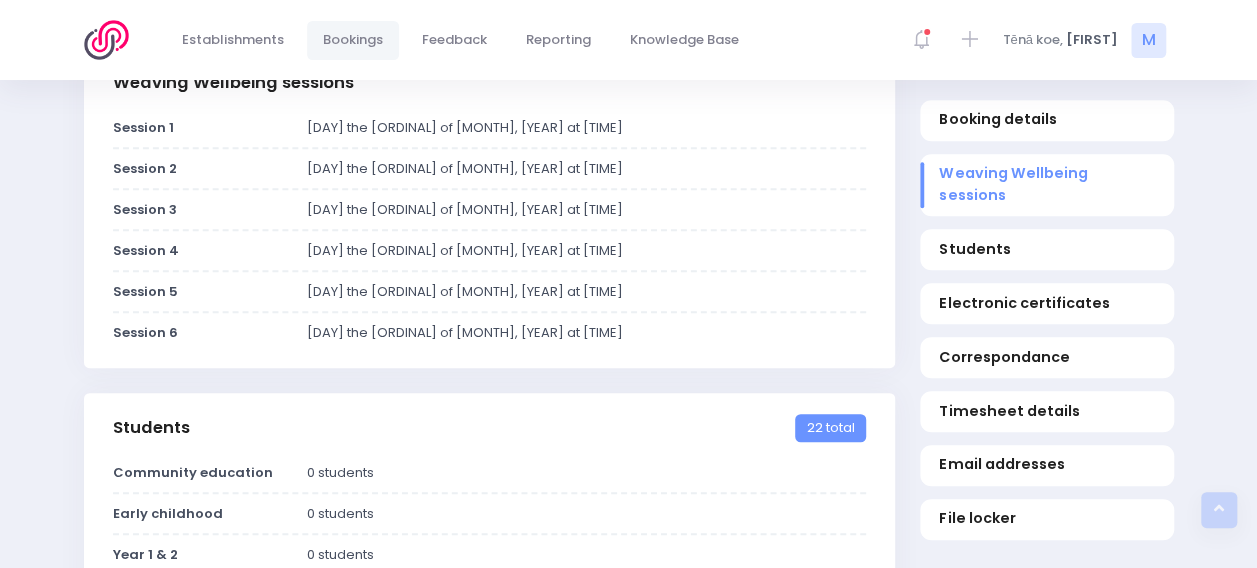 scroll, scrollTop: 0, scrollLeft: 0, axis: both 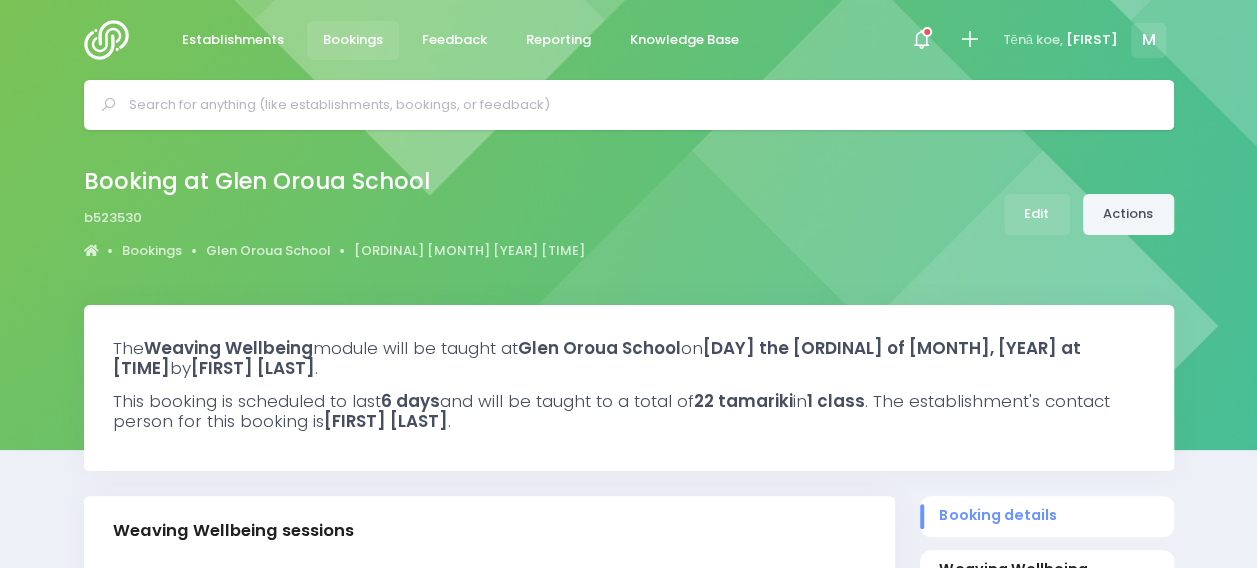 click on "Actions" at bounding box center [1128, 214] 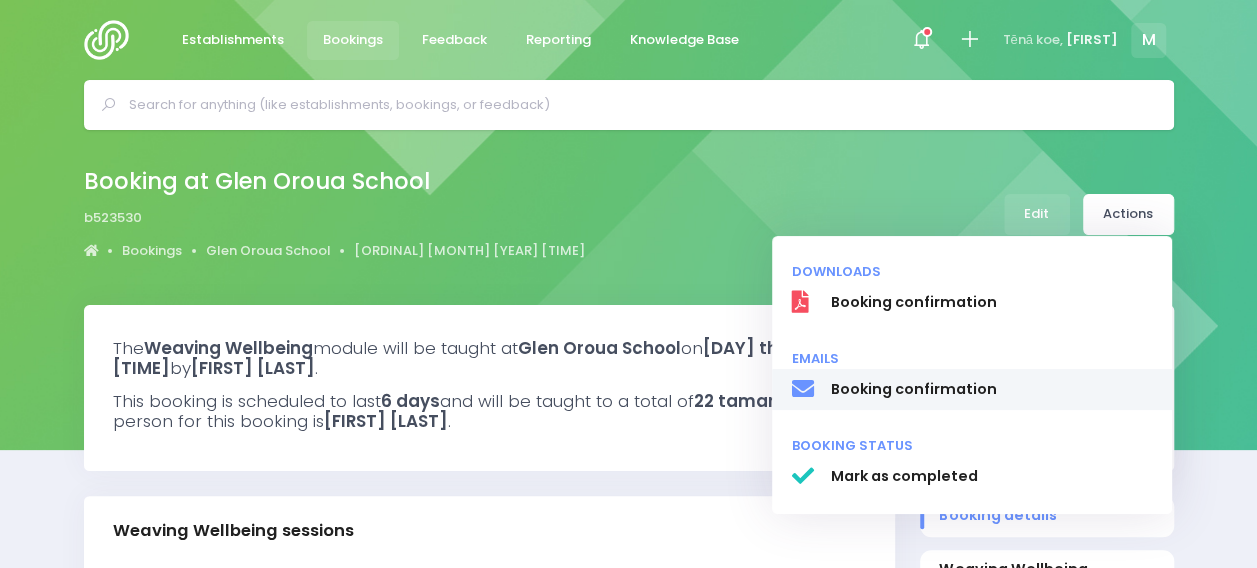 click on "Booking confirmation" at bounding box center (991, 302) 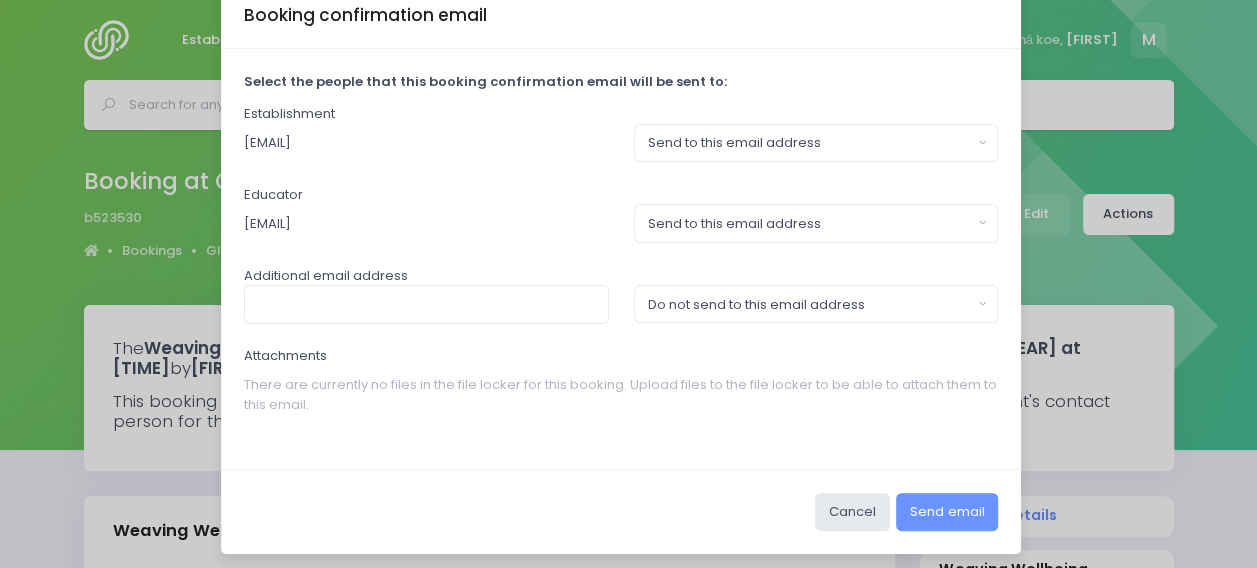 scroll, scrollTop: 40, scrollLeft: 0, axis: vertical 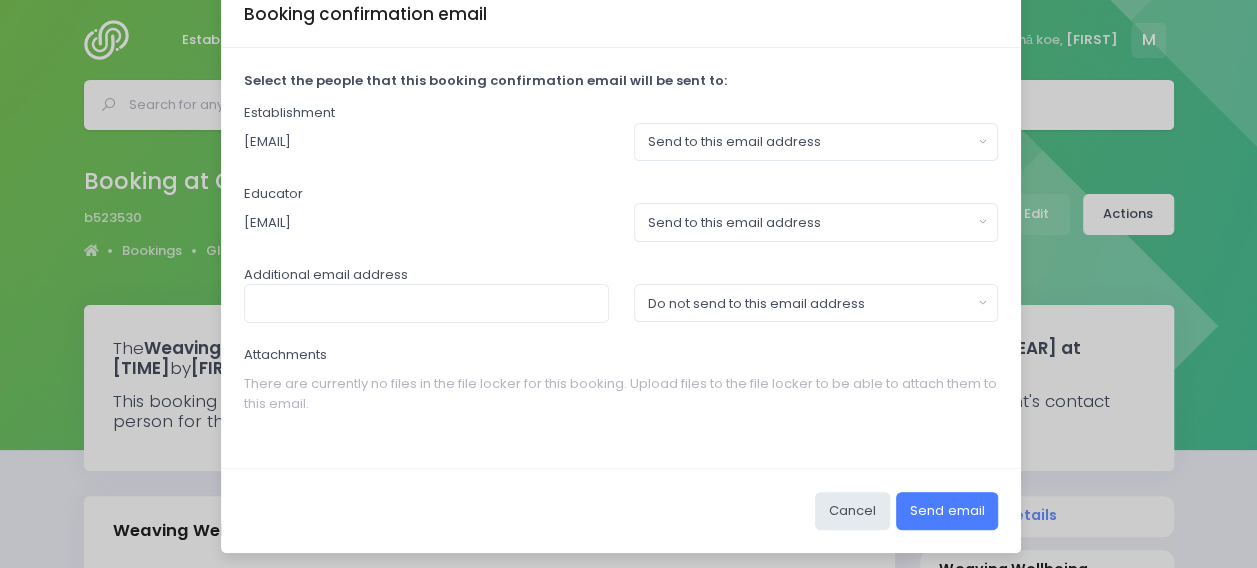 click on "Send email" at bounding box center (947, 511) 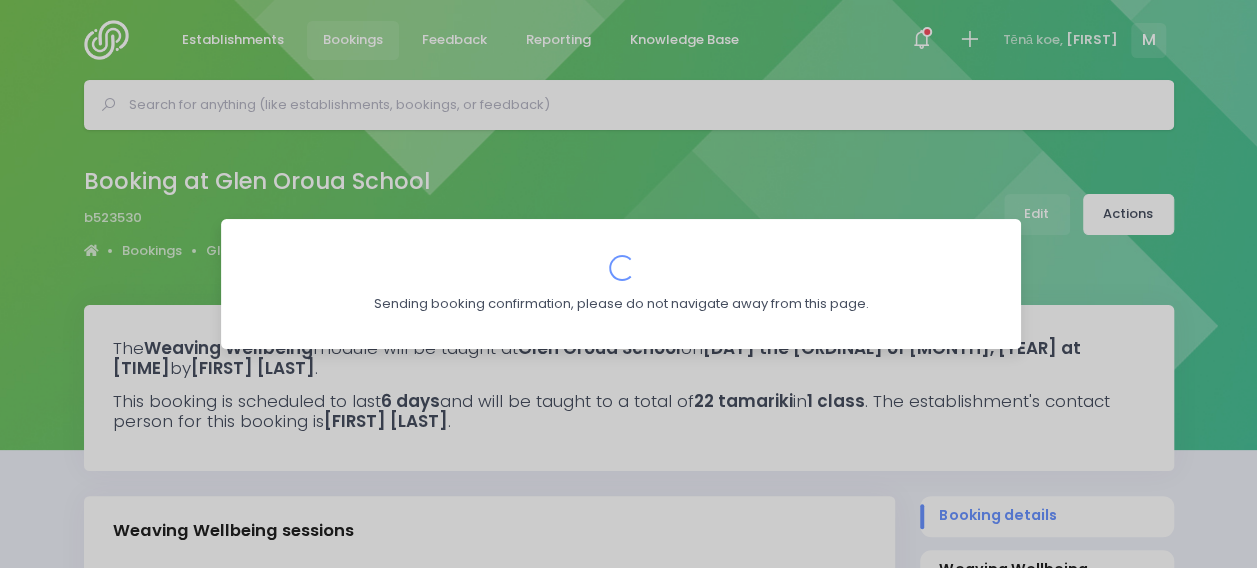 scroll, scrollTop: 0, scrollLeft: 0, axis: both 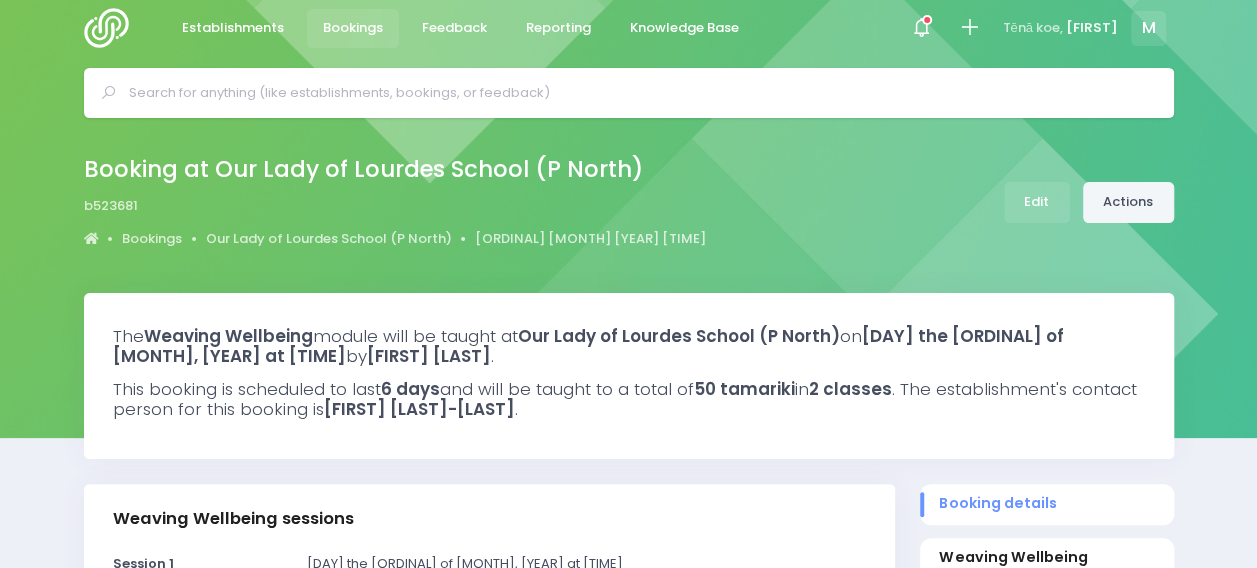 click on "Actions" at bounding box center [1128, 202] 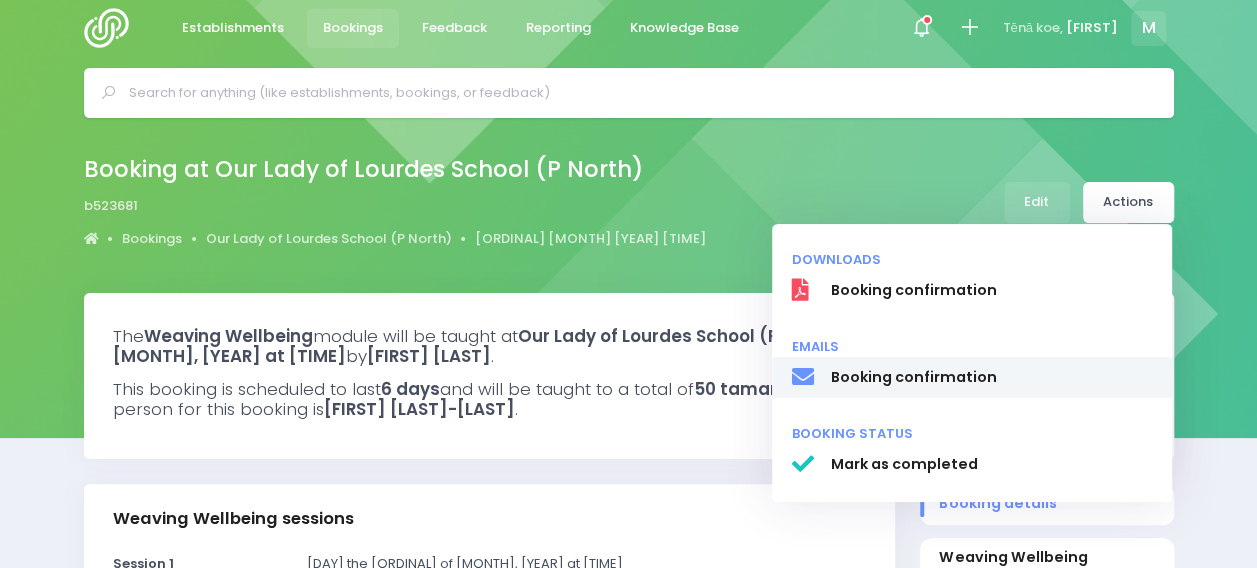 click on "Booking confirmation" at bounding box center (991, 290) 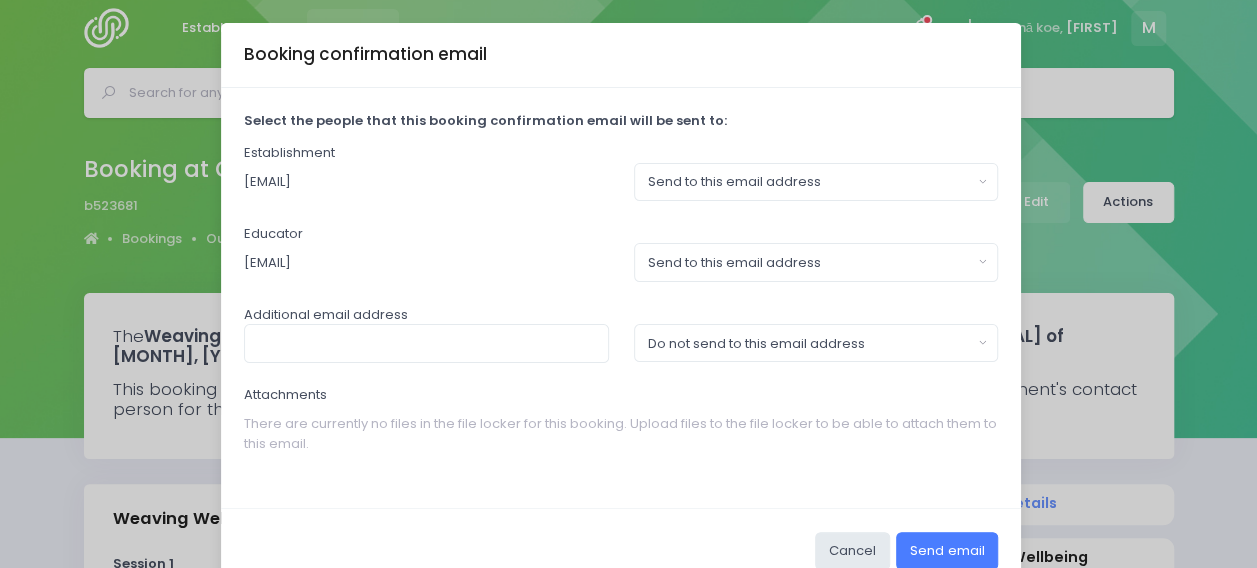 click on "Send email" at bounding box center (947, 551) 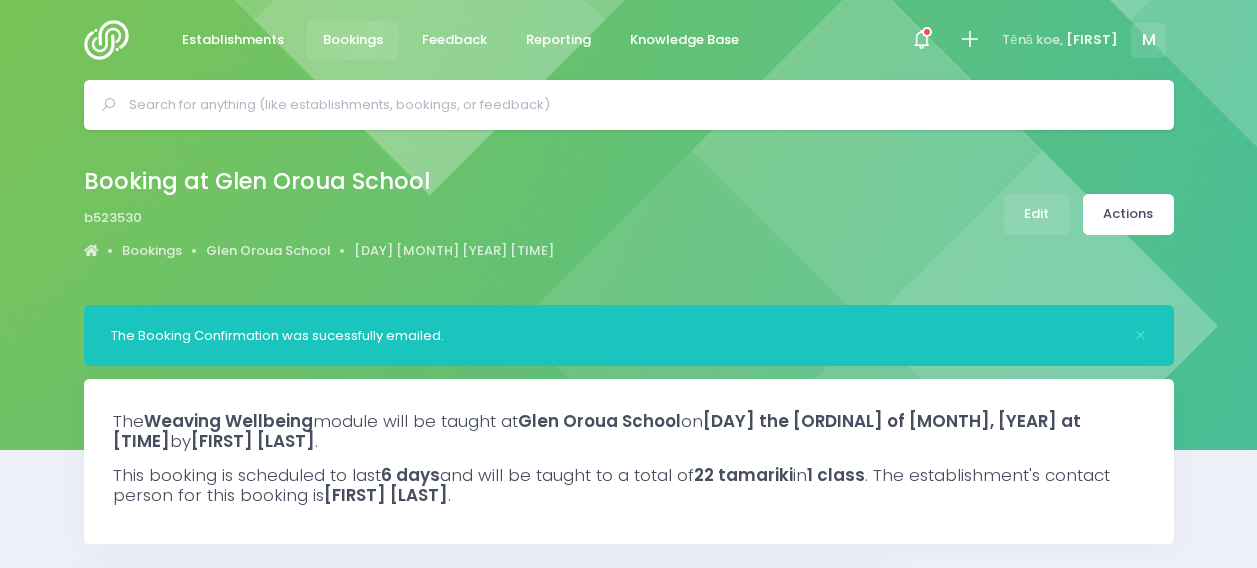 scroll, scrollTop: 0, scrollLeft: 0, axis: both 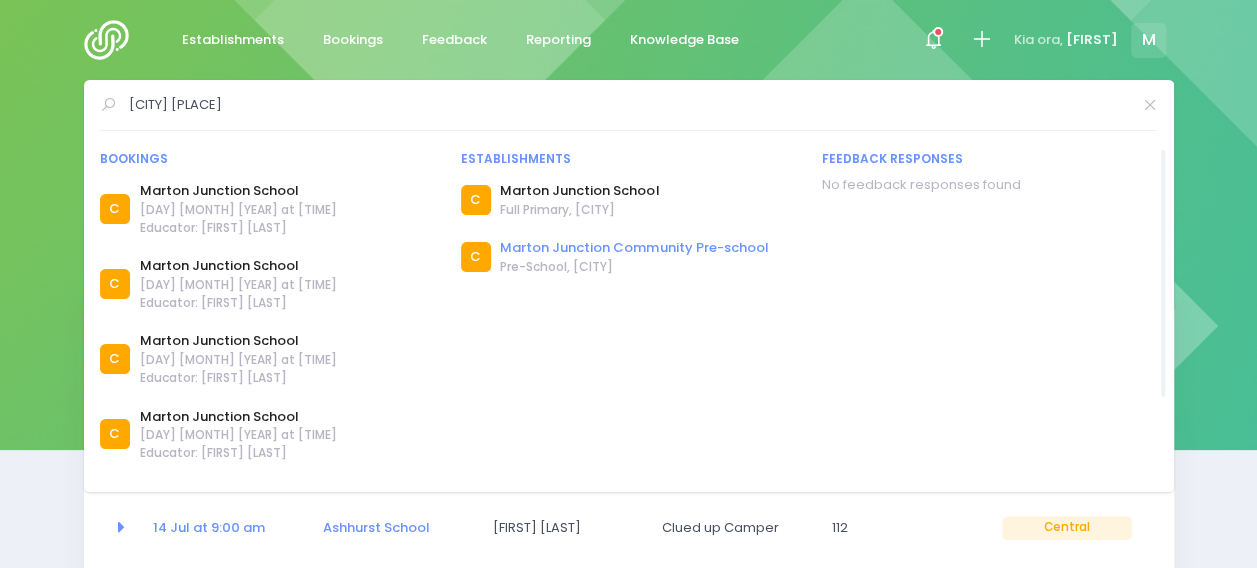 type on "[CITY] [PLACE]" 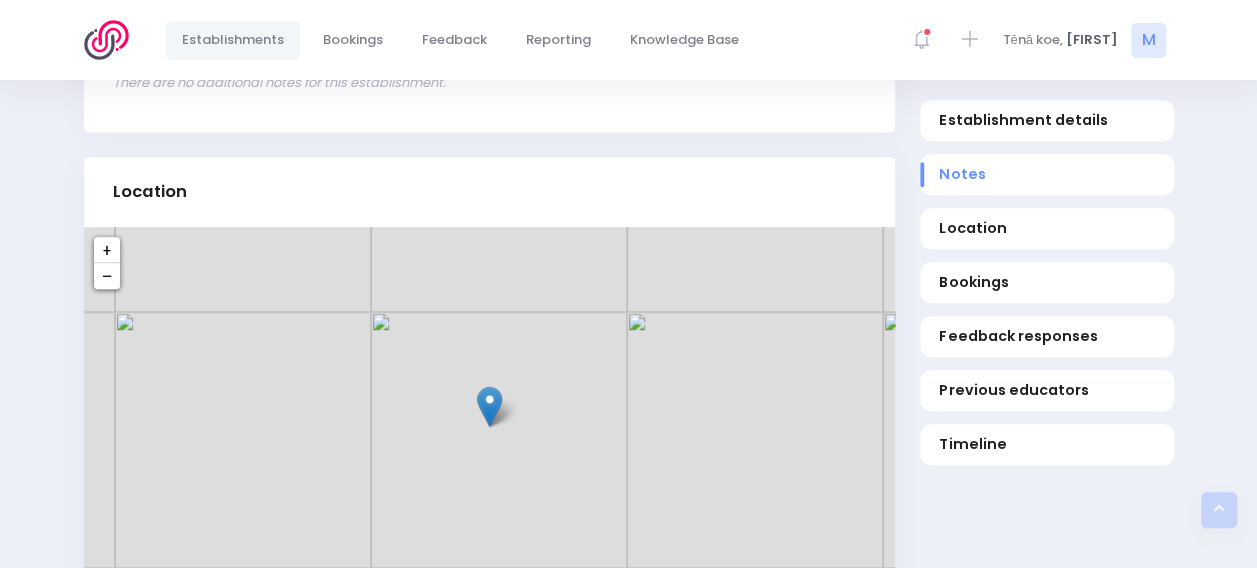 scroll, scrollTop: 611, scrollLeft: 0, axis: vertical 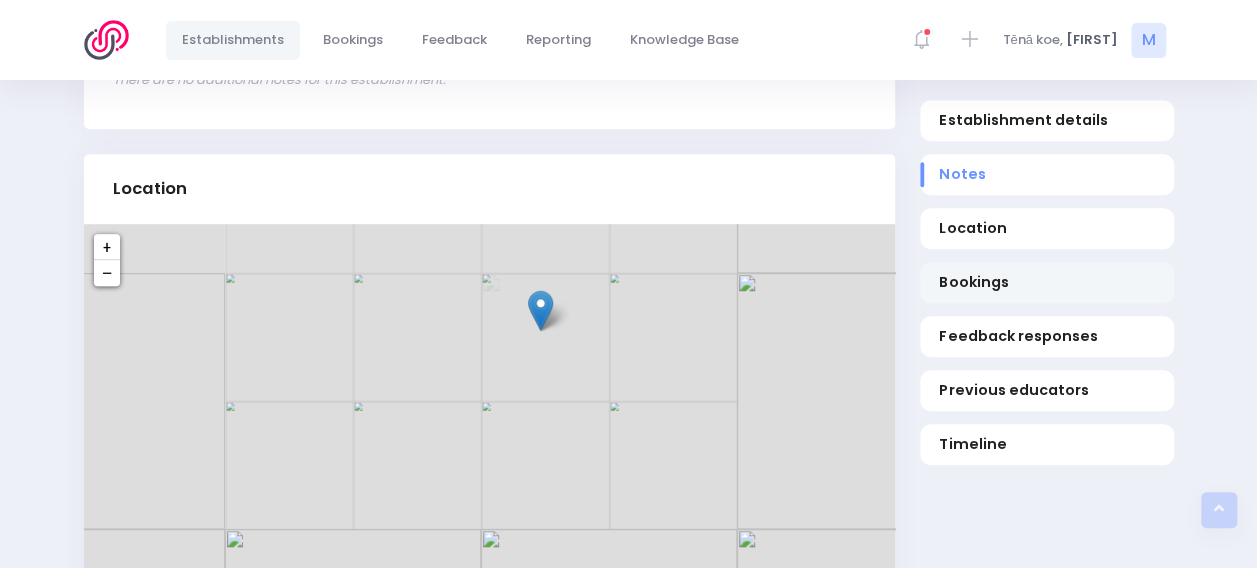click on "Bookings" at bounding box center [1046, 282] 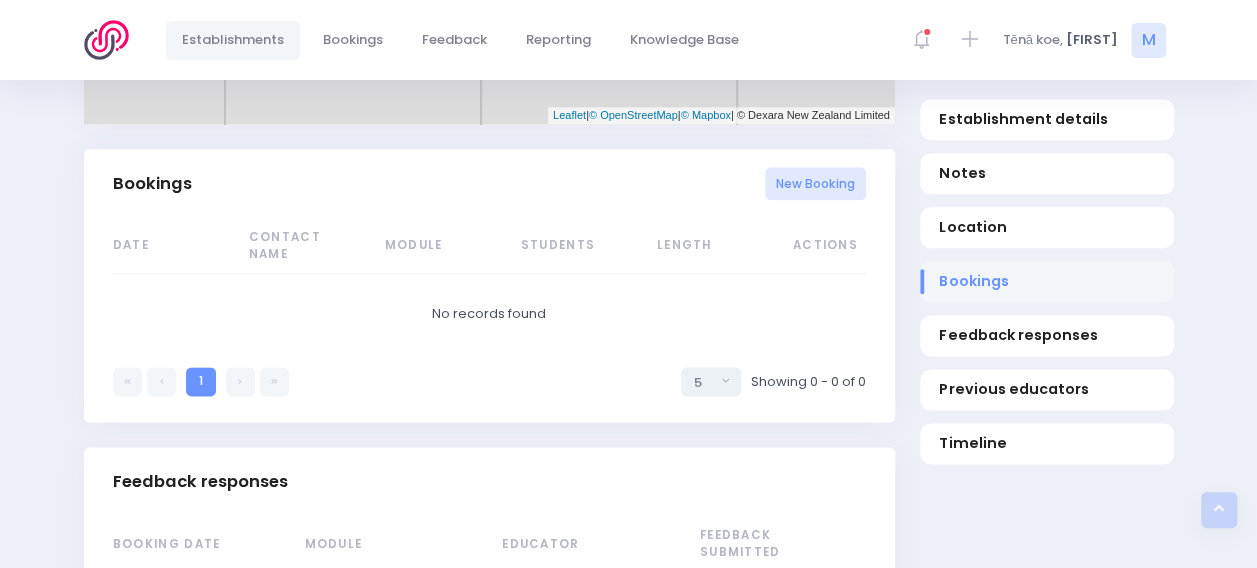 scroll, scrollTop: 1160, scrollLeft: 0, axis: vertical 